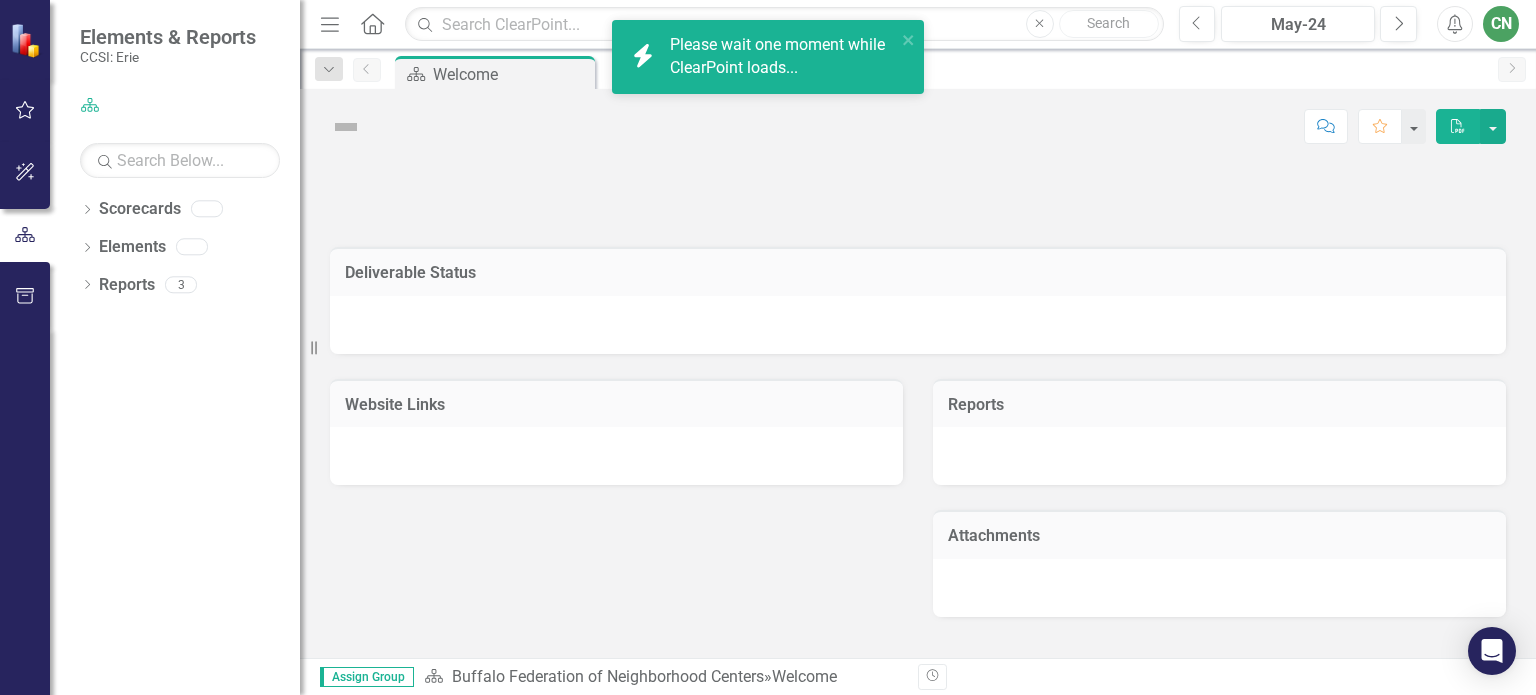 scroll, scrollTop: 0, scrollLeft: 0, axis: both 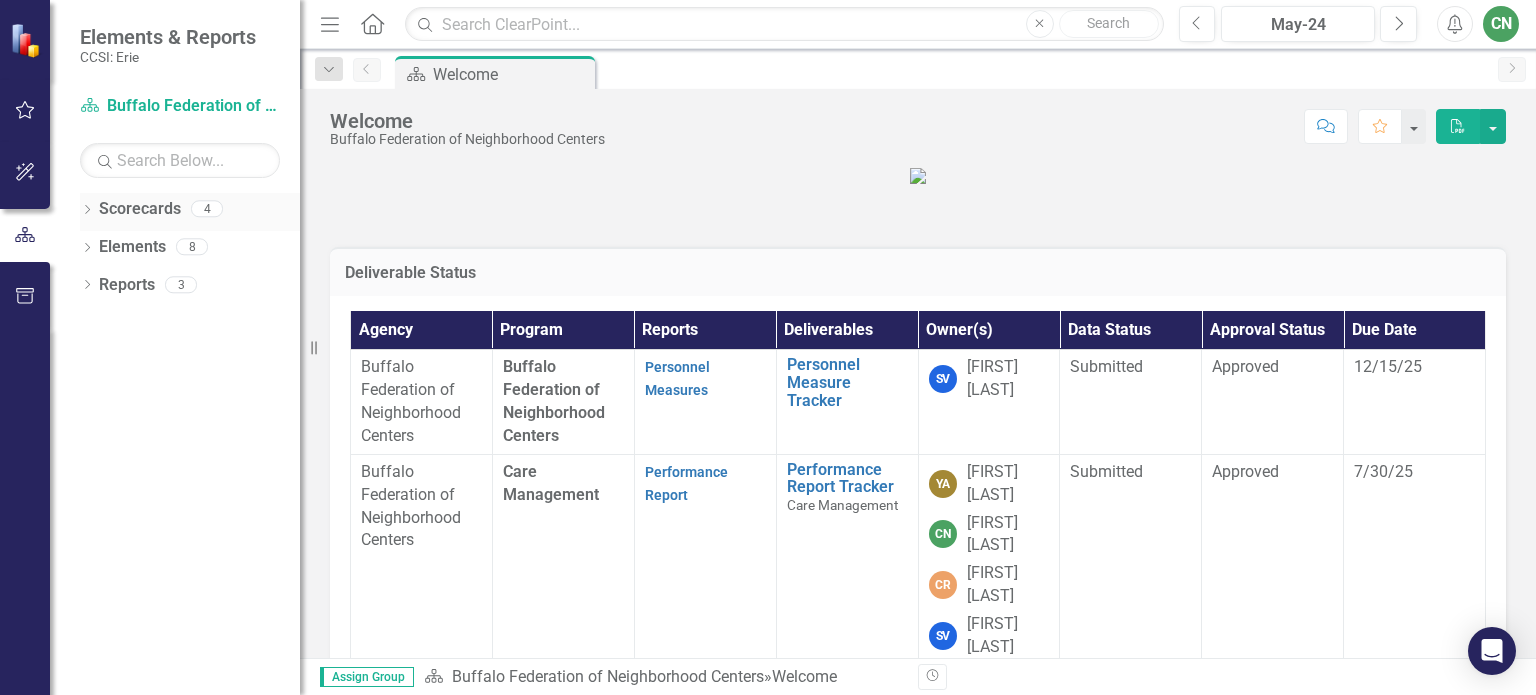 click on "Dropdown" 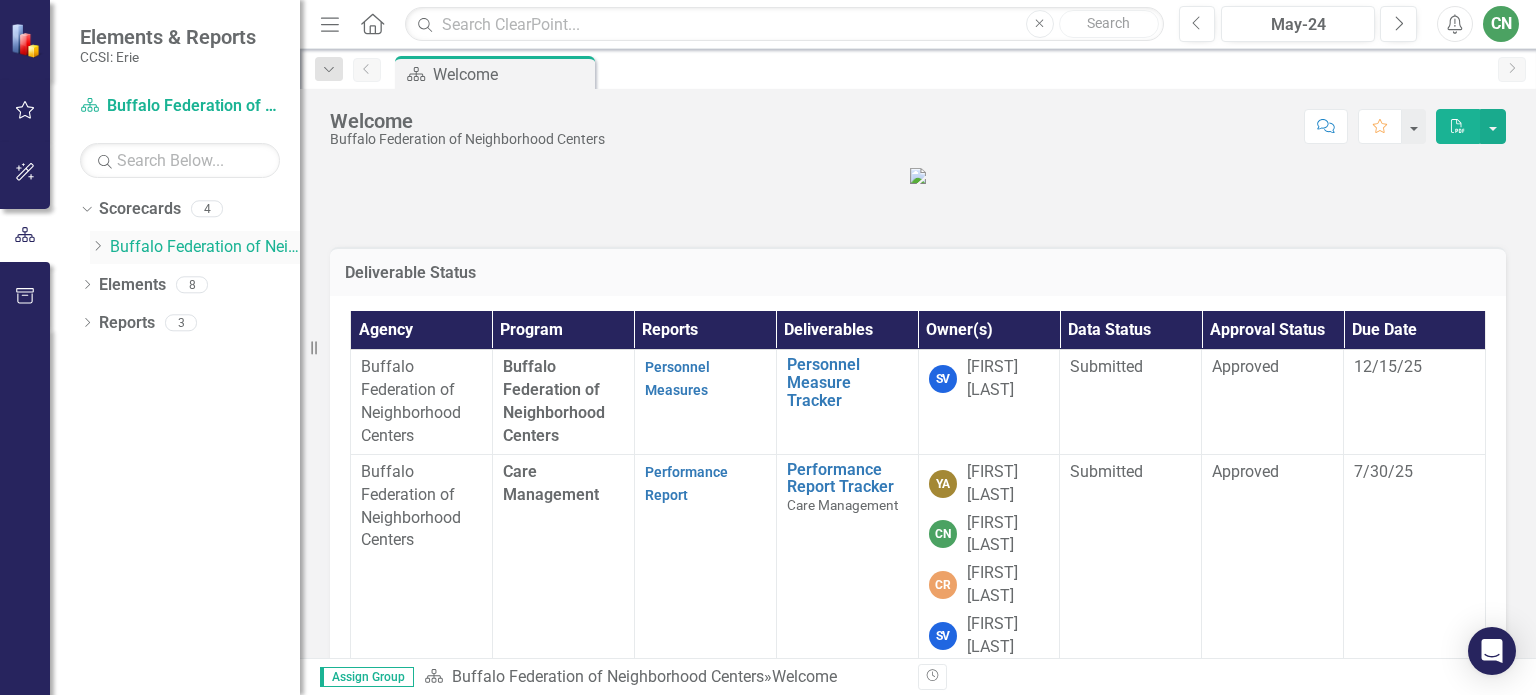 click 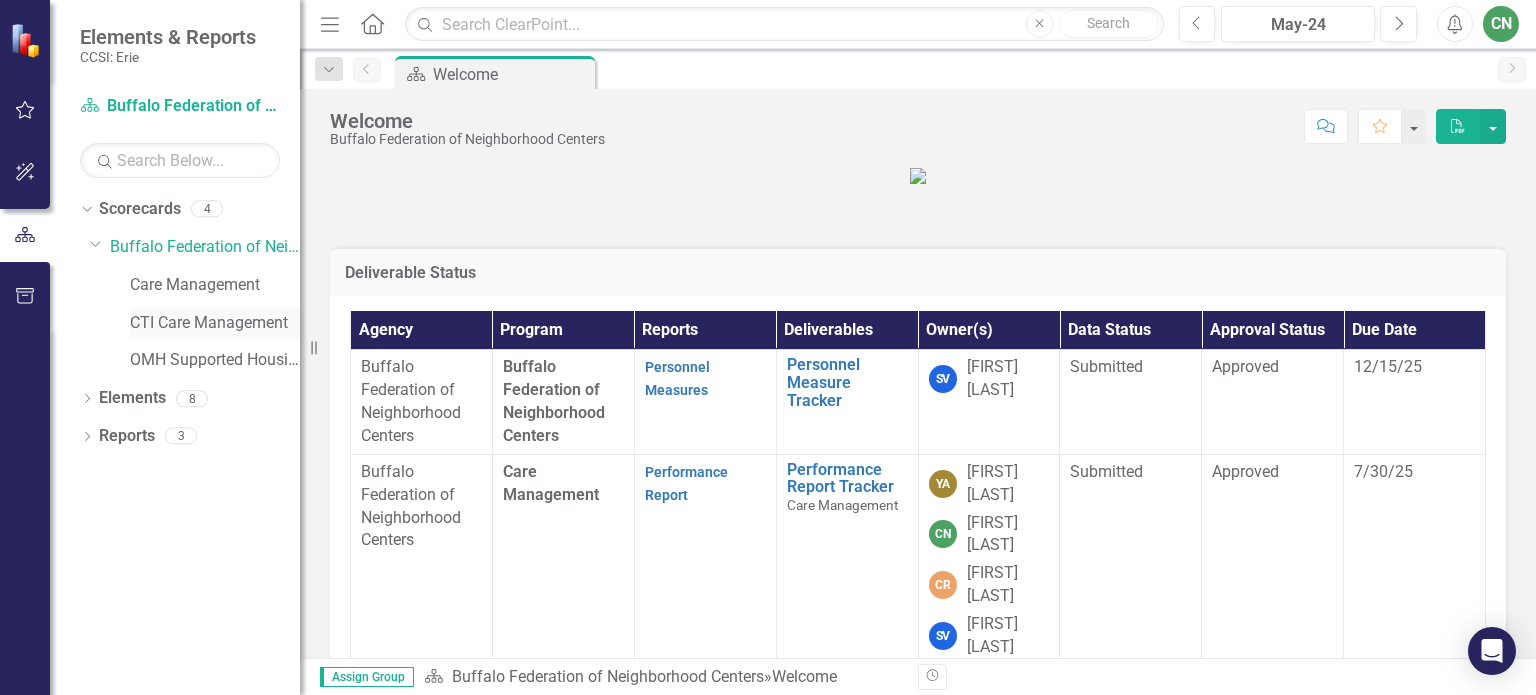 click on "CTI Care Management" at bounding box center [215, 323] 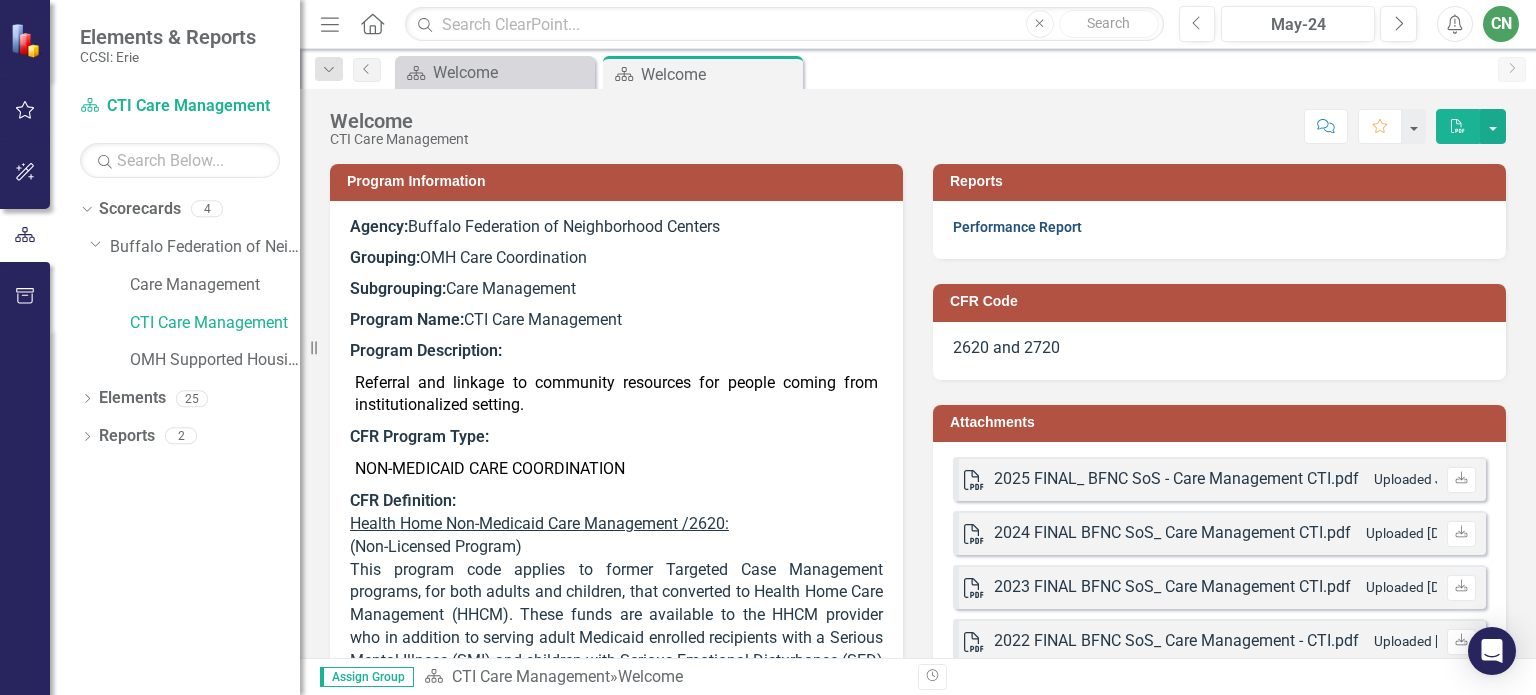 click on "Performance Report" at bounding box center [1017, 227] 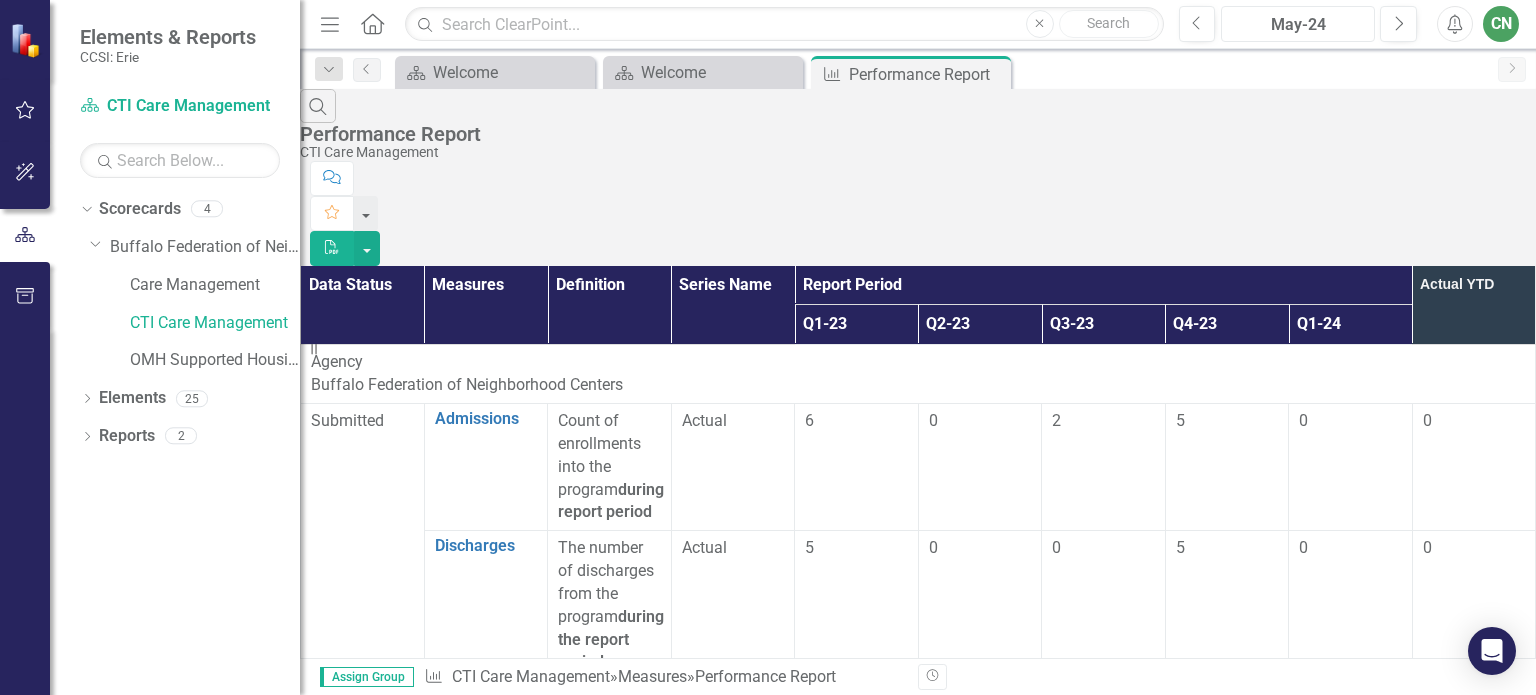 click on "May-24" at bounding box center [1298, 25] 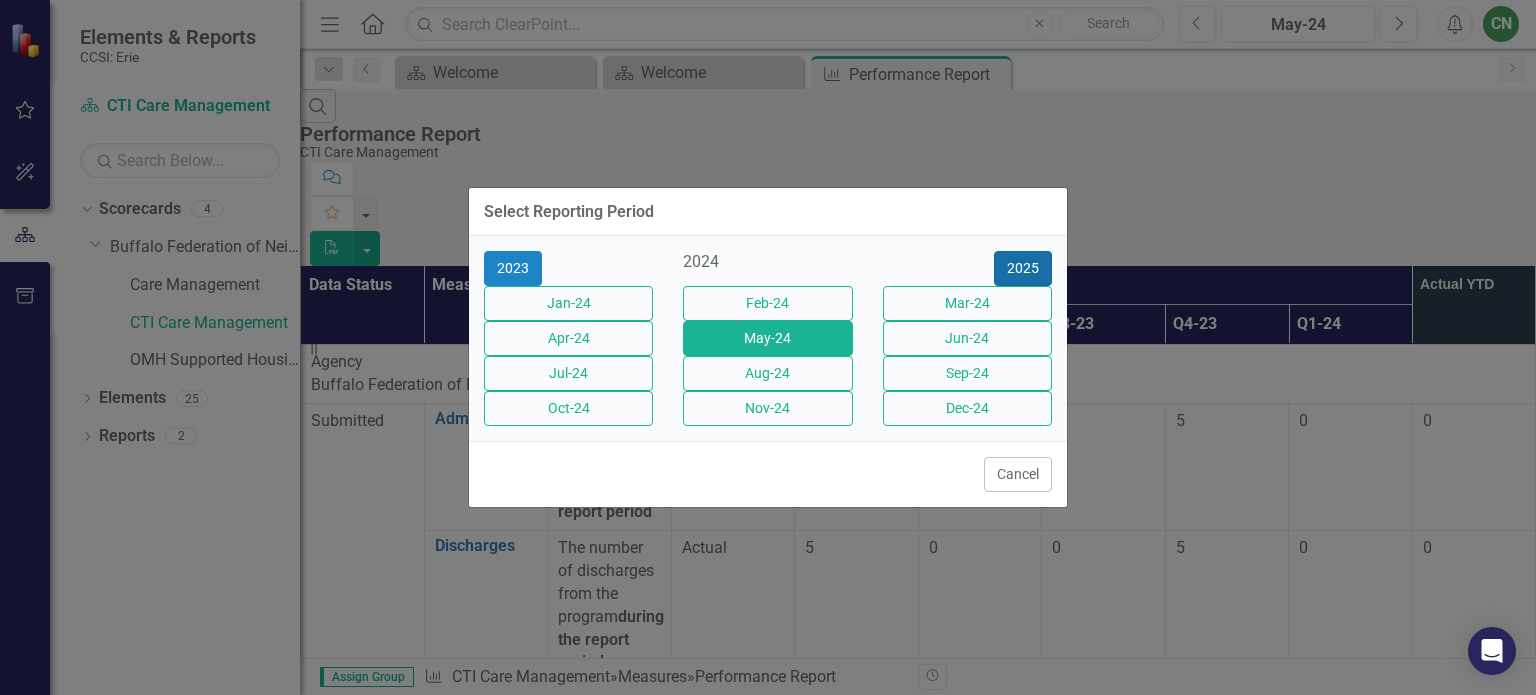 click on "2025" at bounding box center [1023, 268] 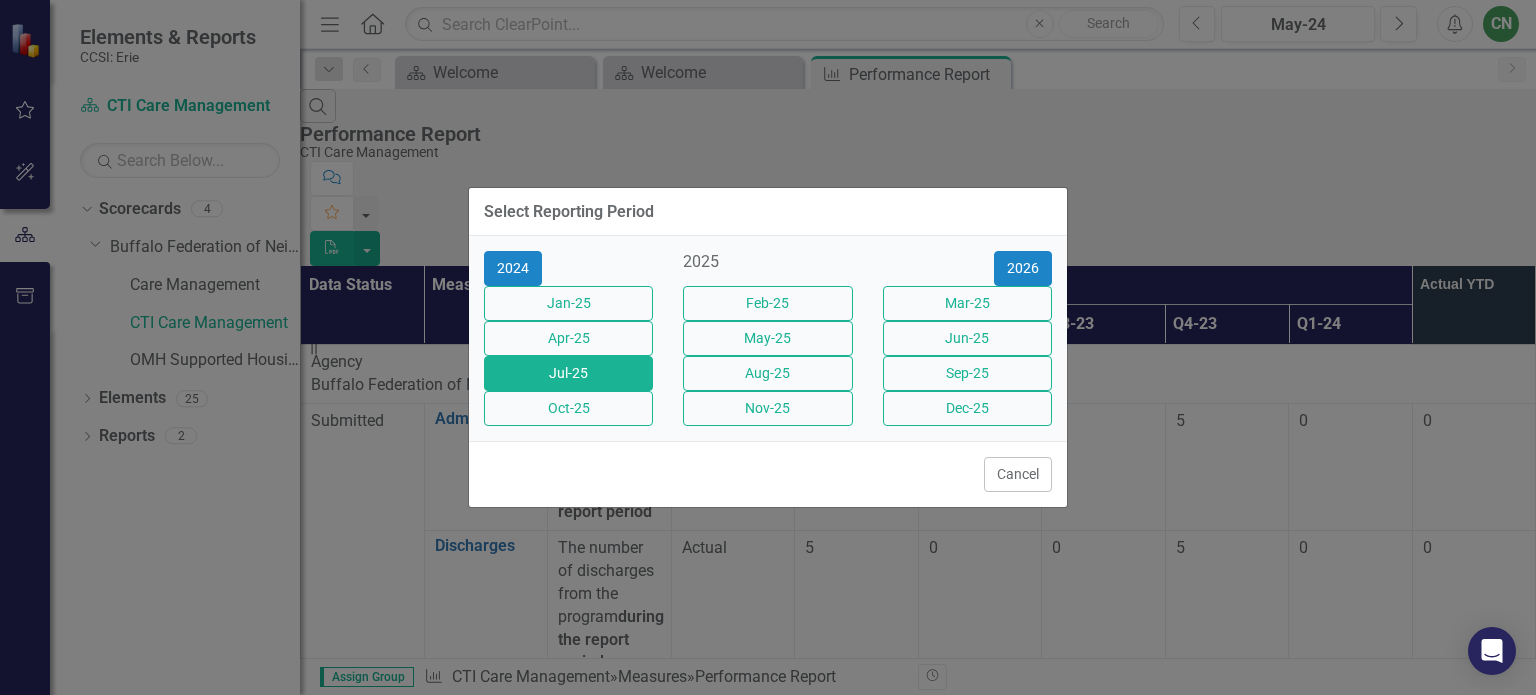 click on "Jul-25" at bounding box center [568, 373] 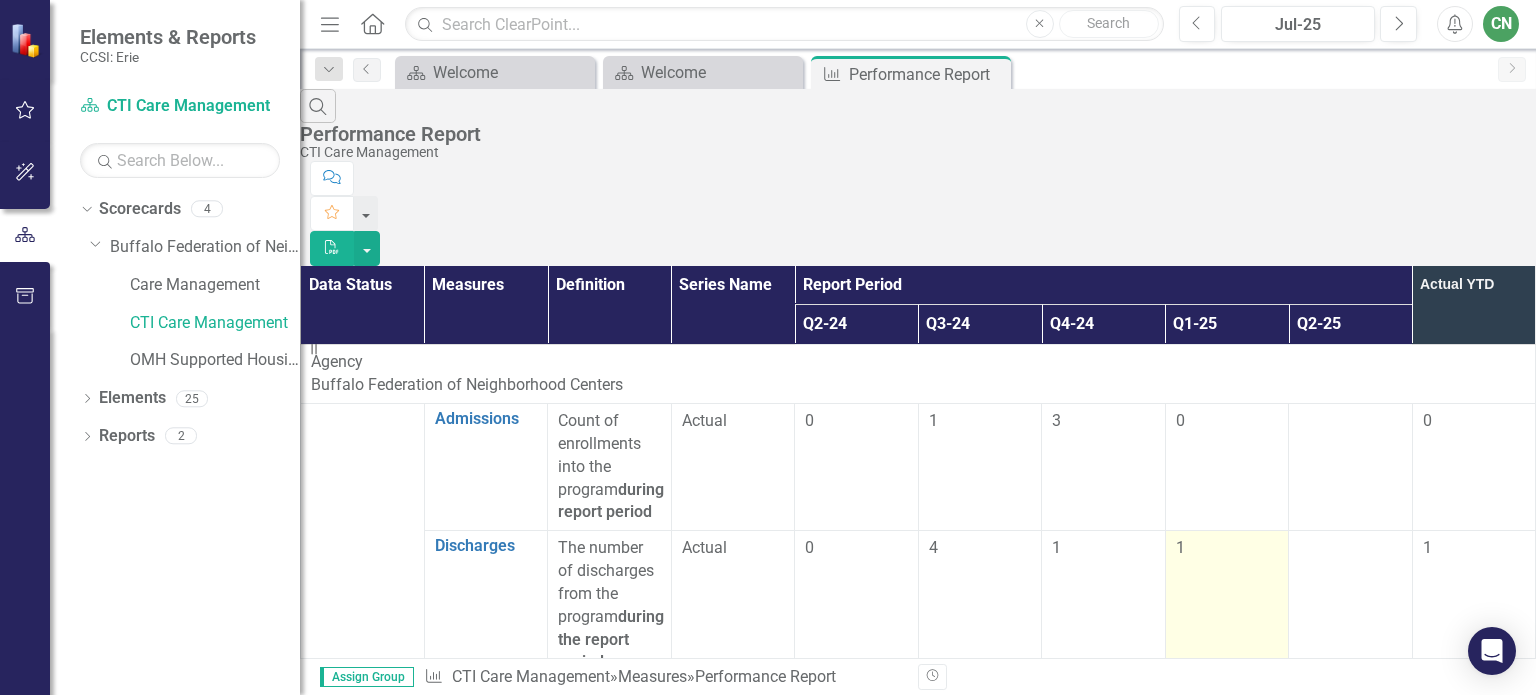 scroll, scrollTop: 100, scrollLeft: 0, axis: vertical 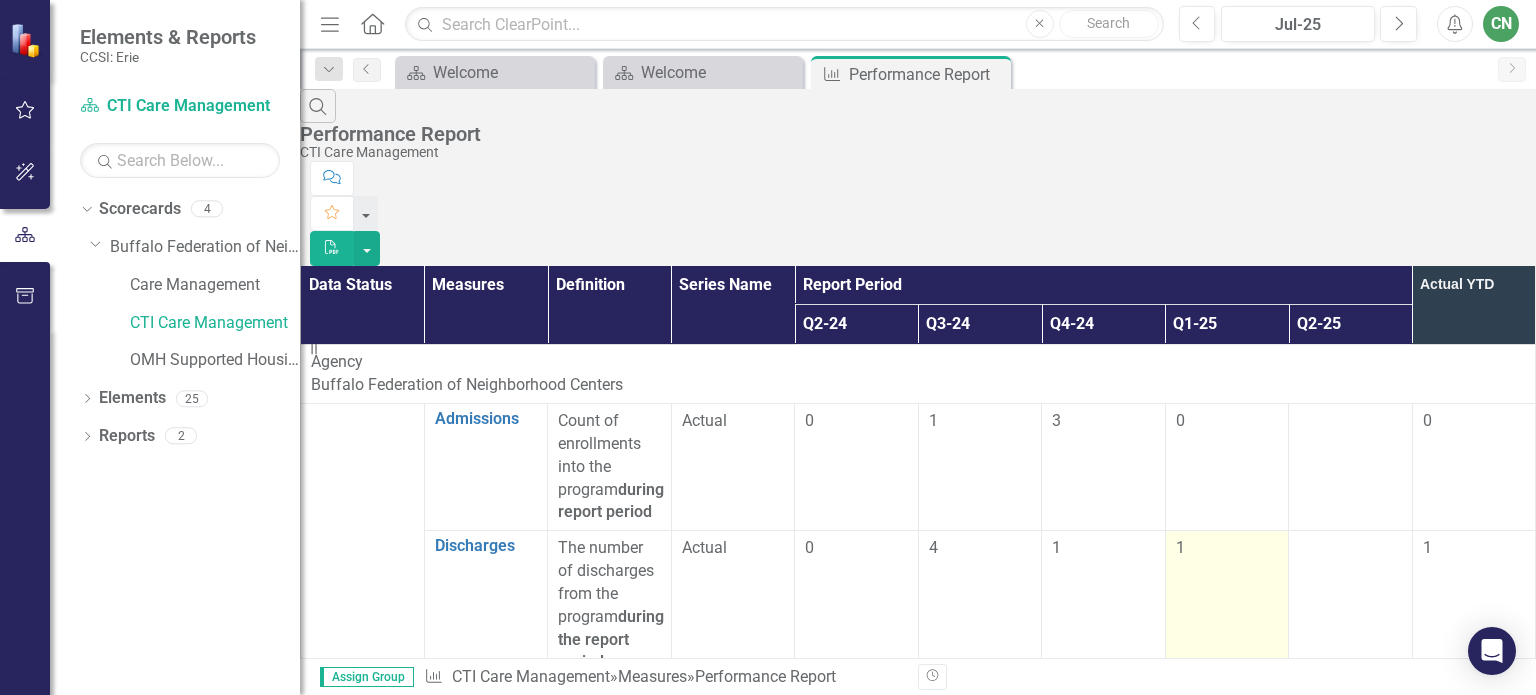 click on "1" at bounding box center (1227, 606) 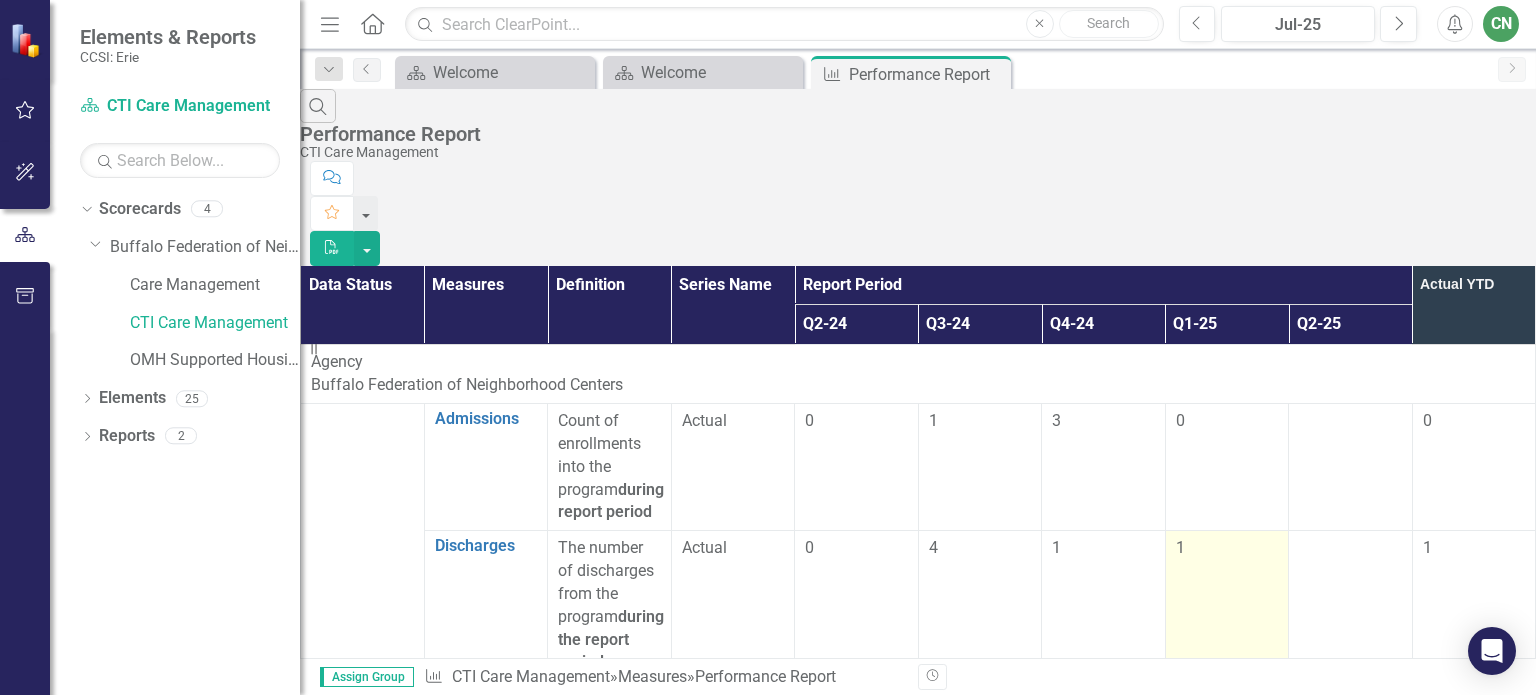 click on "1" at bounding box center [1180, 547] 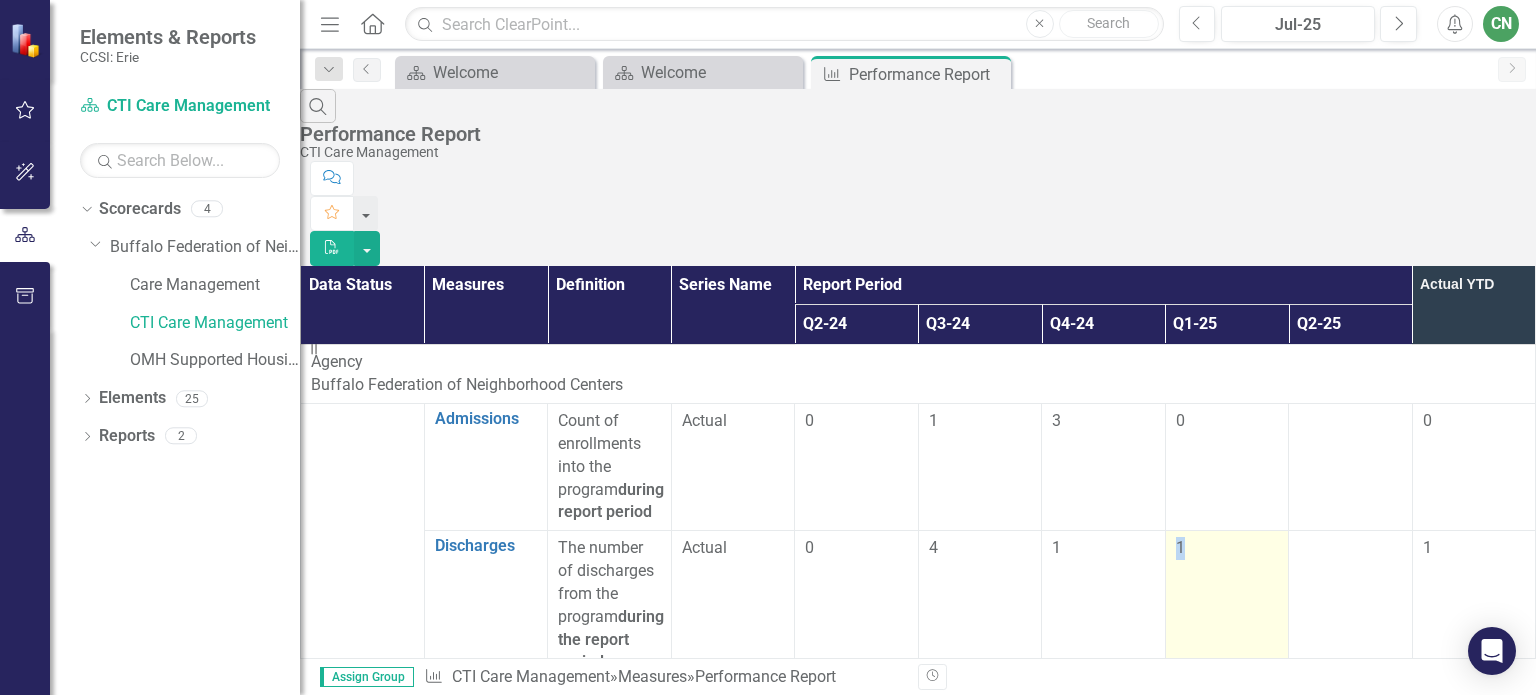 click on "1" at bounding box center [1180, 547] 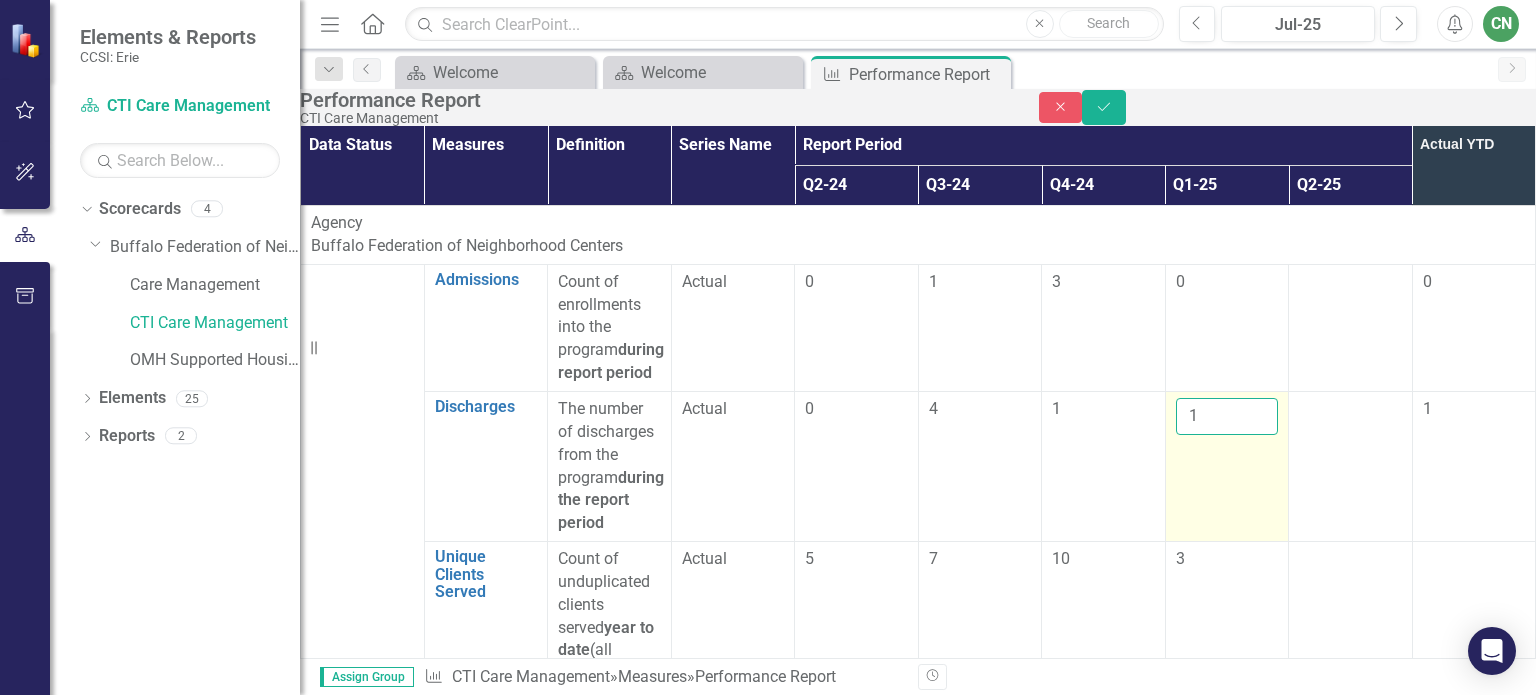 drag, startPoint x: 1276, startPoint y: 386, endPoint x: 1206, endPoint y: 392, distance: 70.256676 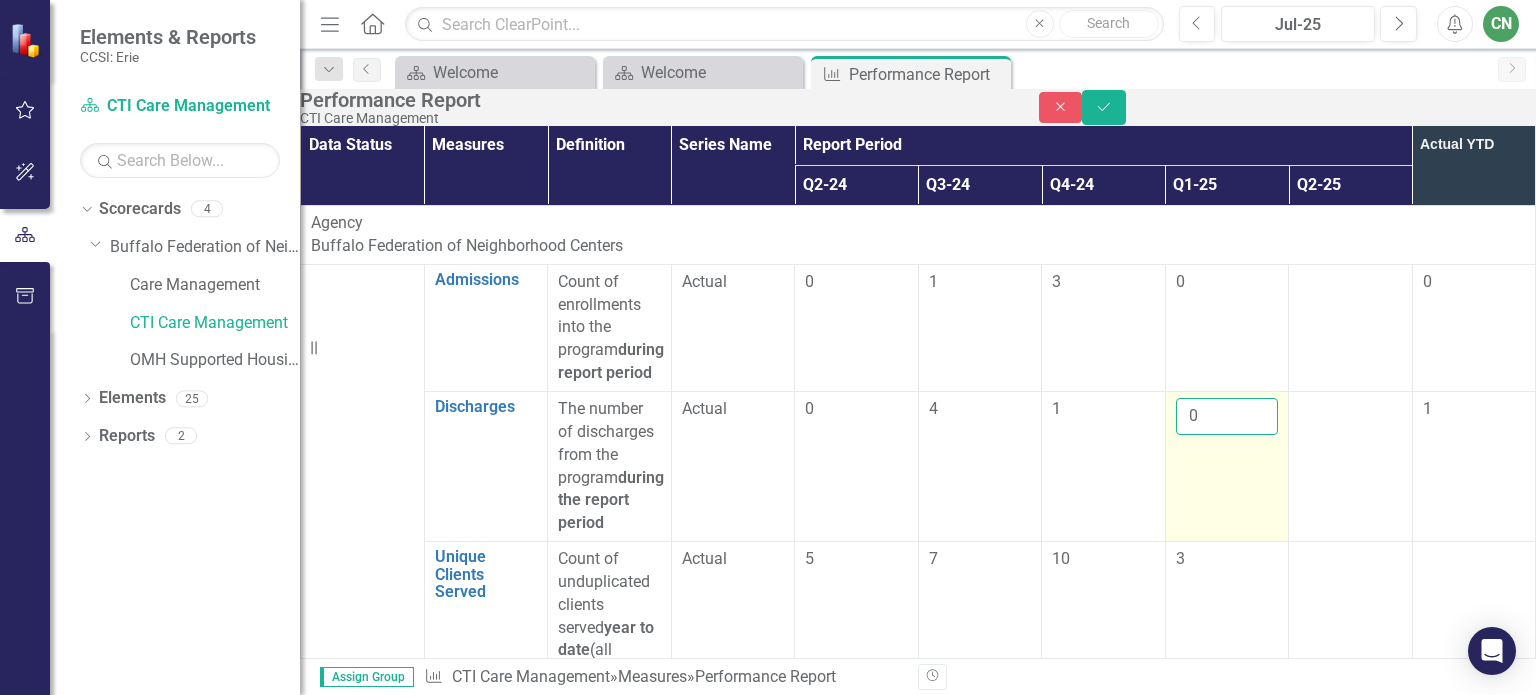 scroll, scrollTop: 200, scrollLeft: 0, axis: vertical 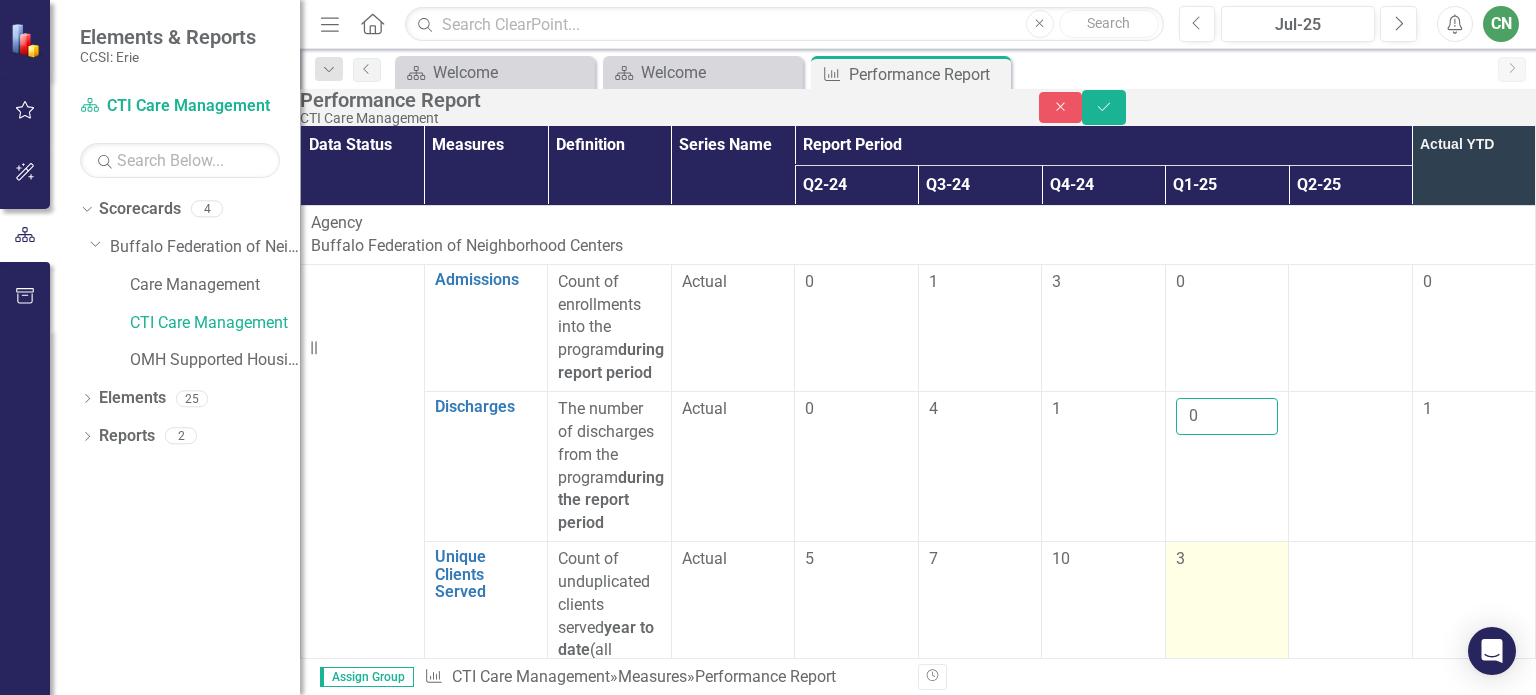 type on "0" 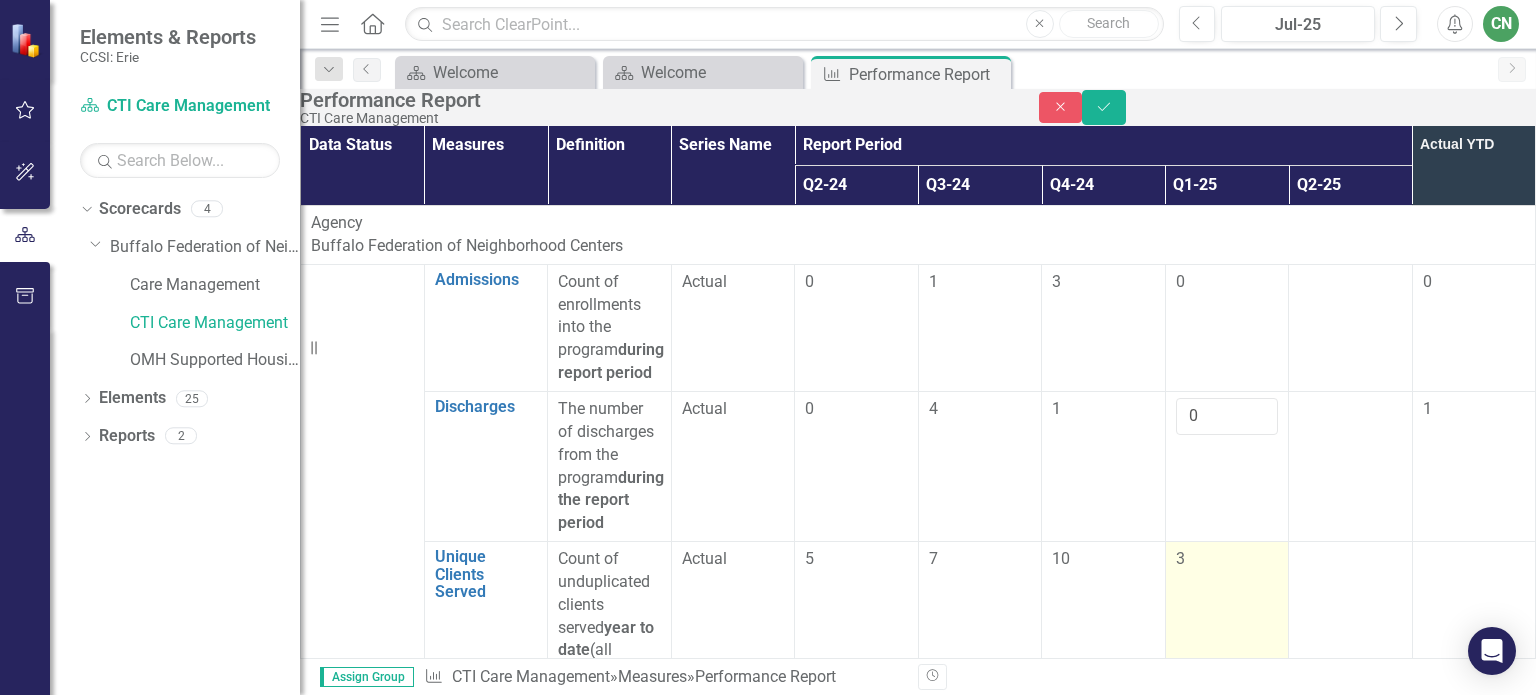 click on "3" at bounding box center [1227, 559] 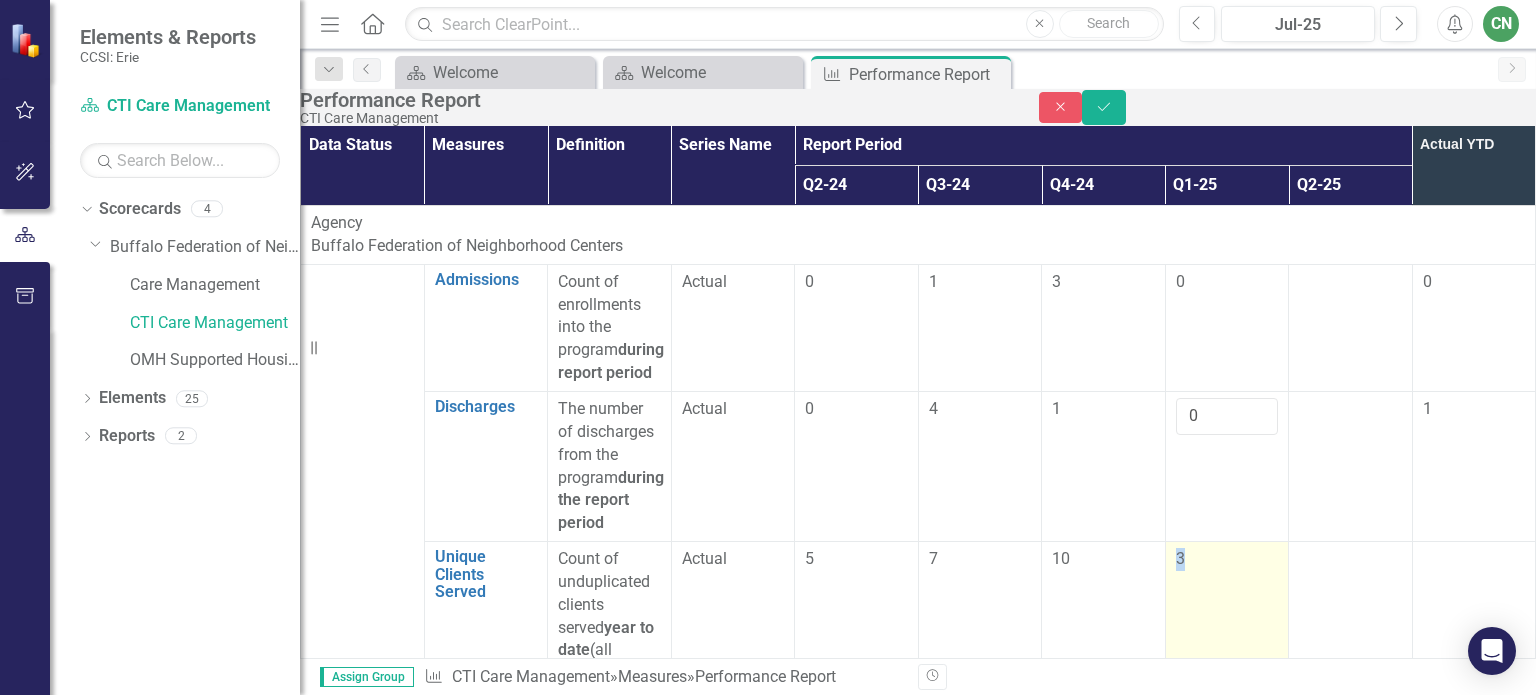 click on "3" at bounding box center [1227, 559] 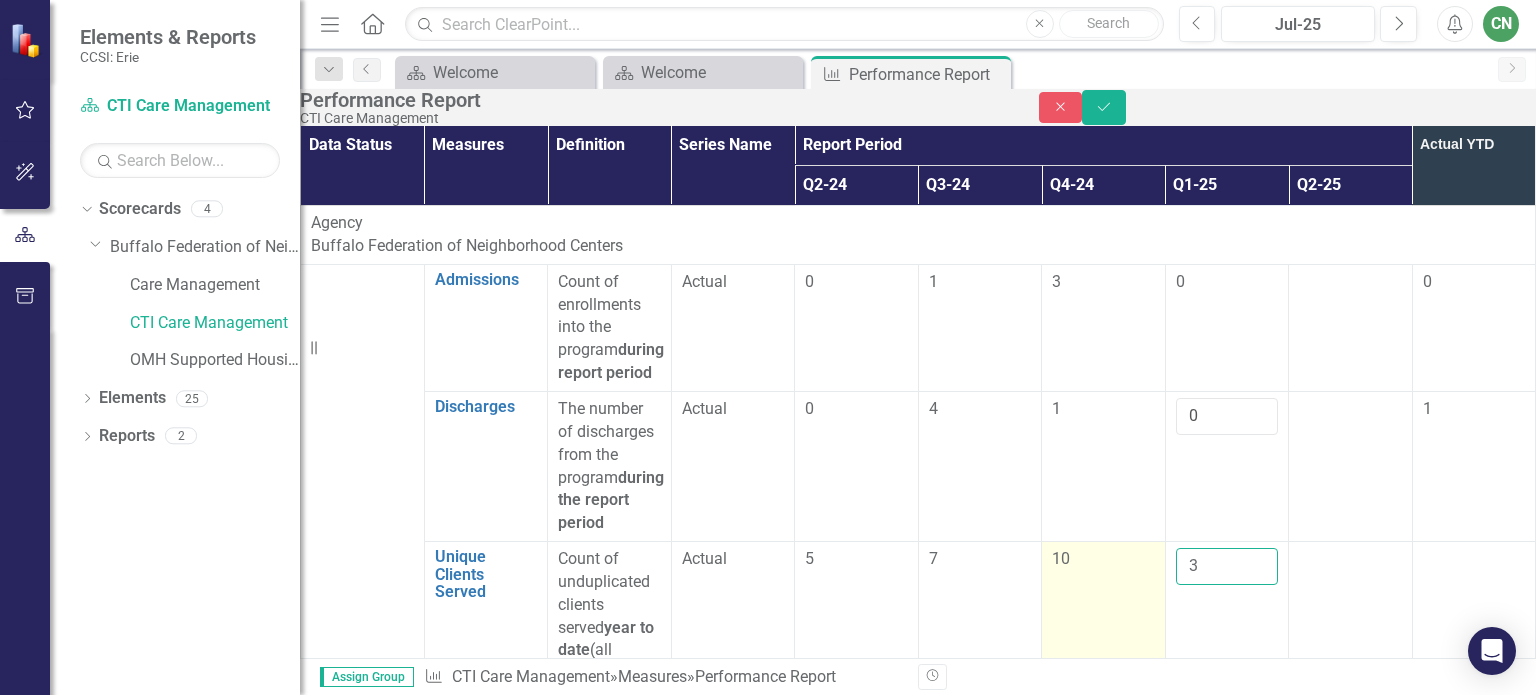 drag, startPoint x: 1255, startPoint y: 425, endPoint x: 1190, endPoint y: 424, distance: 65.00769 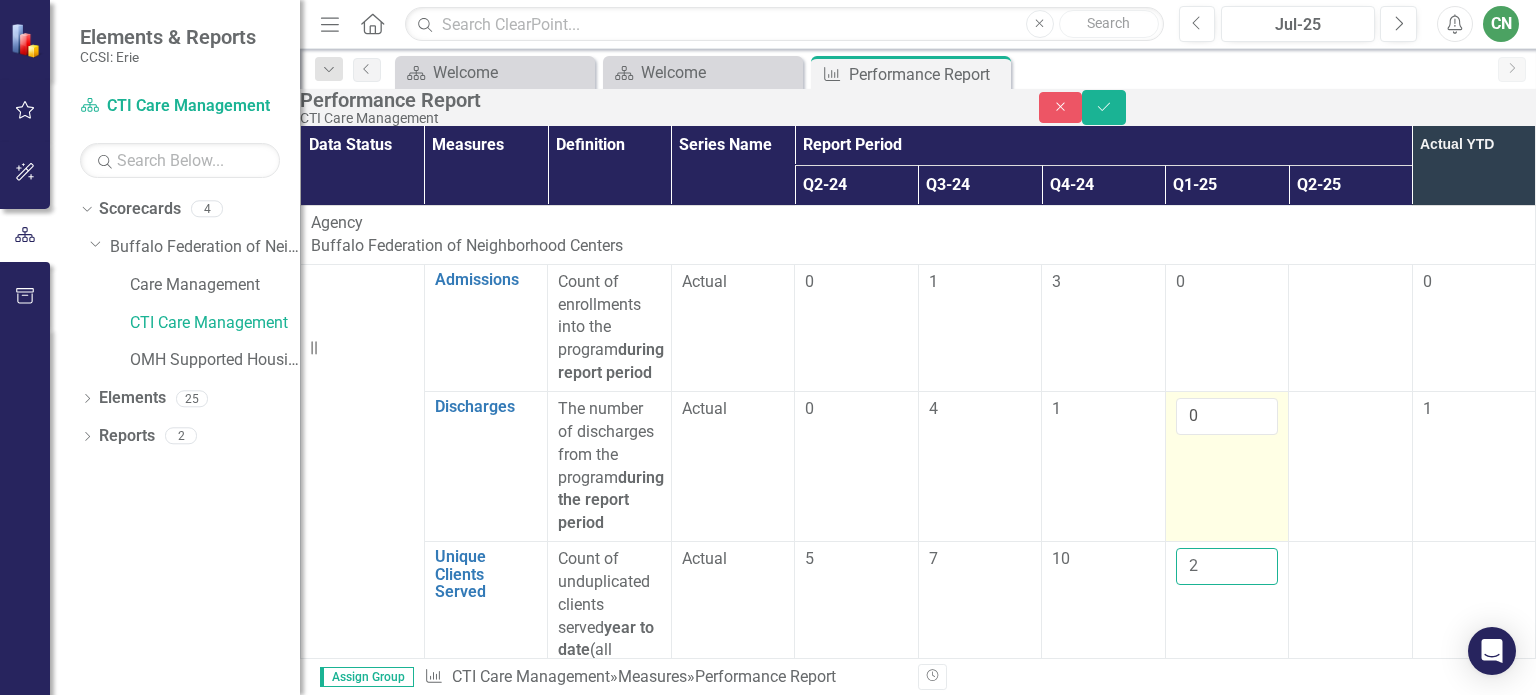 type on "2" 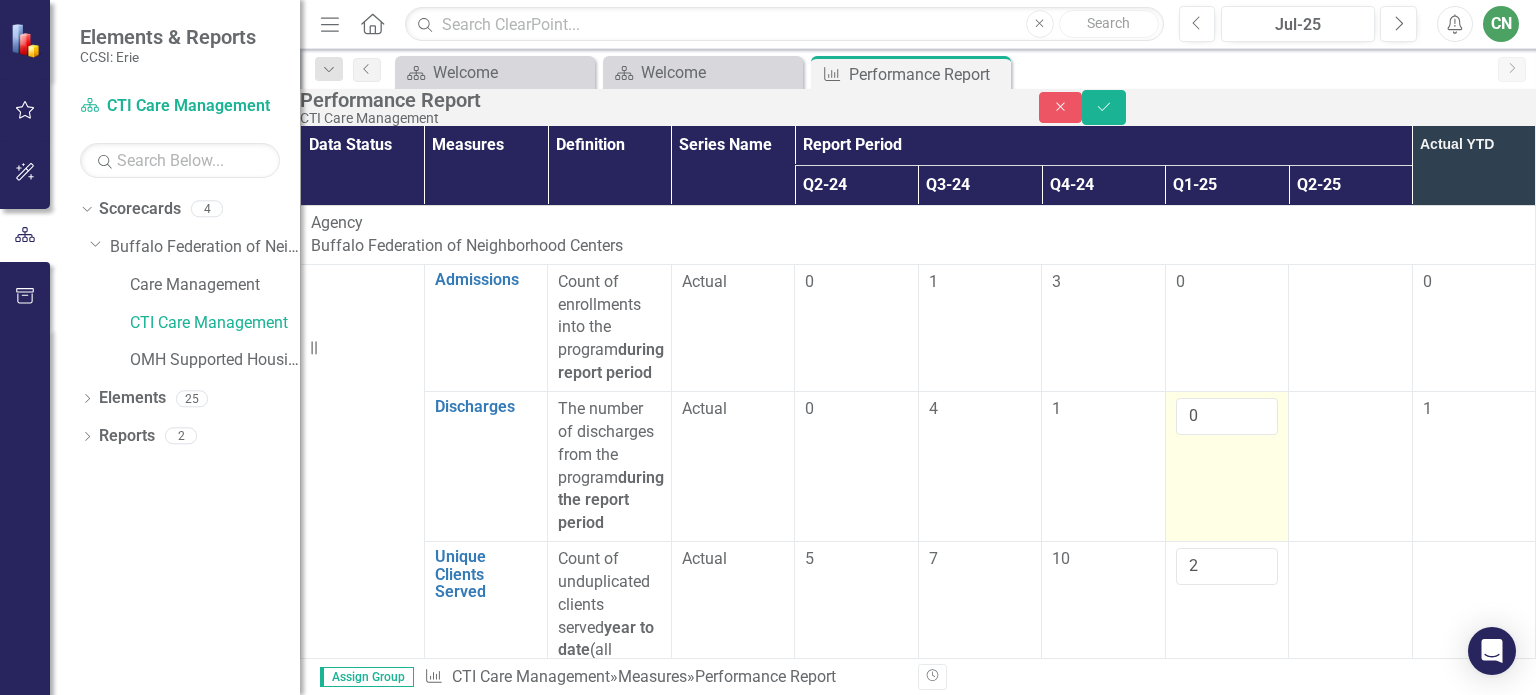 click on "0" at bounding box center [1227, 466] 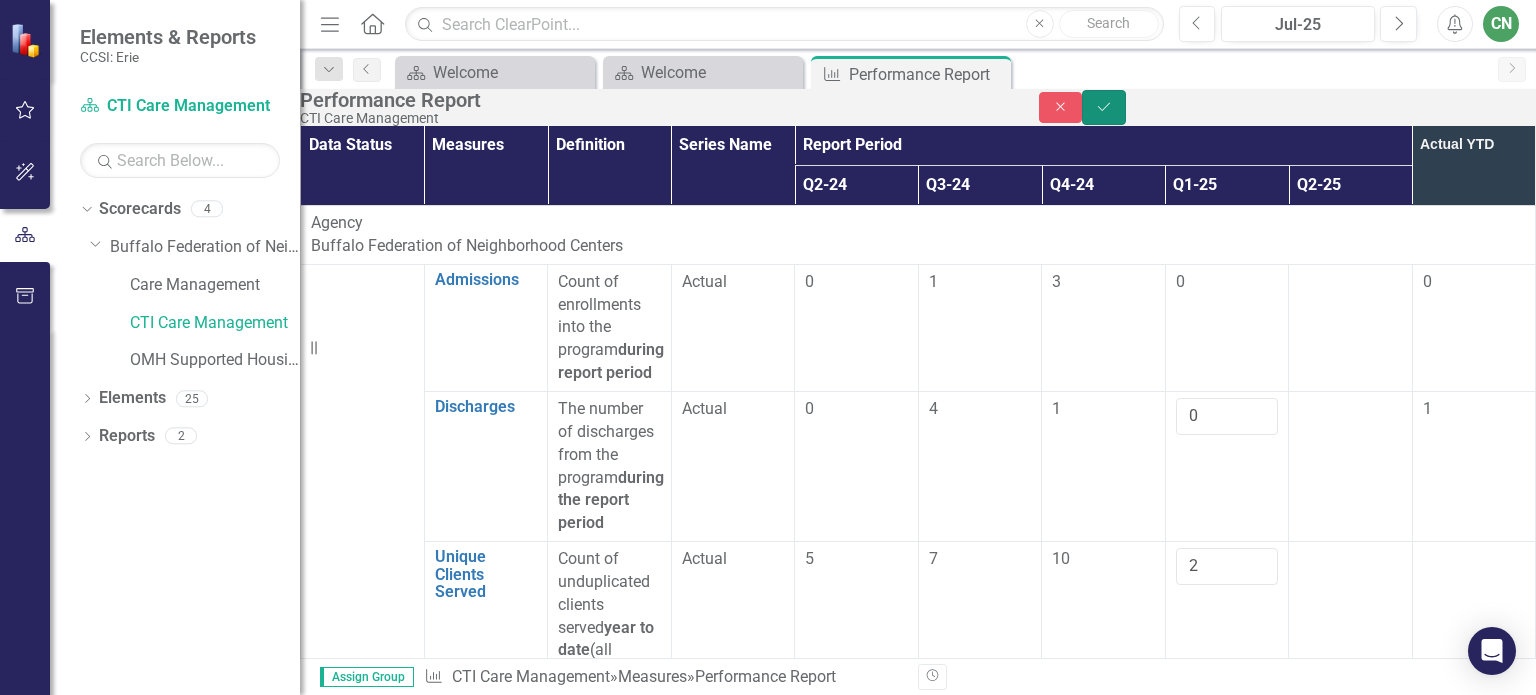 click on "Save" at bounding box center (1104, 107) 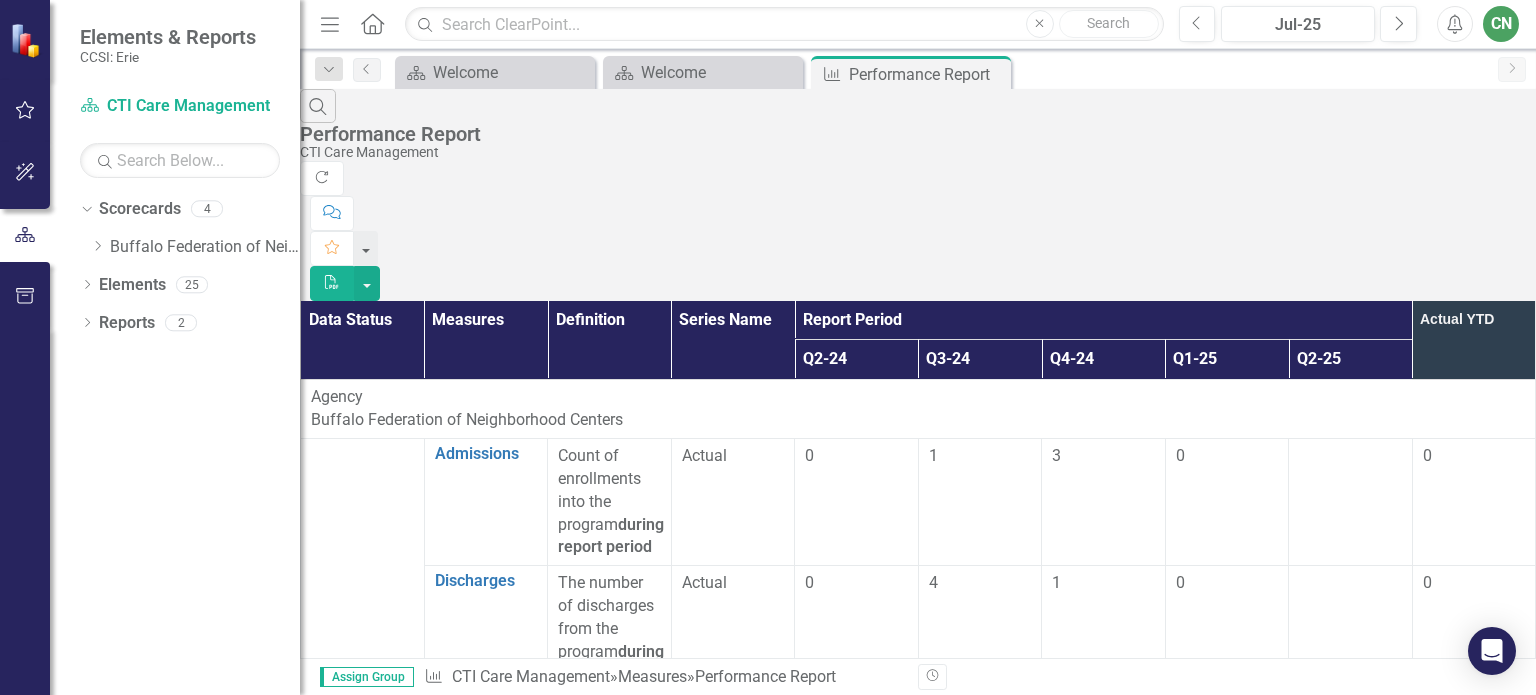 scroll, scrollTop: 800, scrollLeft: 0, axis: vertical 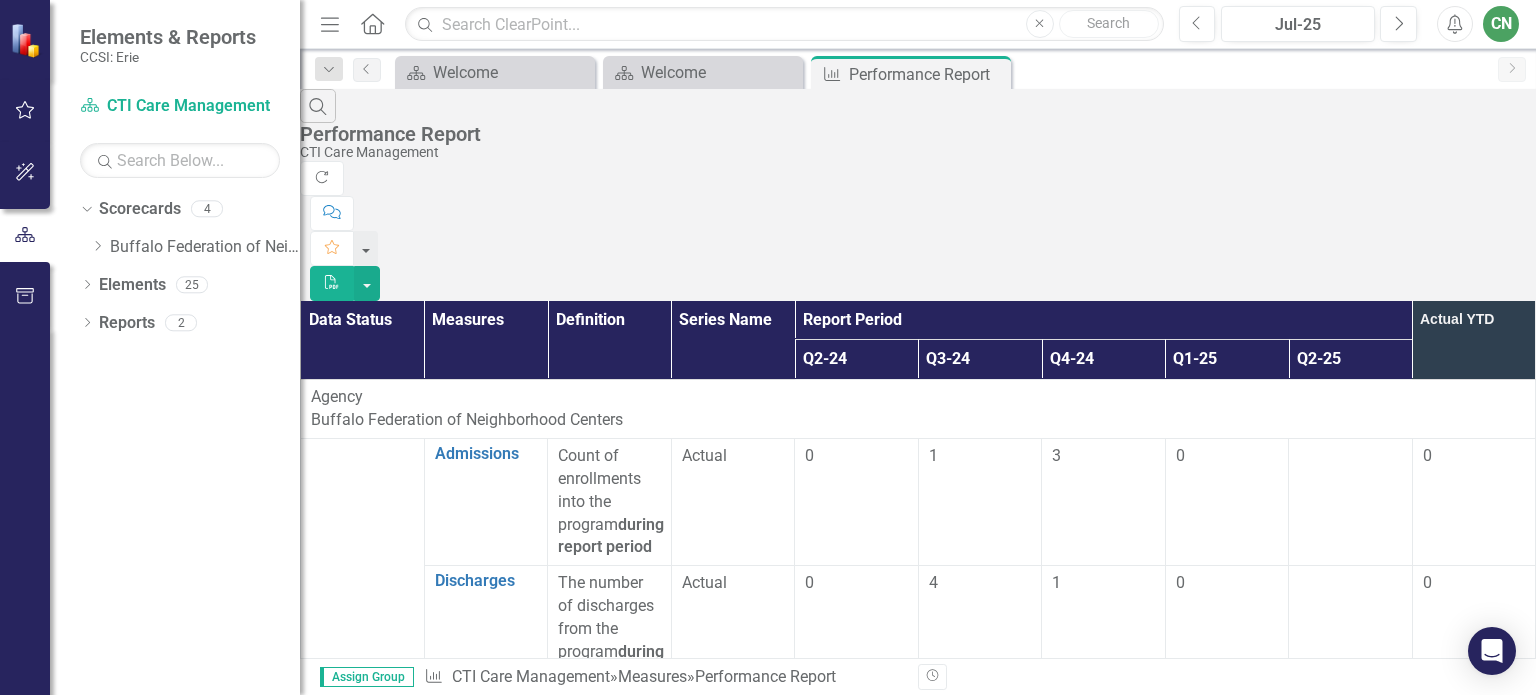 click on "0" at bounding box center [1303, 1355] 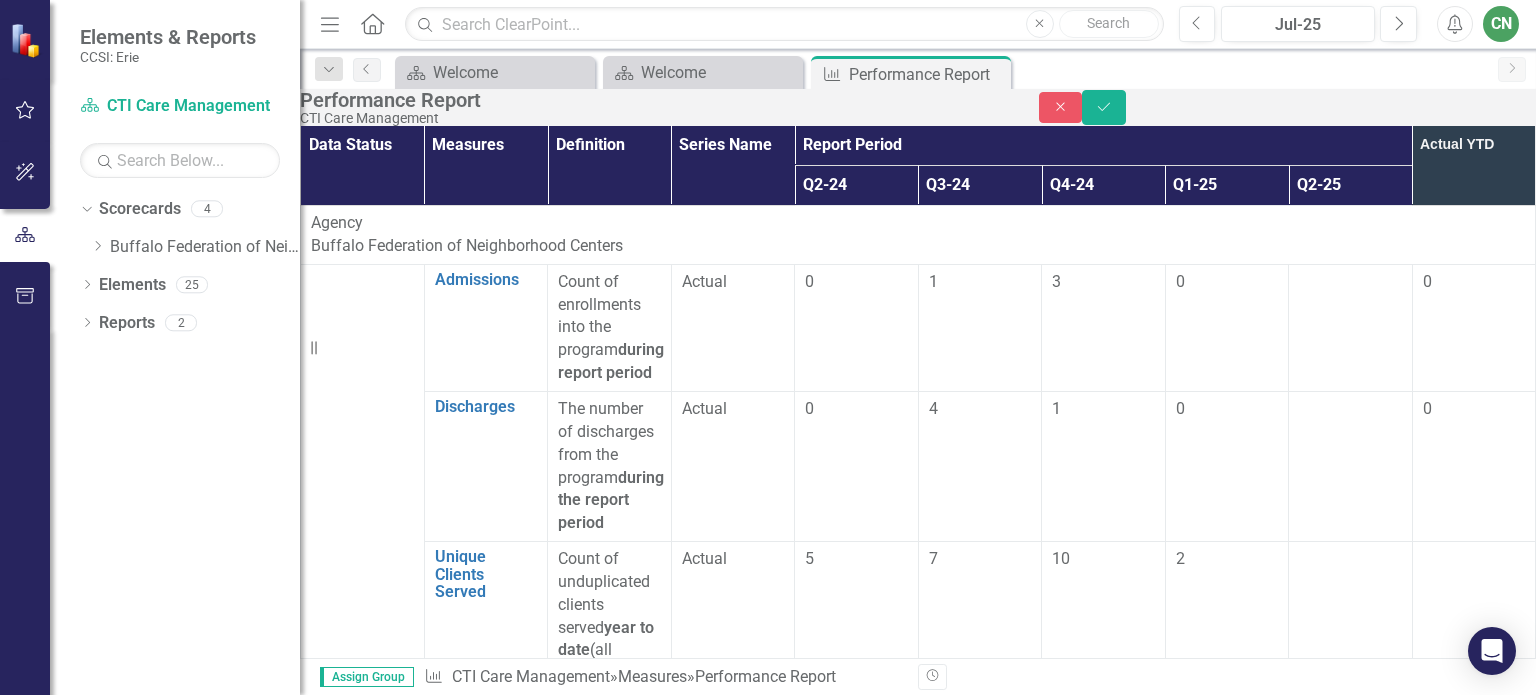 click at bounding box center (1350, 1226) 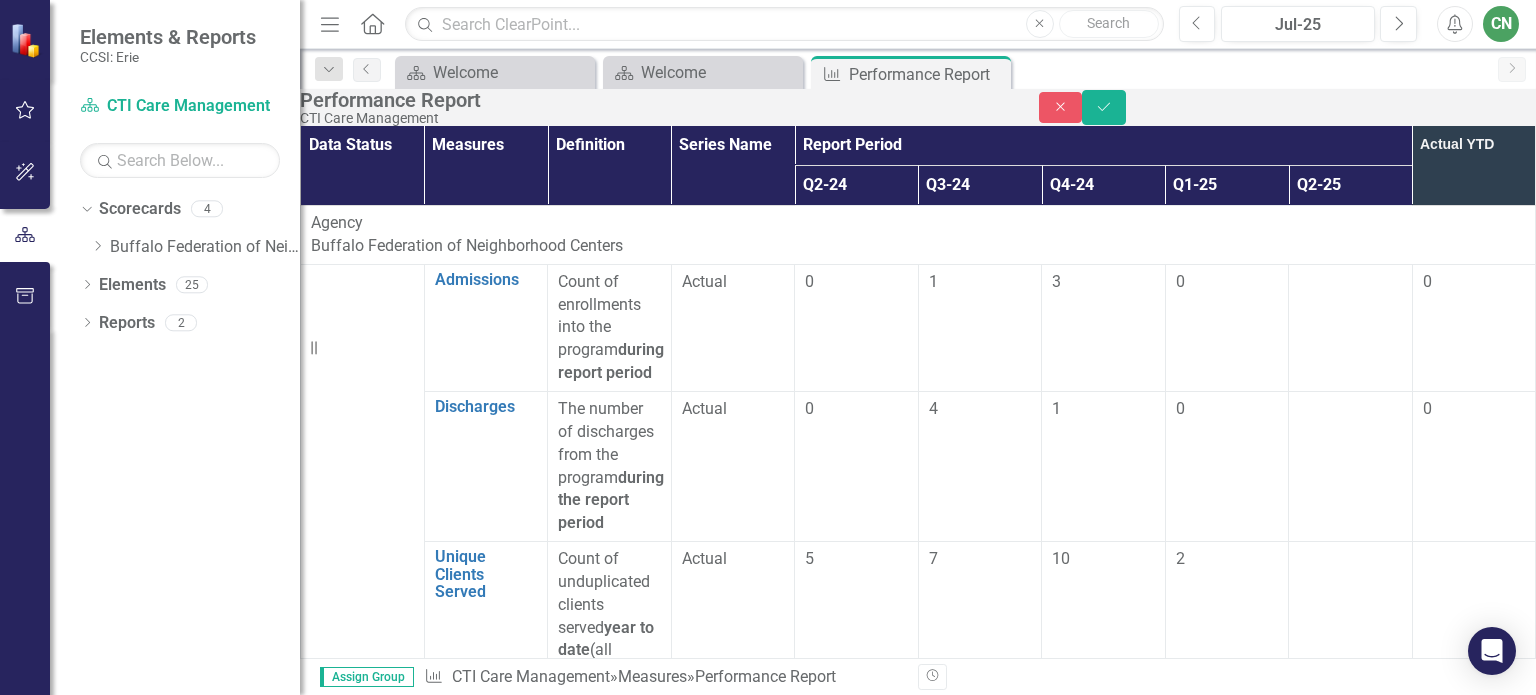 type on "0" 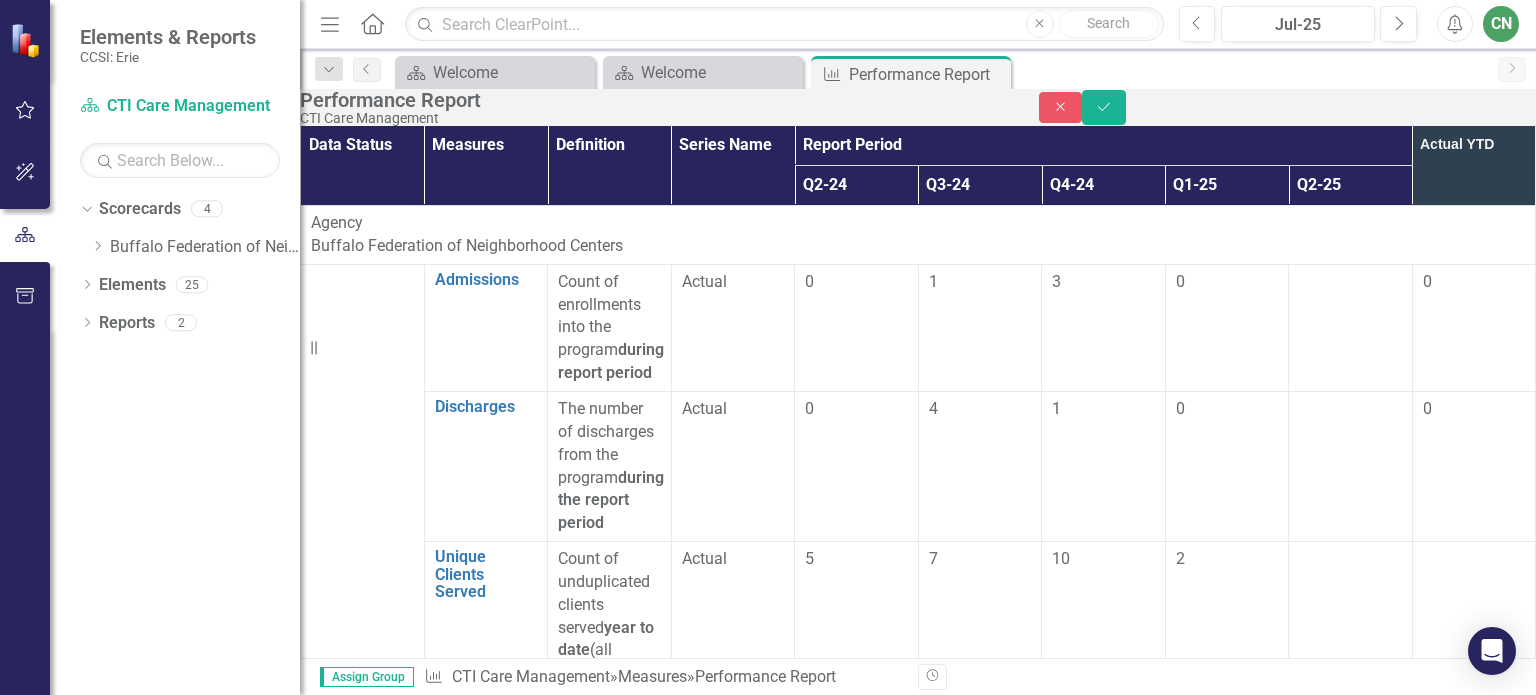 click at bounding box center [1350, 1291] 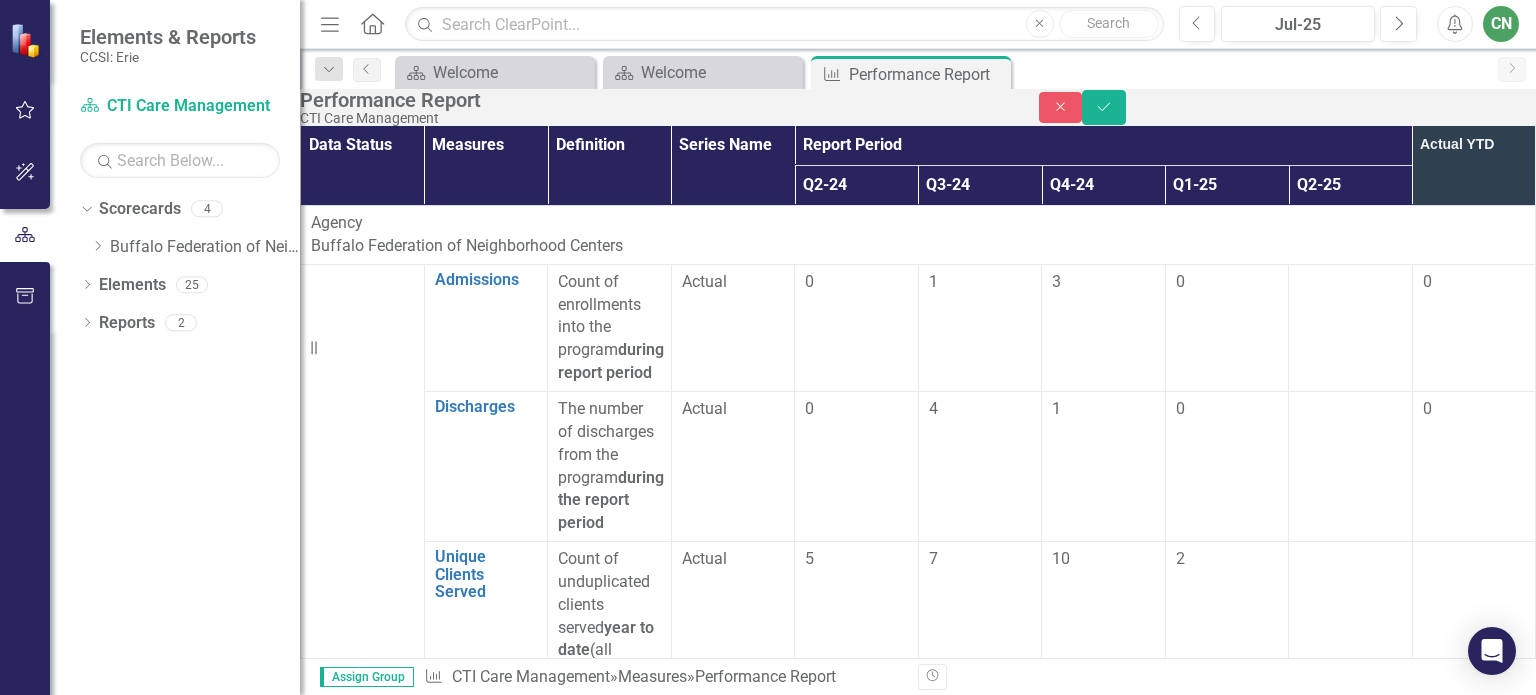 scroll, scrollTop: 900, scrollLeft: 0, axis: vertical 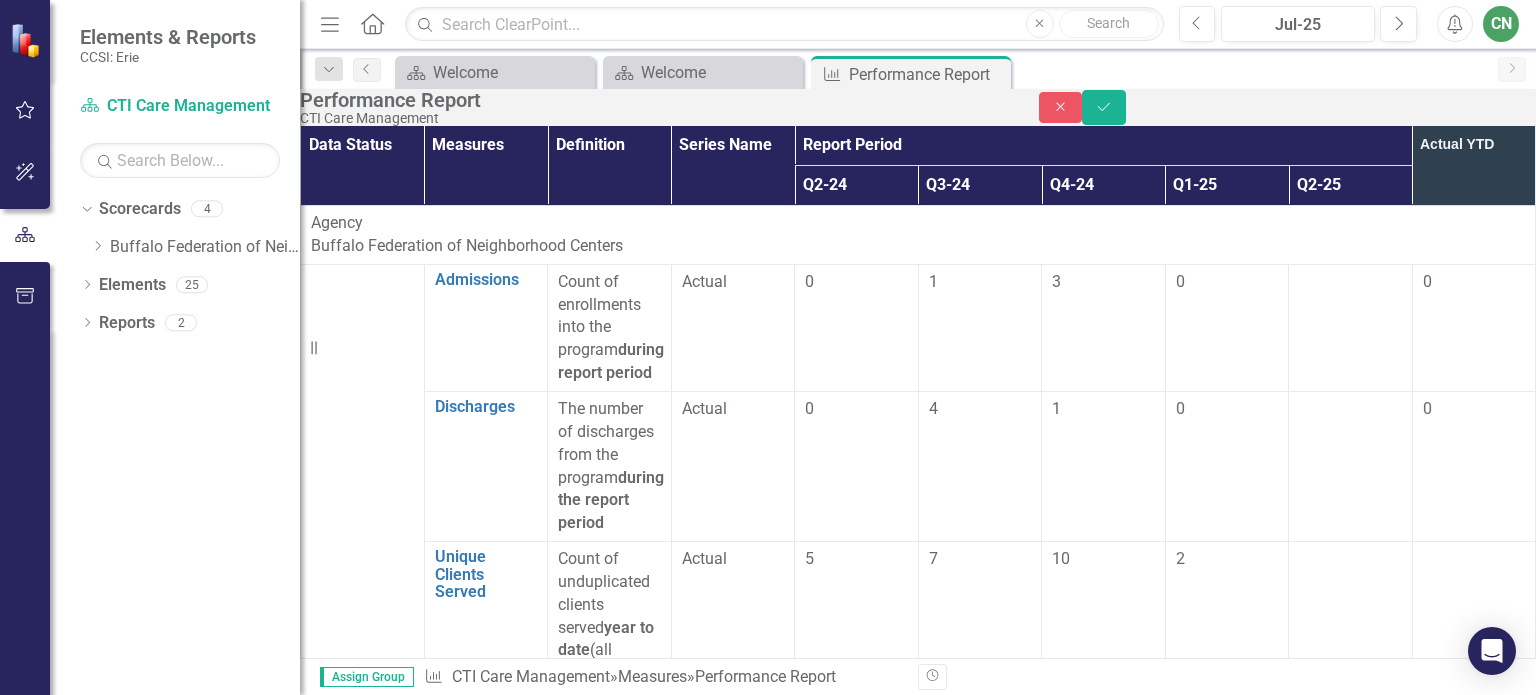 type on "2" 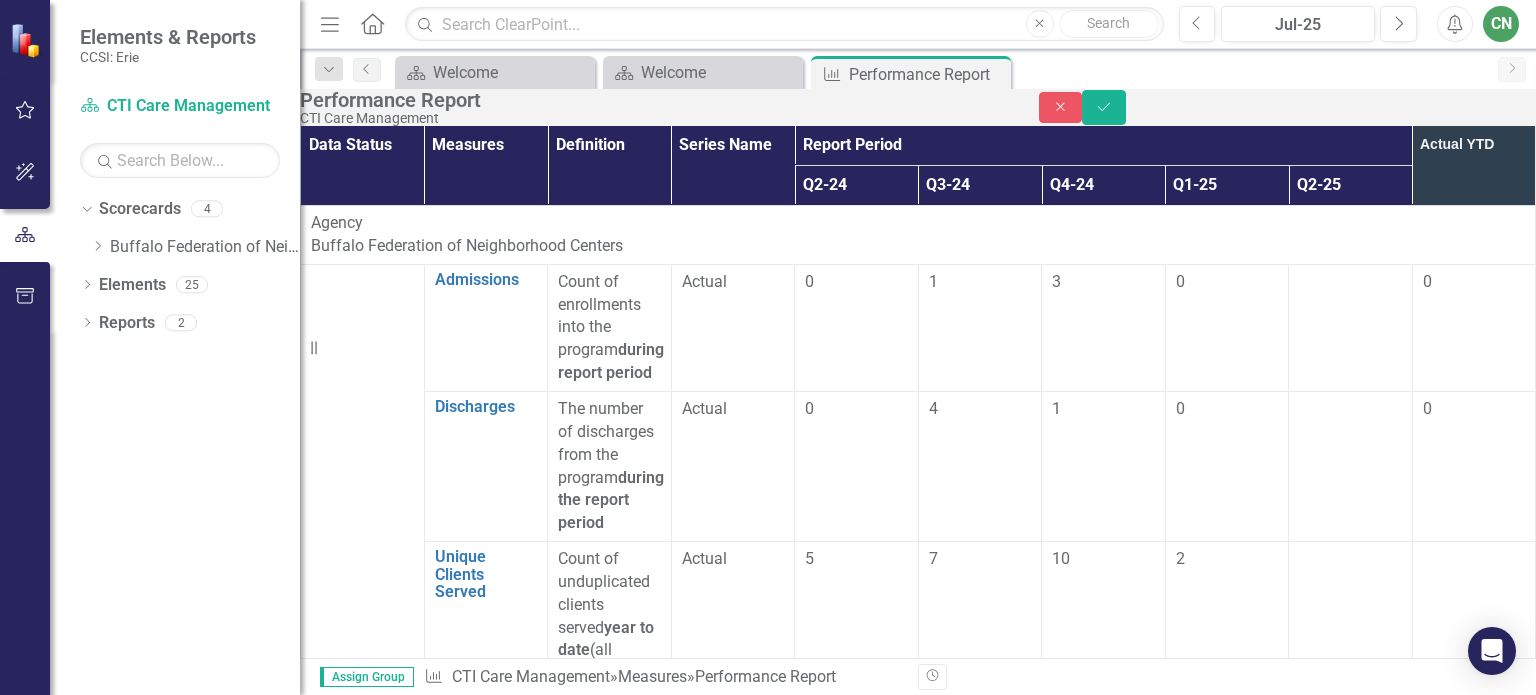 click on "2" at bounding box center [1350, 1291] 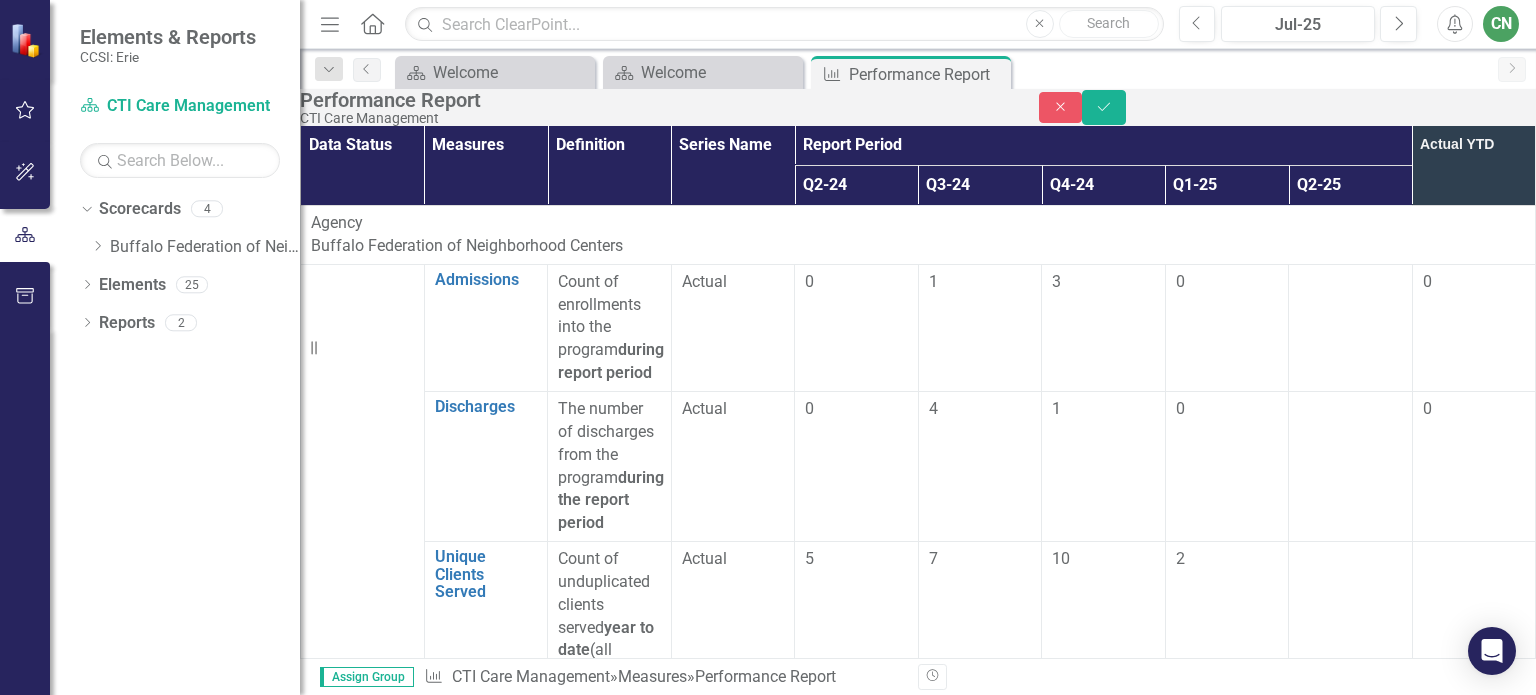 type on "3" 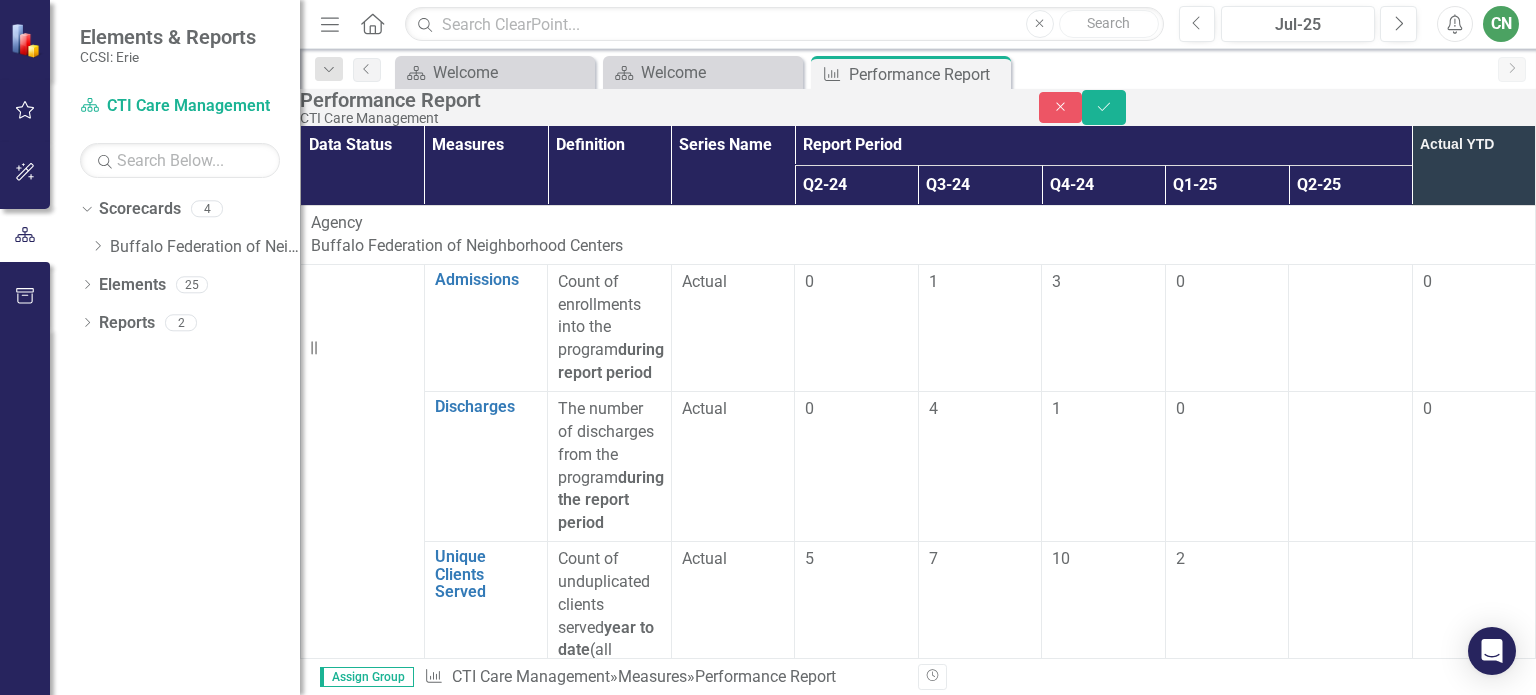 click at bounding box center (1350, 1356) 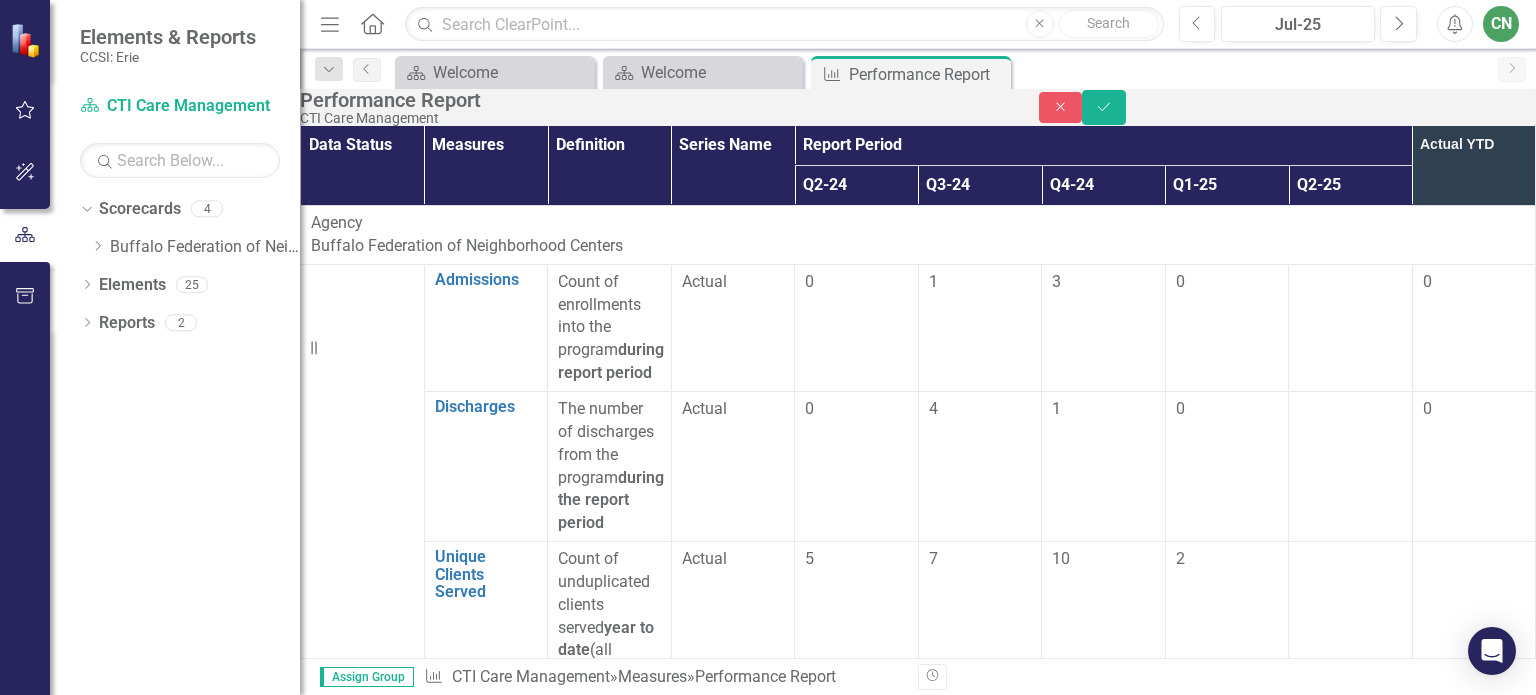 scroll, scrollTop: 700, scrollLeft: 0, axis: vertical 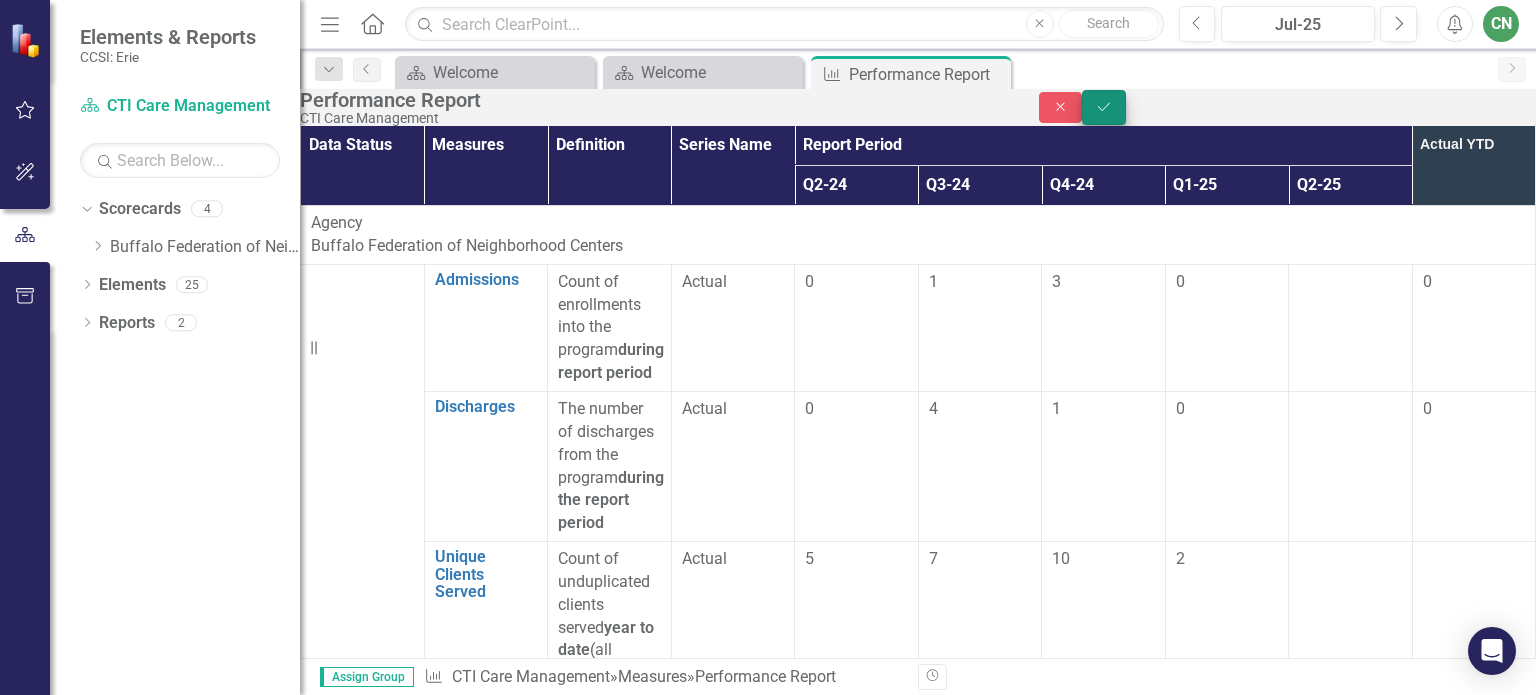 type on "2" 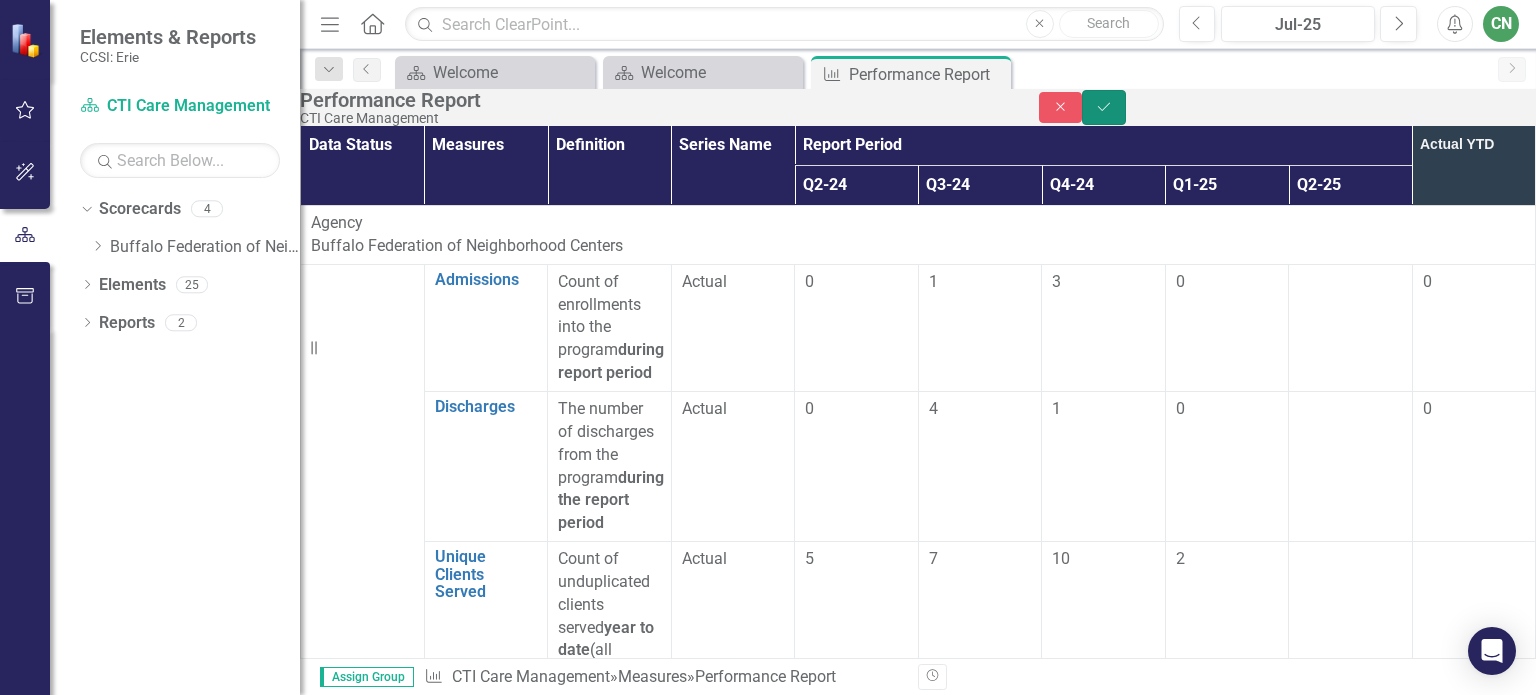 click on "Save" 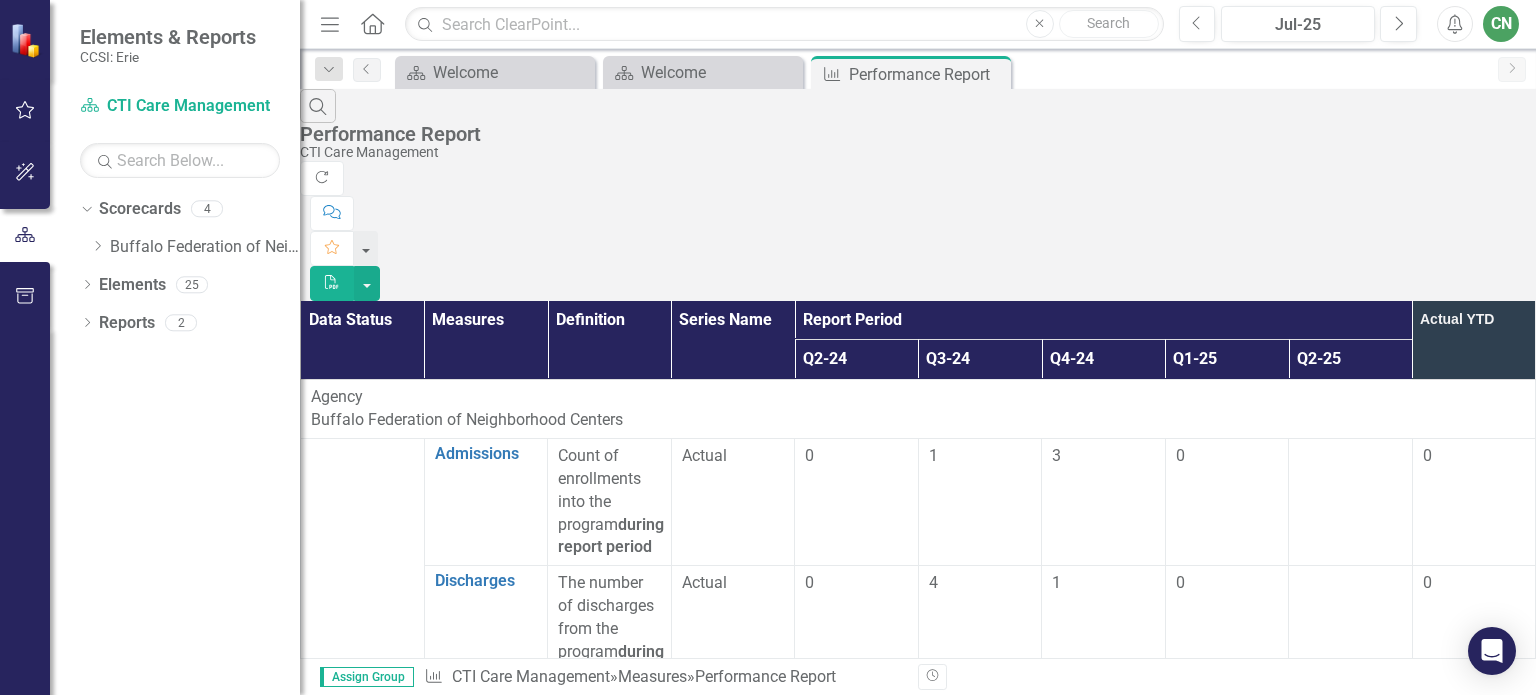 scroll, scrollTop: 0, scrollLeft: 0, axis: both 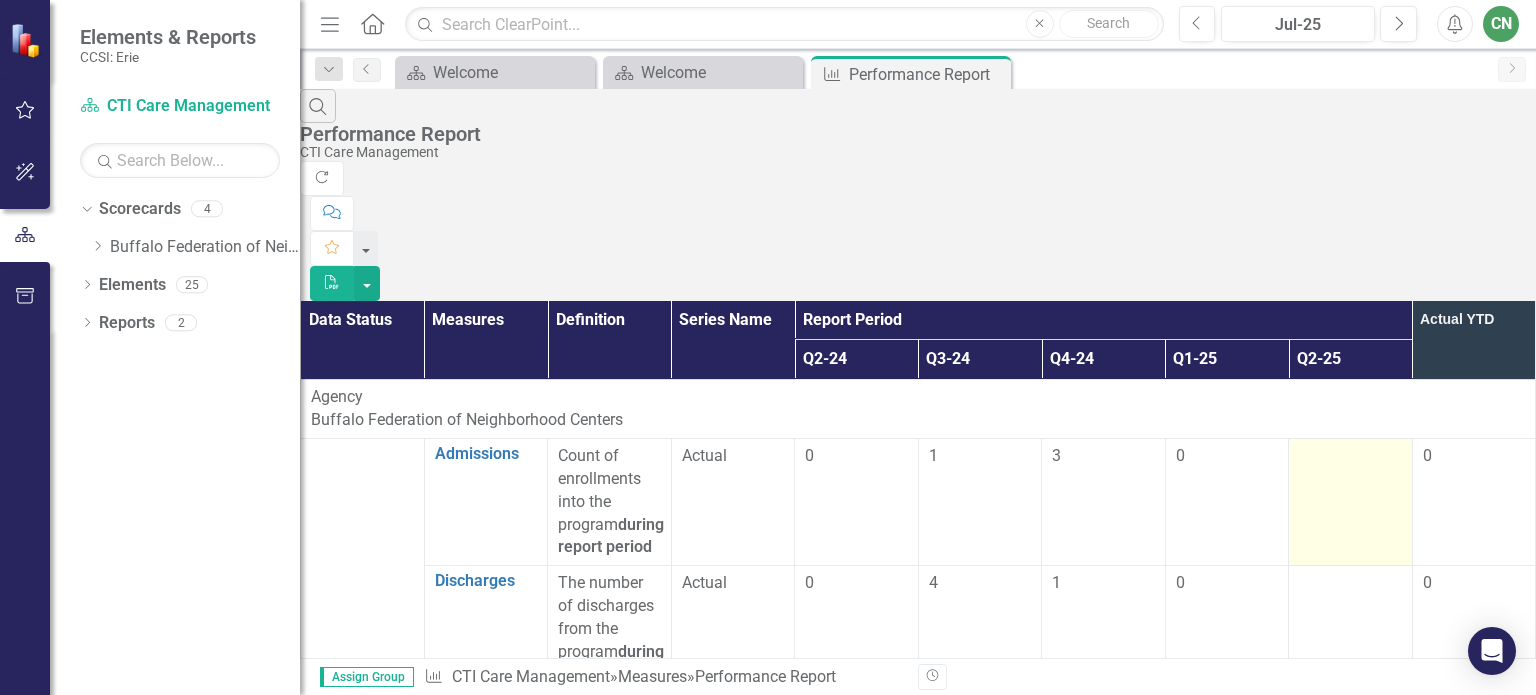 click at bounding box center [1351, 502] 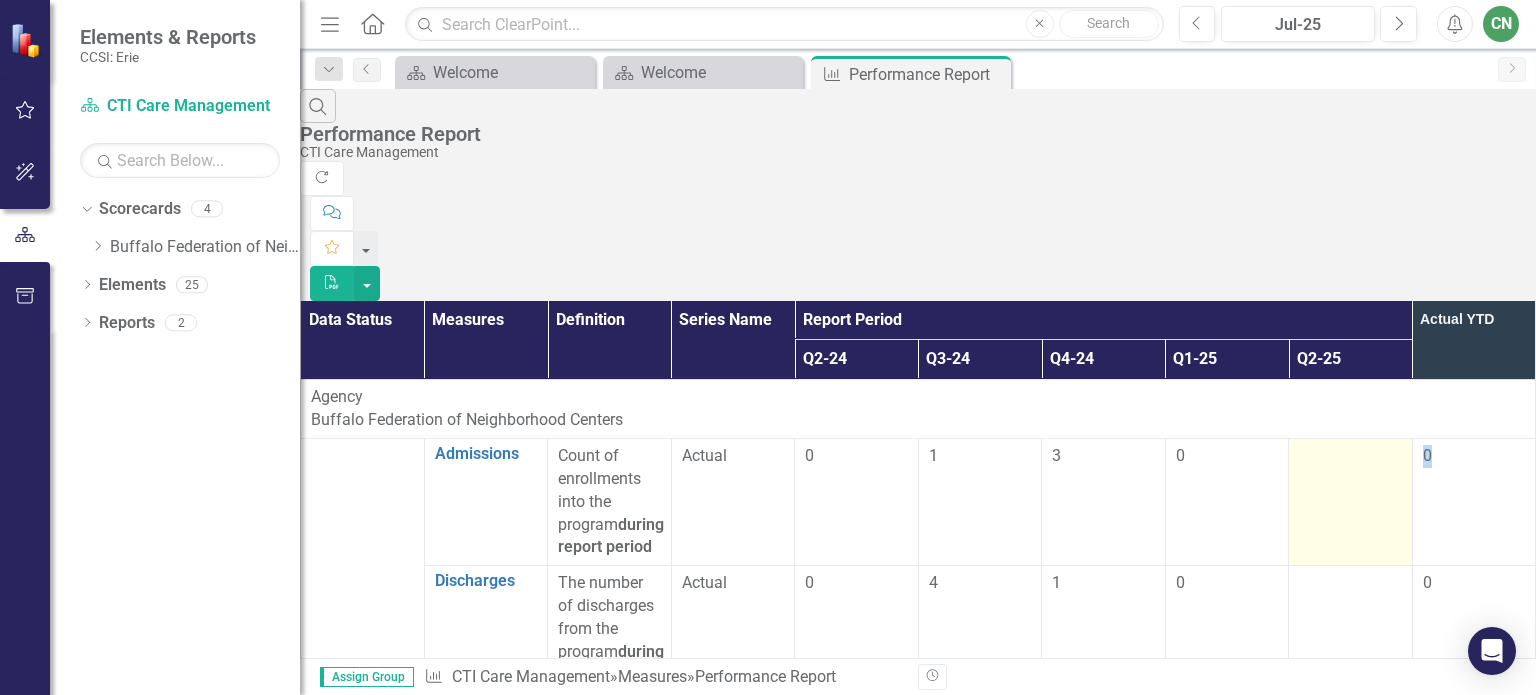 click at bounding box center [1351, 502] 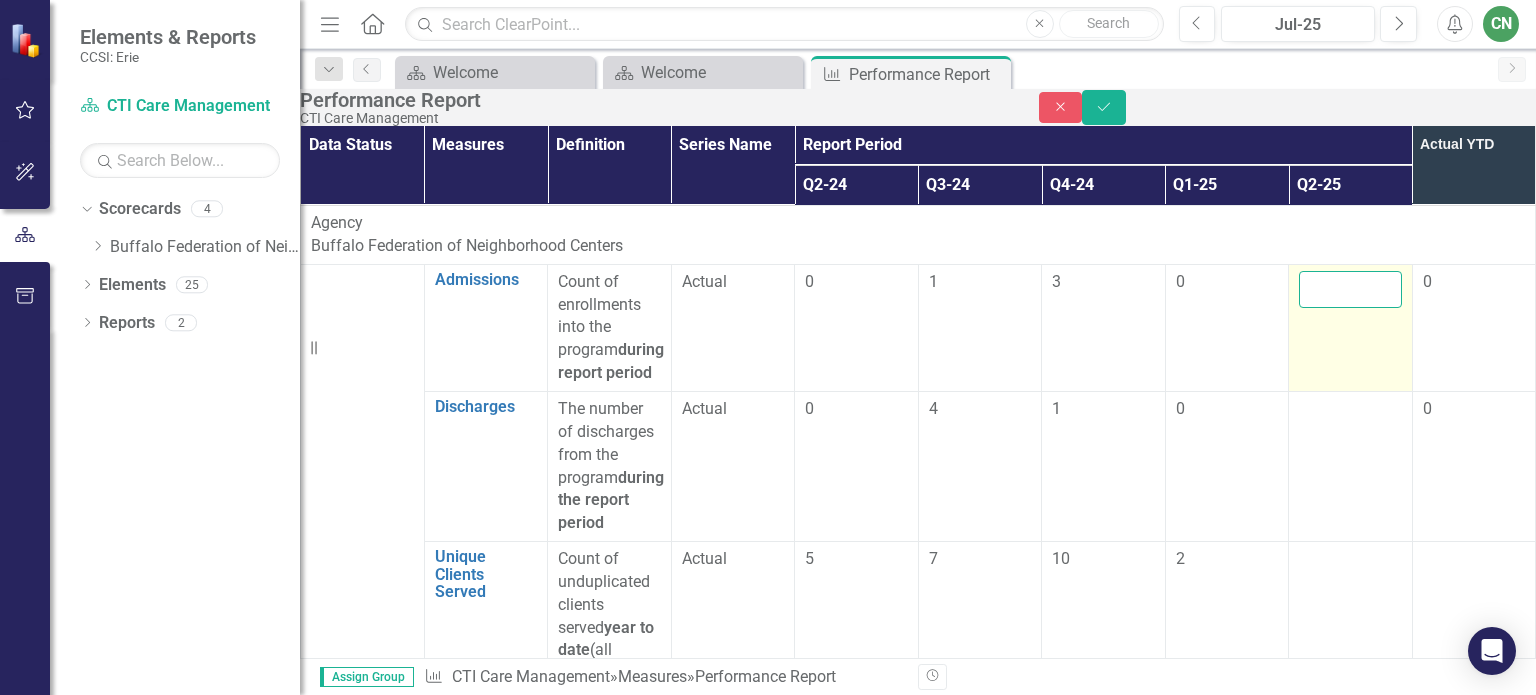 click at bounding box center [1350, 289] 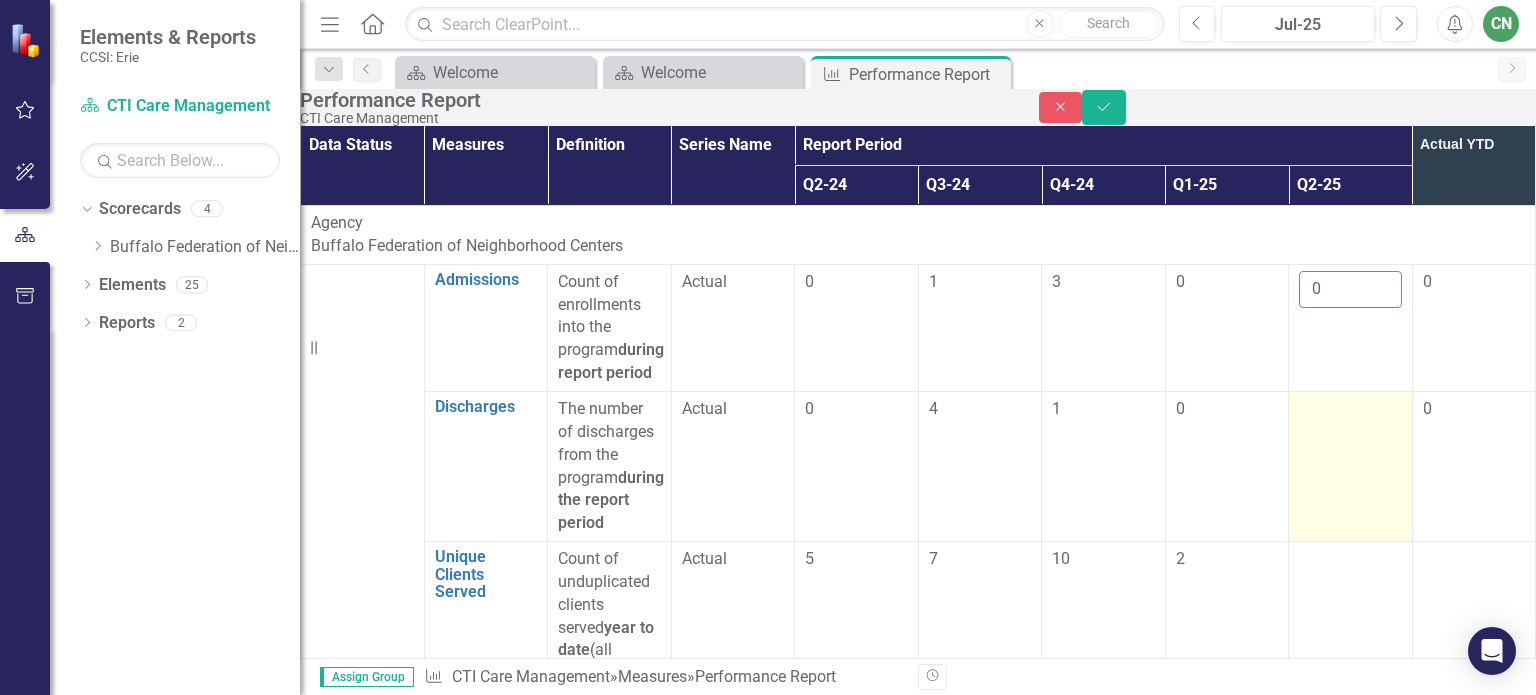 type on "0" 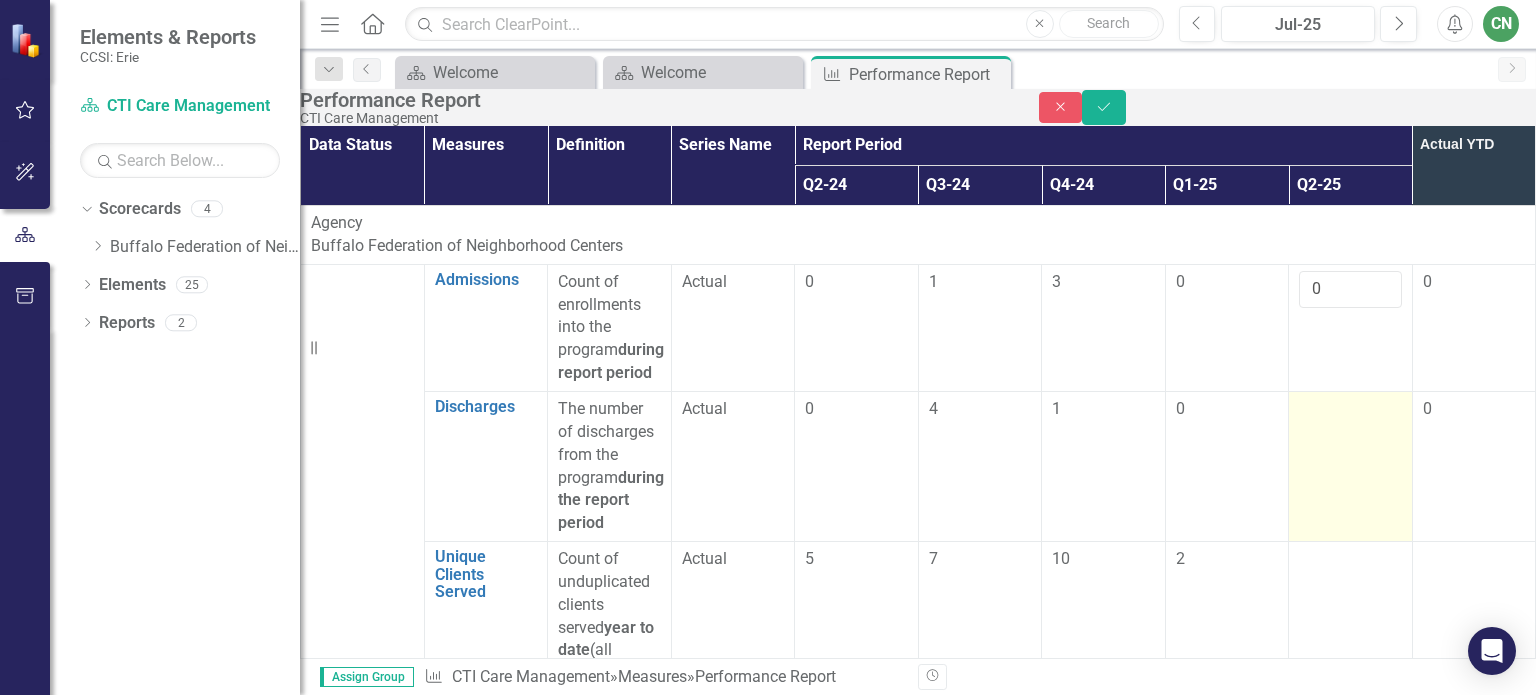 click at bounding box center [1351, 466] 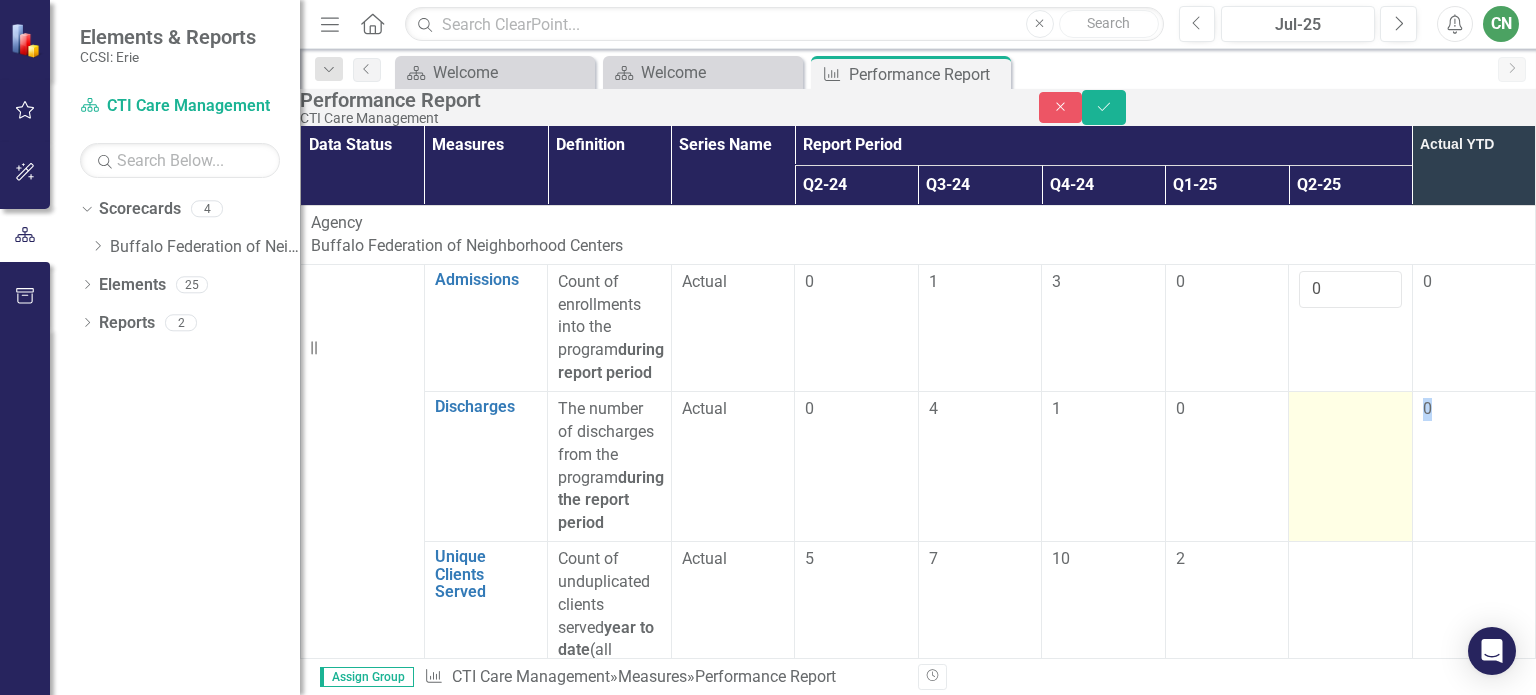 click at bounding box center [1351, 466] 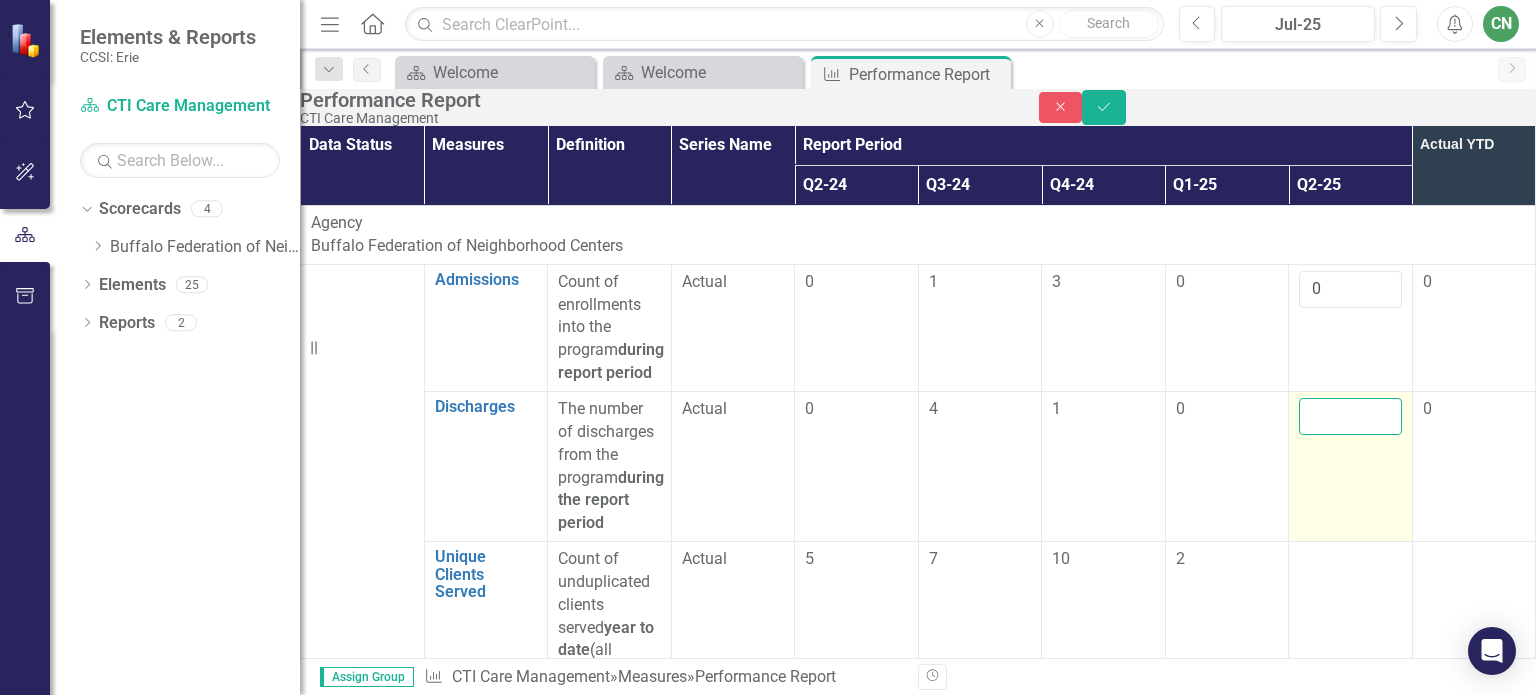 click at bounding box center [1350, 416] 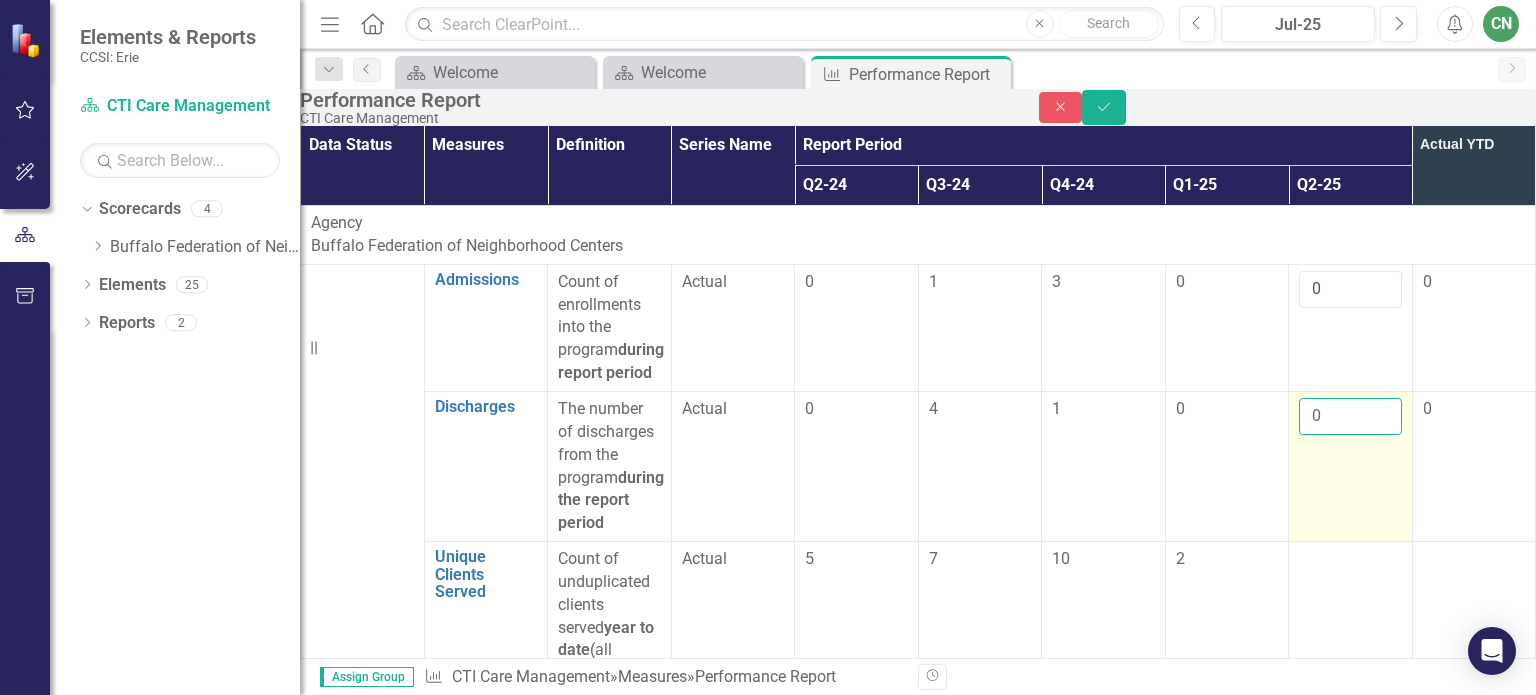 type on "-1" 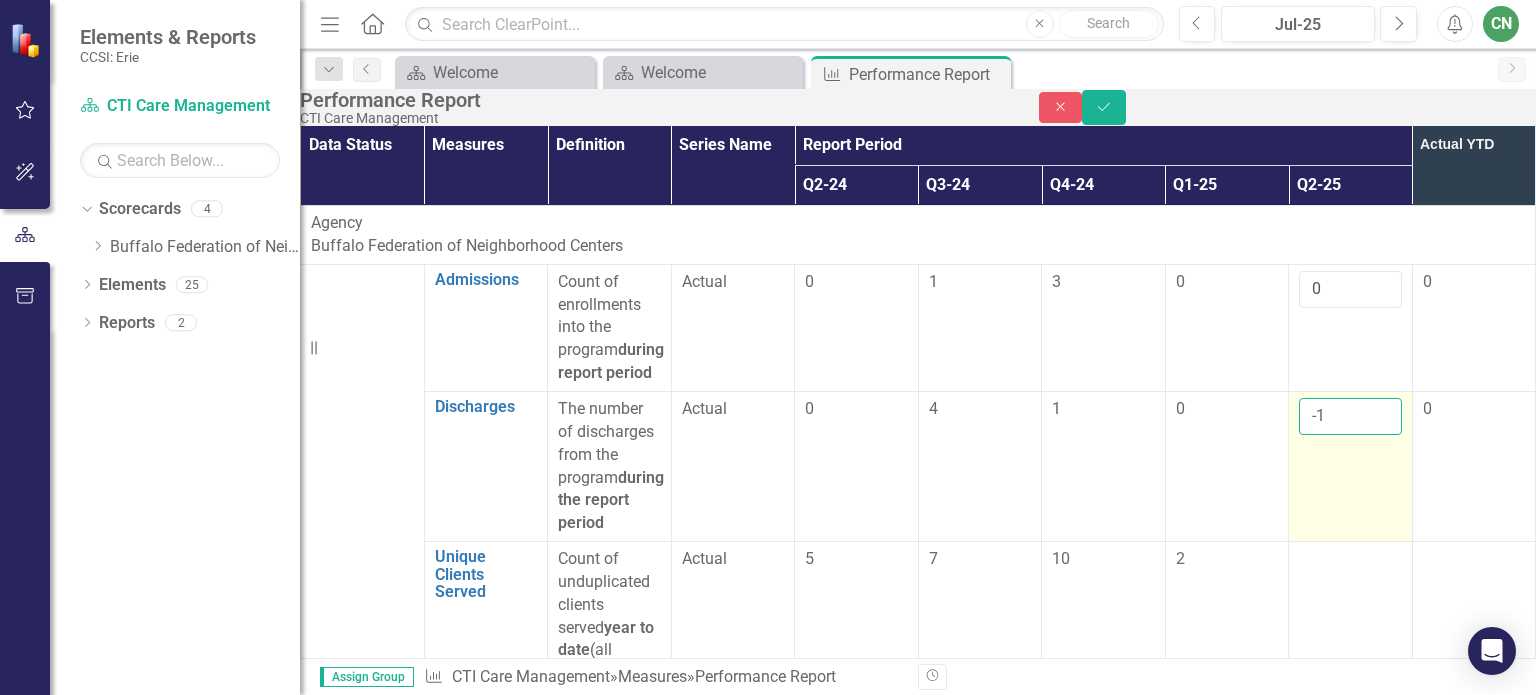 scroll, scrollTop: 100, scrollLeft: 0, axis: vertical 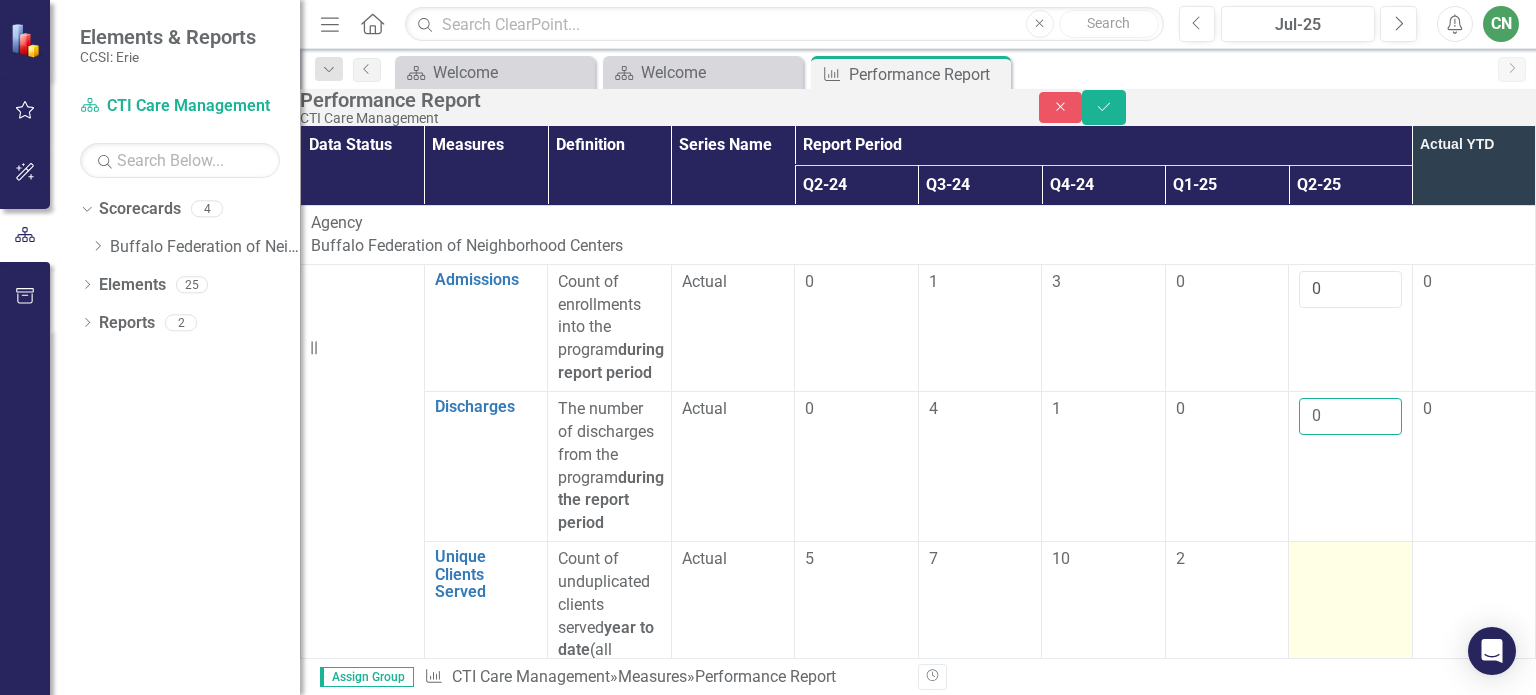type on "0" 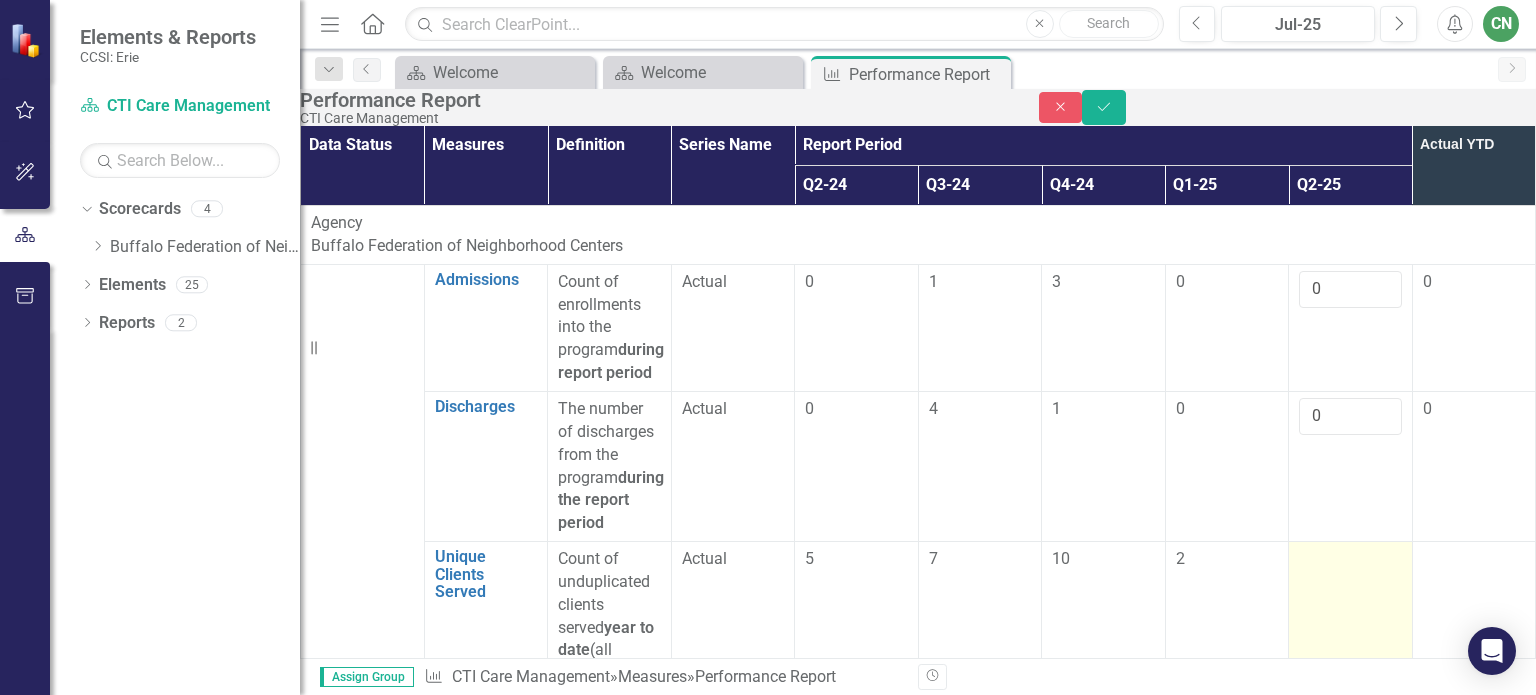 click at bounding box center [1351, 617] 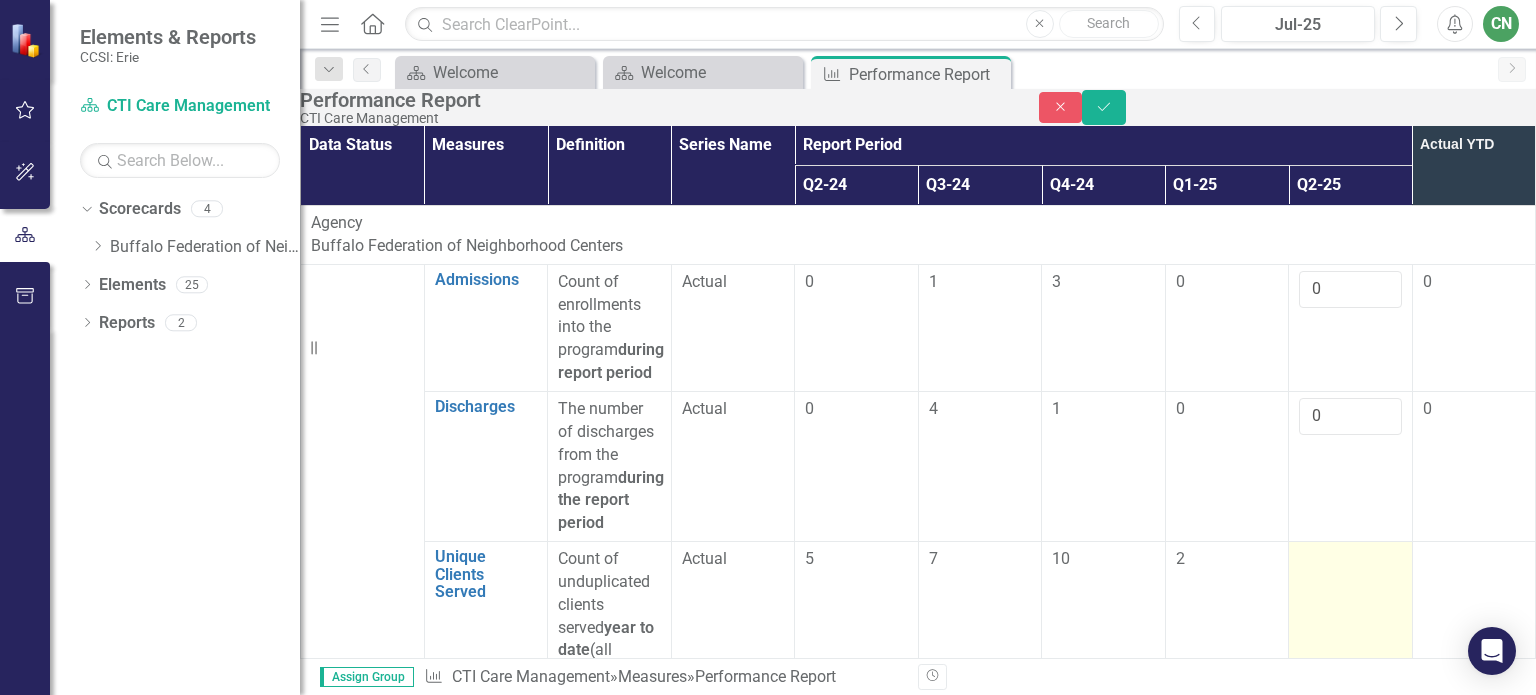 scroll, scrollTop: 200, scrollLeft: 0, axis: vertical 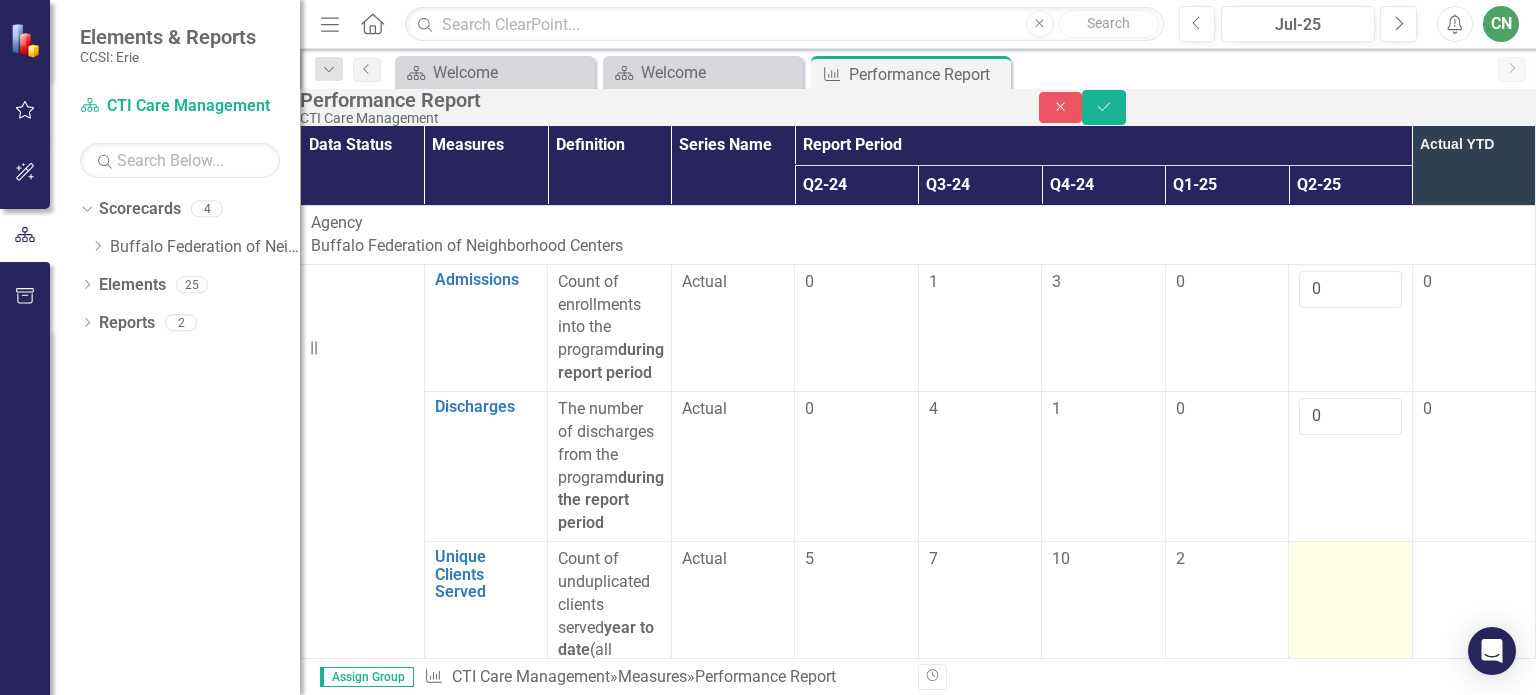 click at bounding box center [1350, 560] 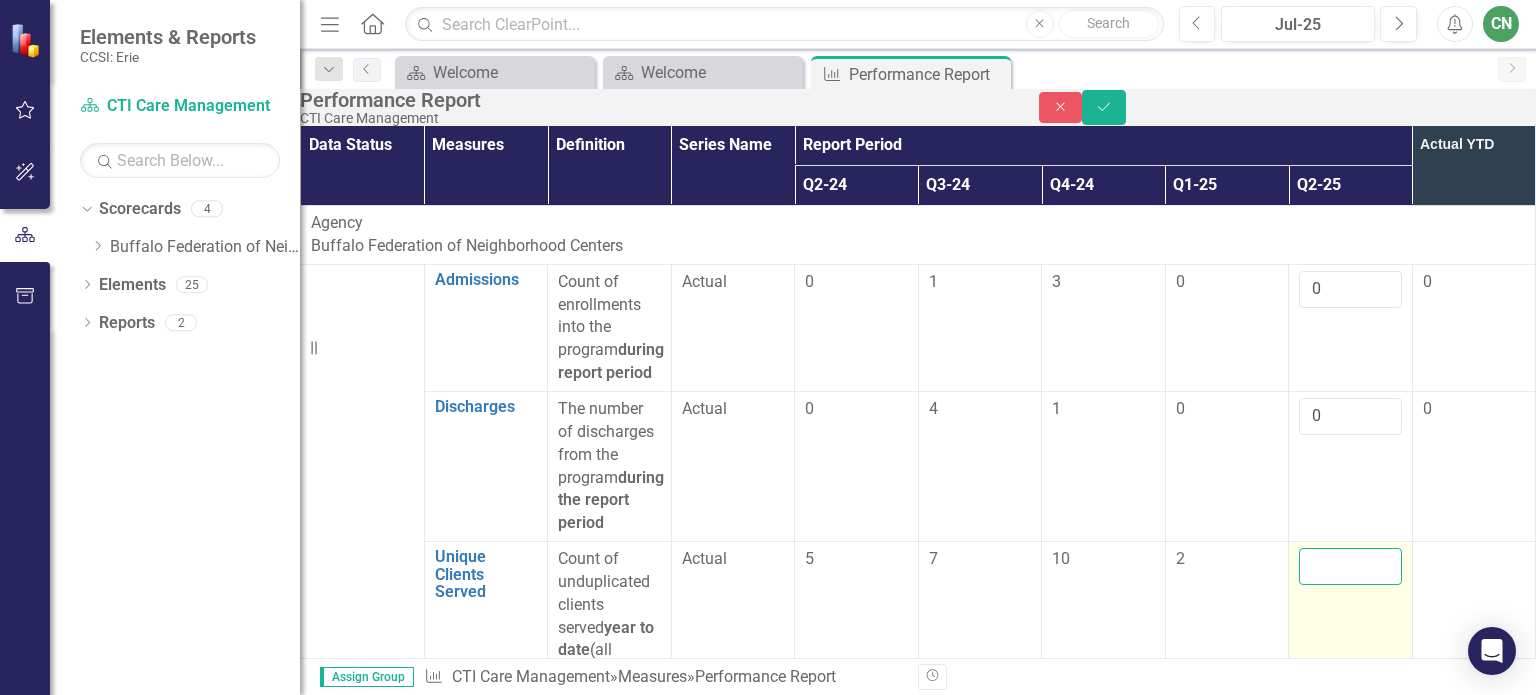 click at bounding box center [1350, 566] 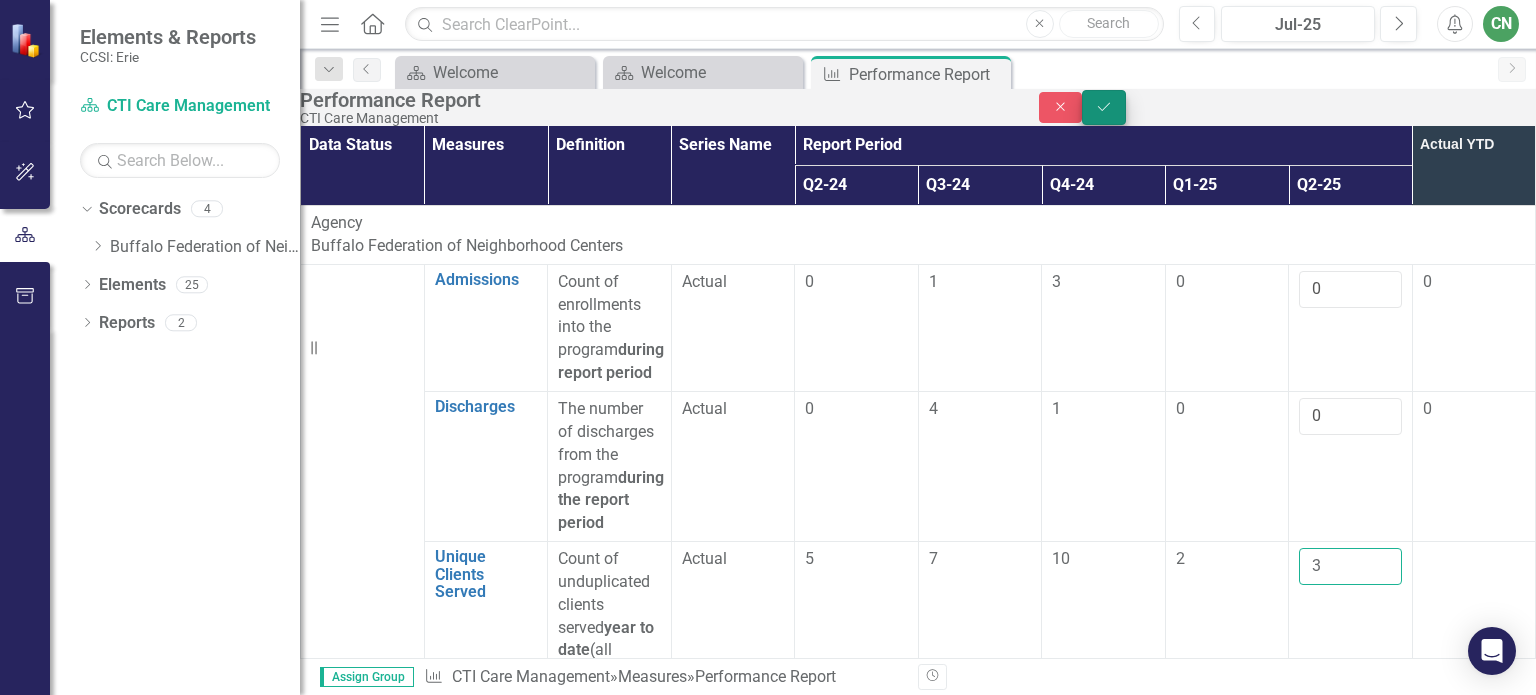 type on "3" 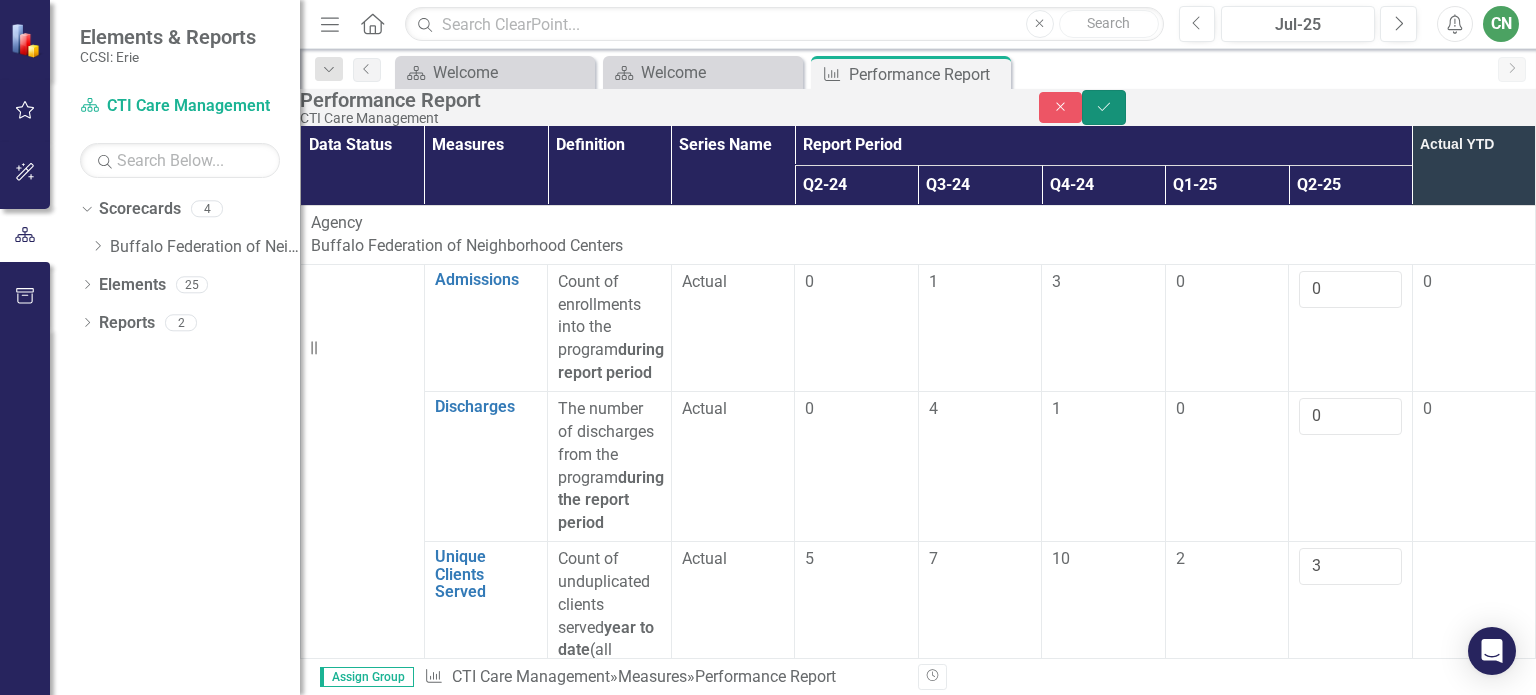 click on "Save" 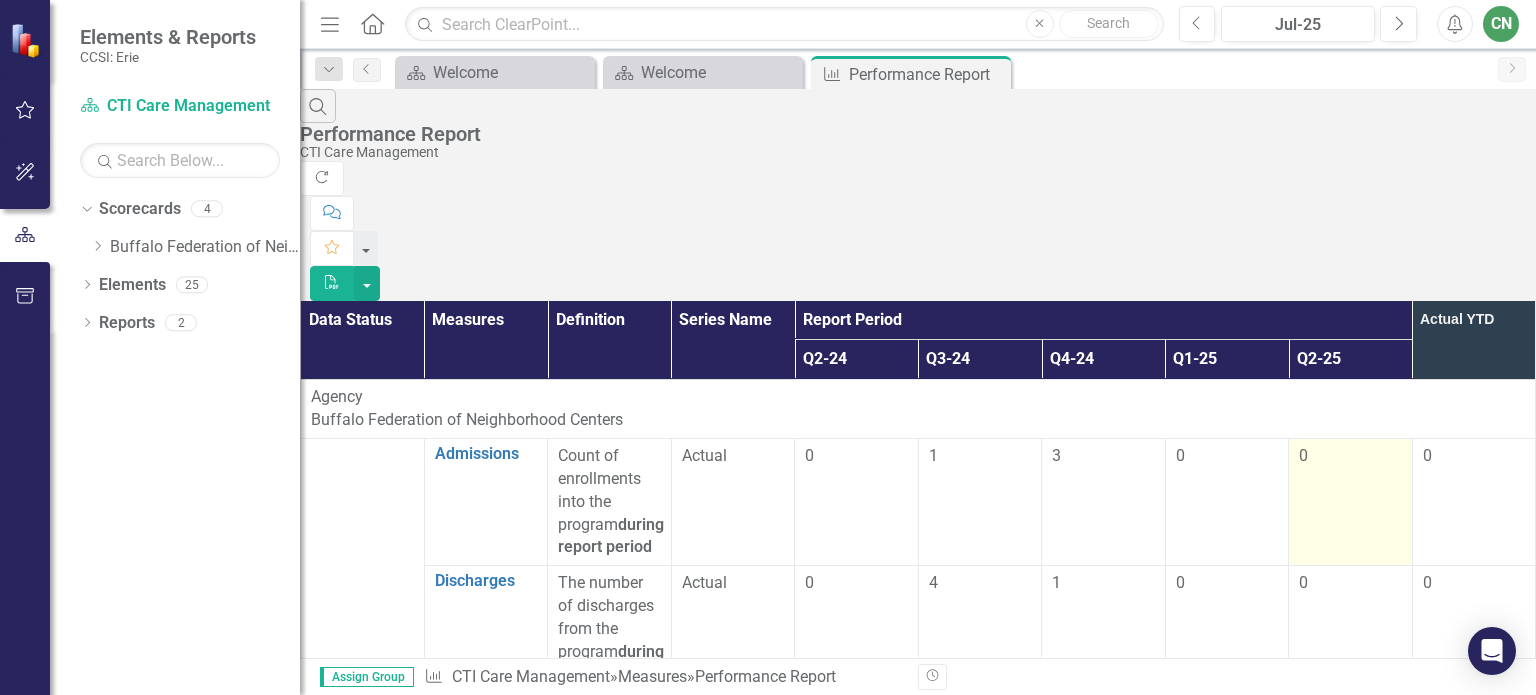 scroll, scrollTop: 400, scrollLeft: 0, axis: vertical 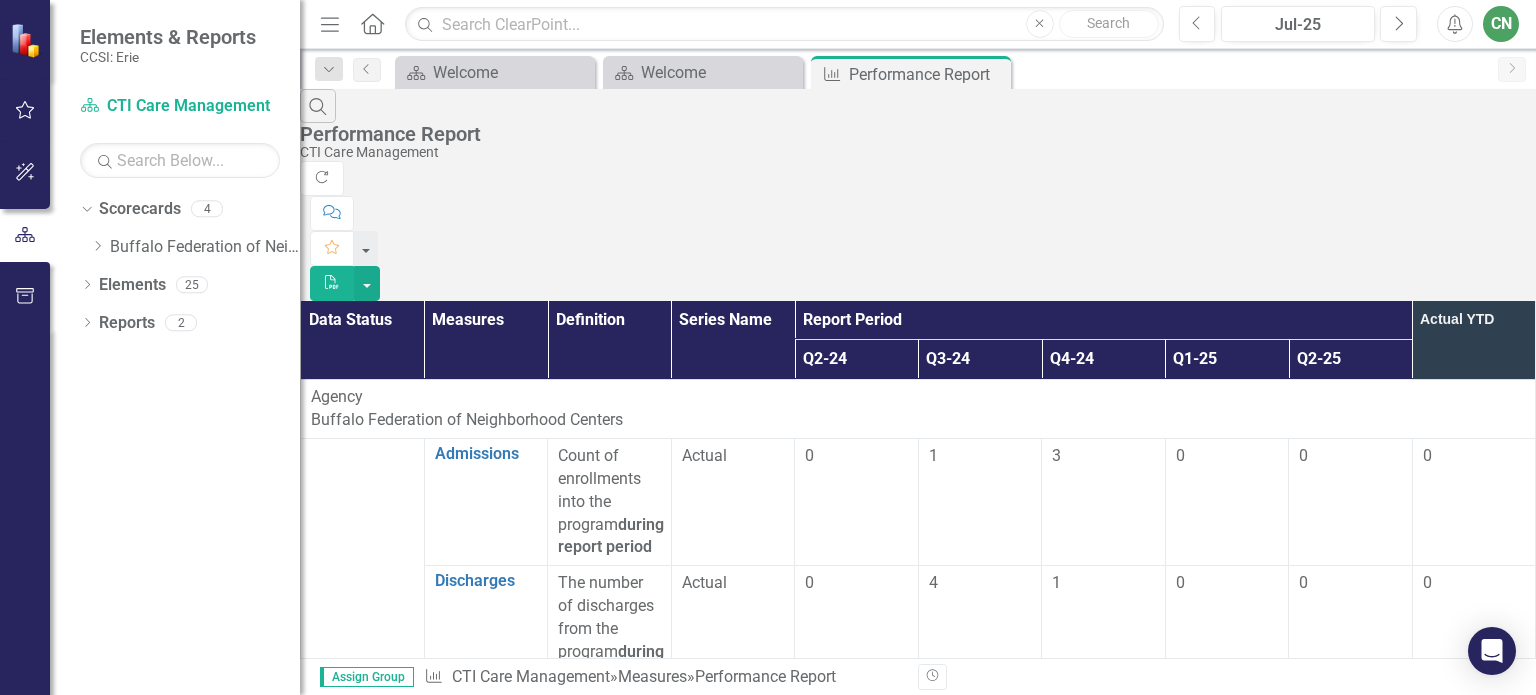 click at bounding box center [1350, 921] 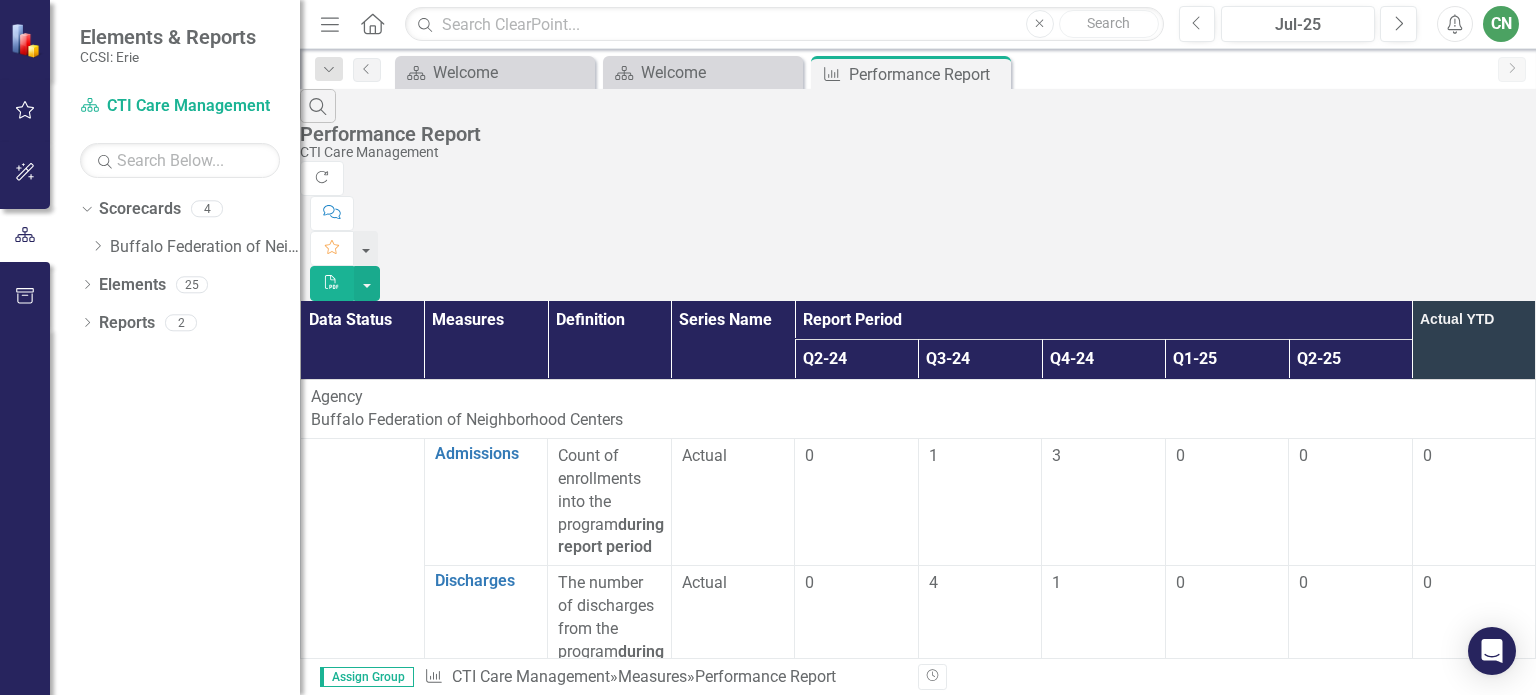 click at bounding box center (1350, 921) 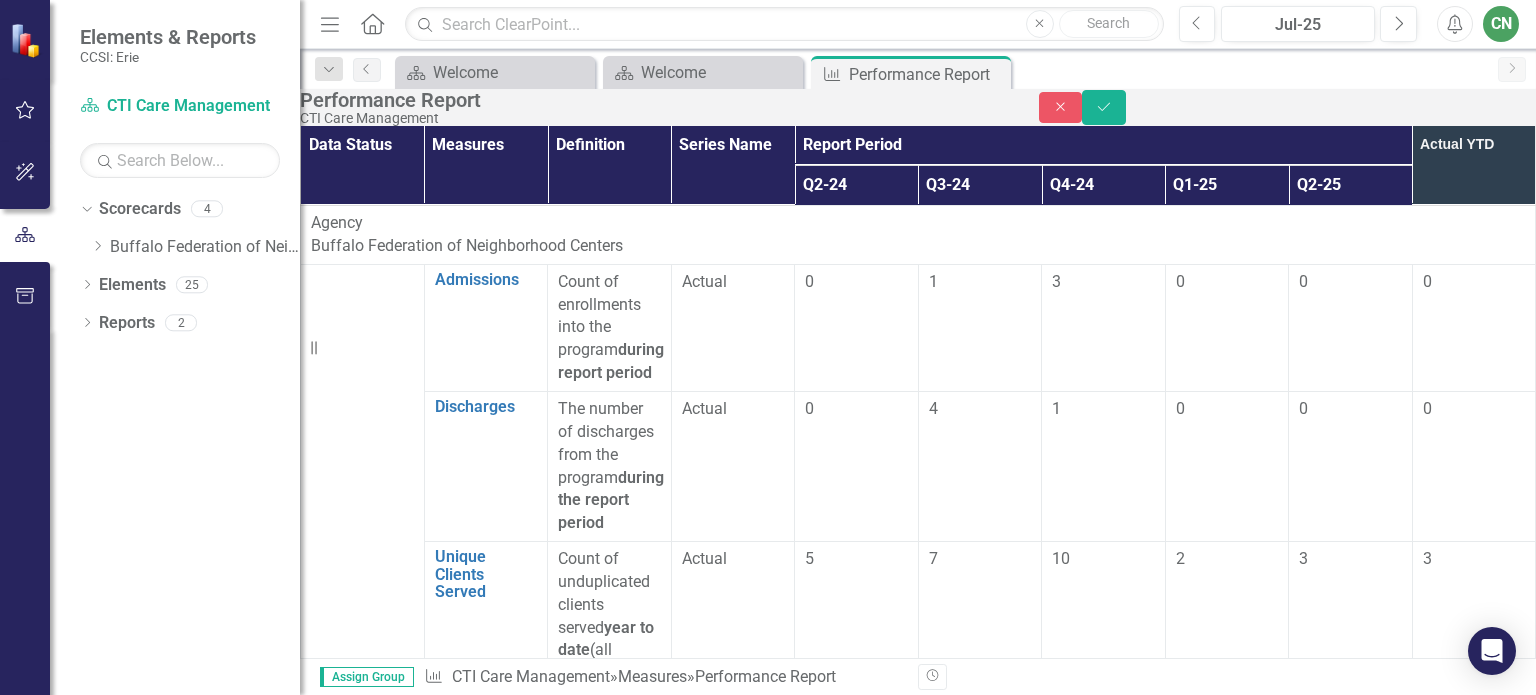 click at bounding box center [1350, 753] 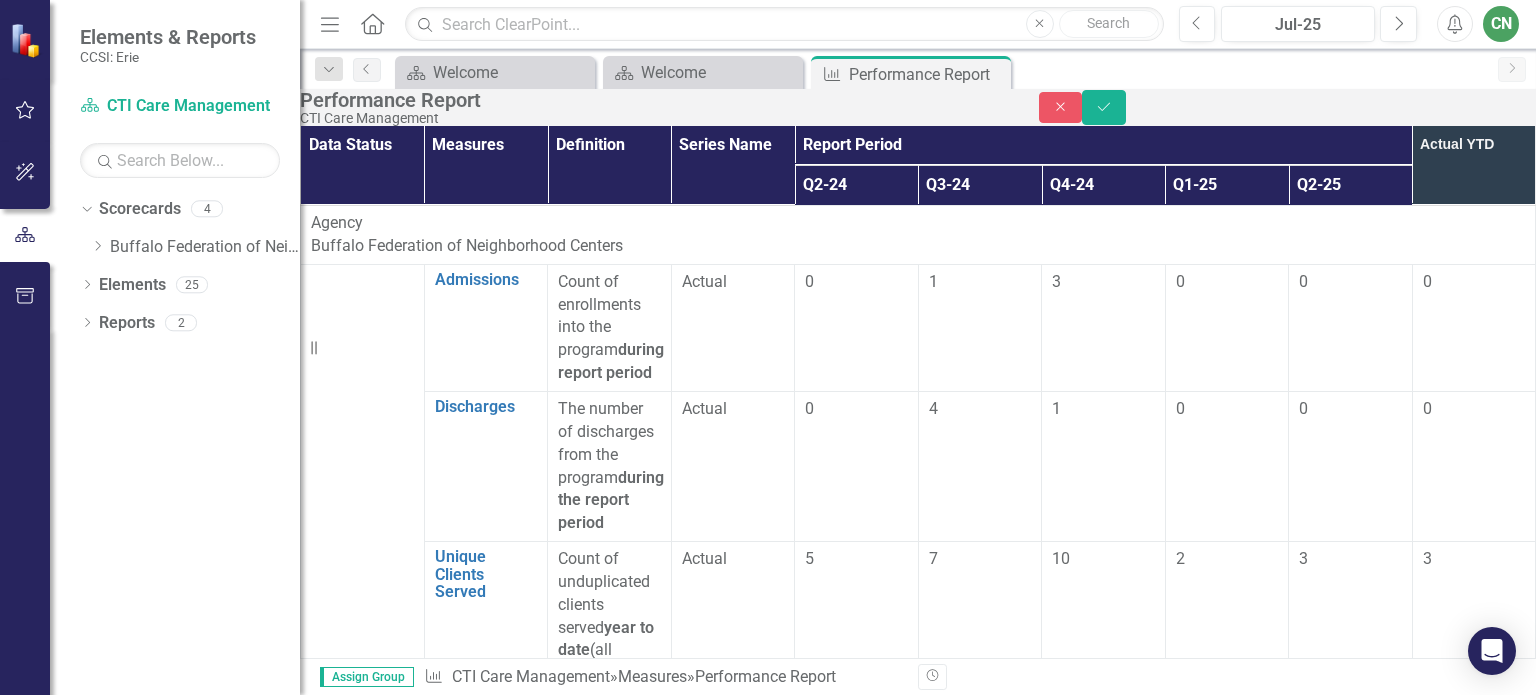 type on "2" 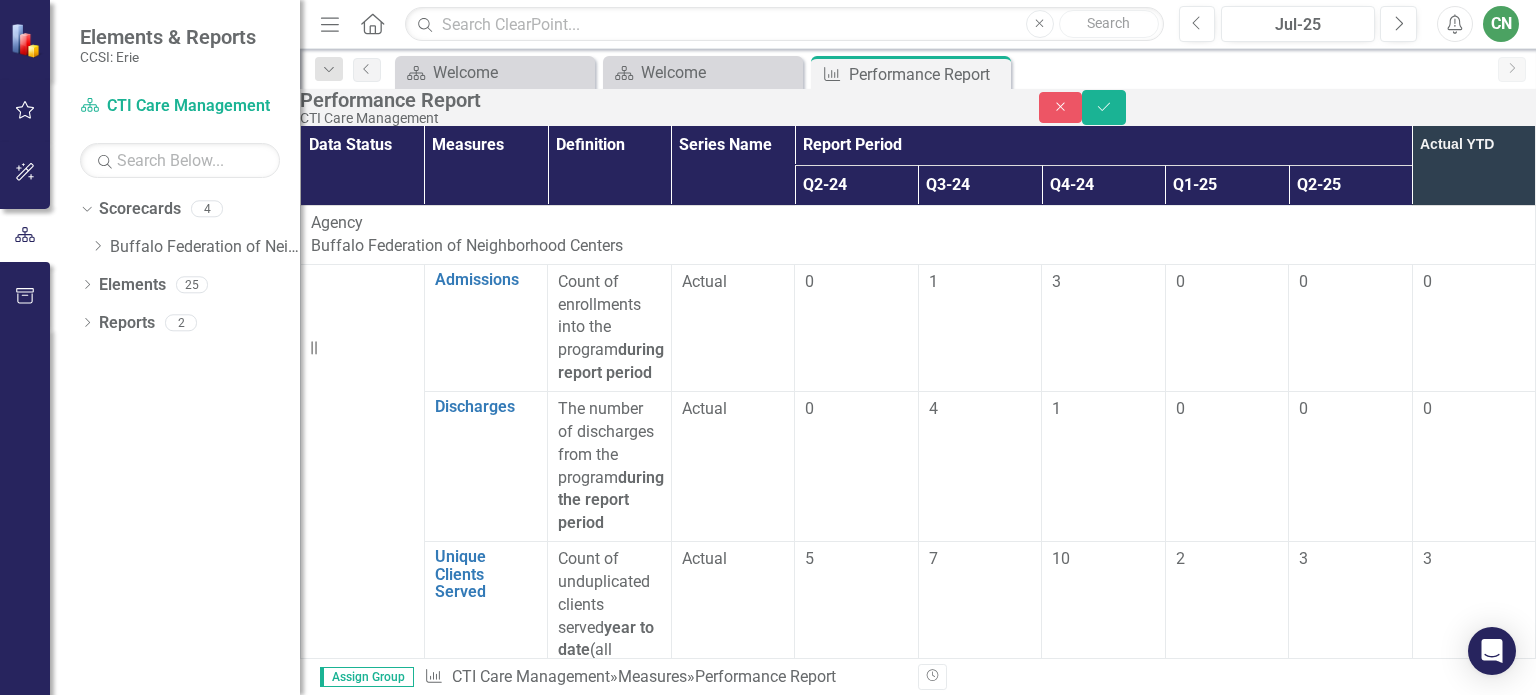 type on "1" 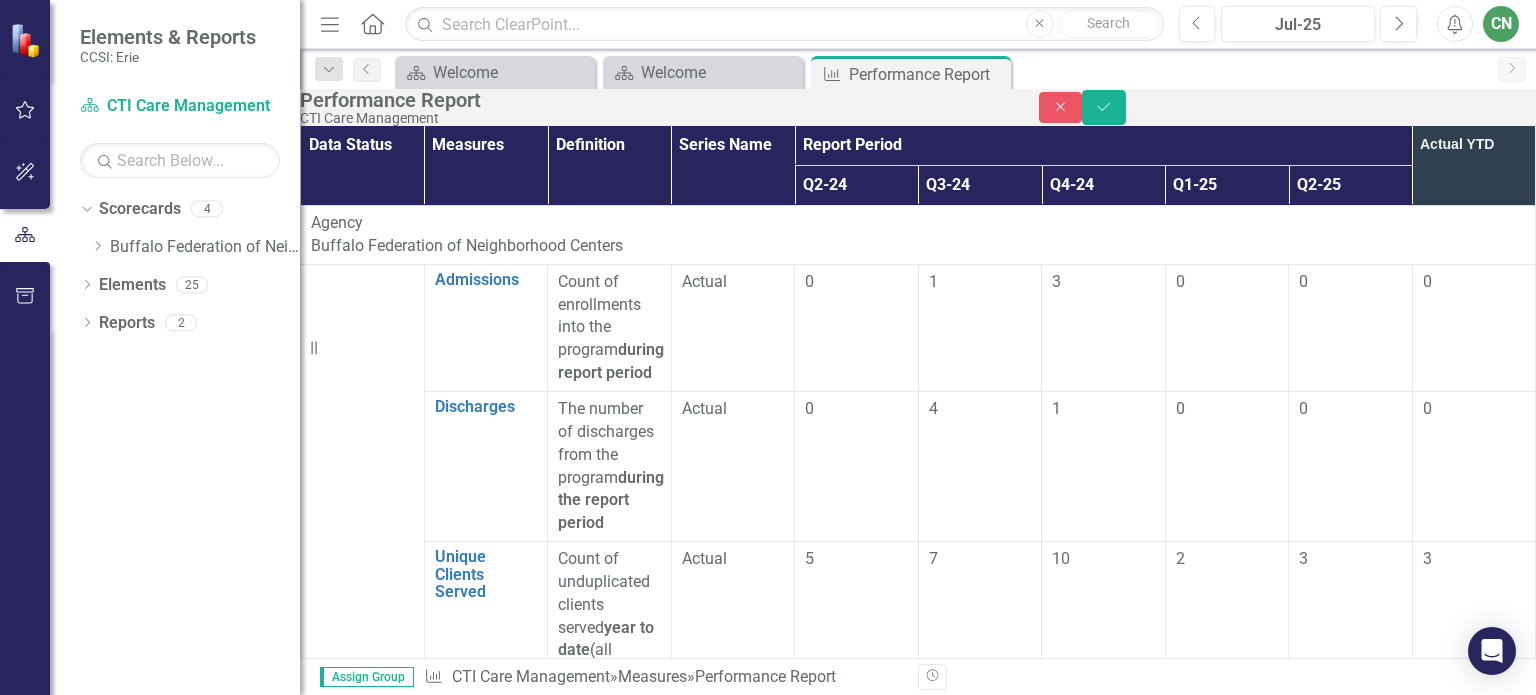 click at bounding box center (1350, 812) 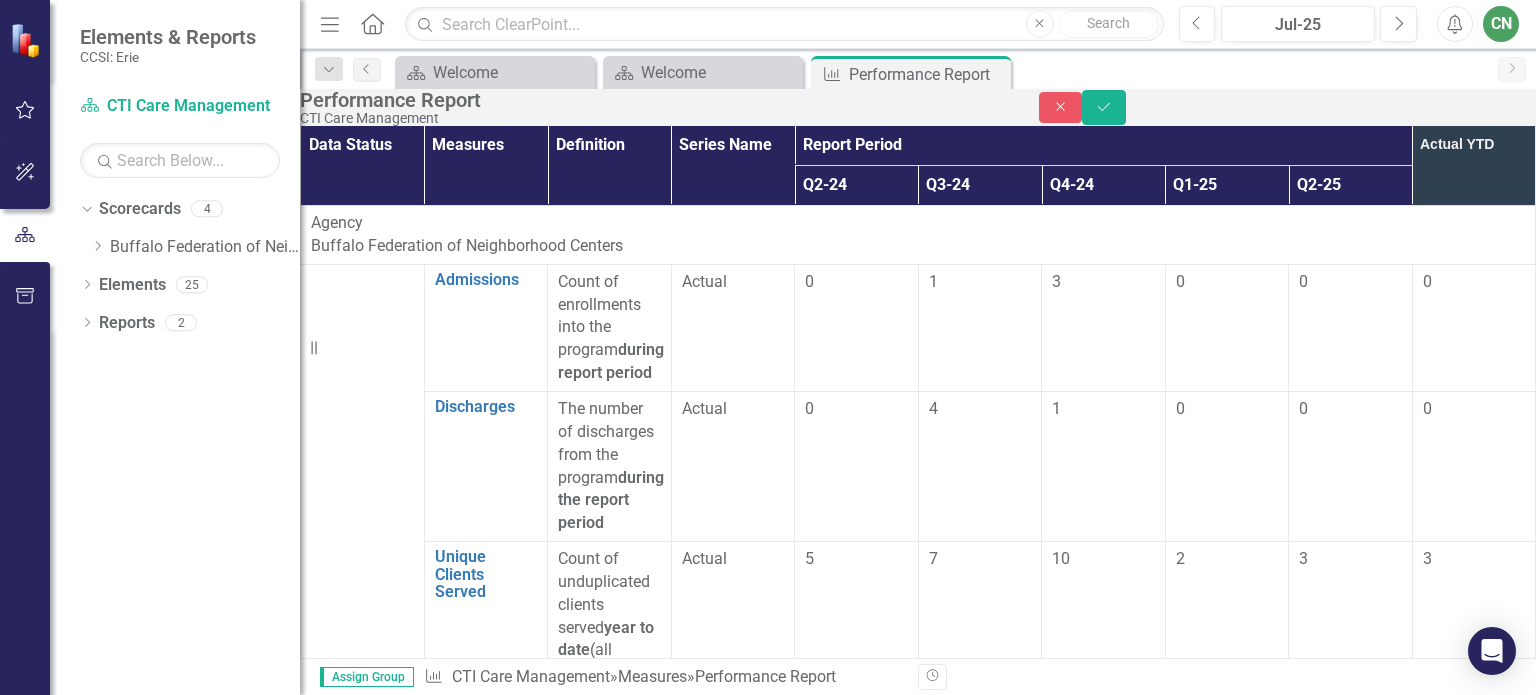 click at bounding box center [1350, 818] 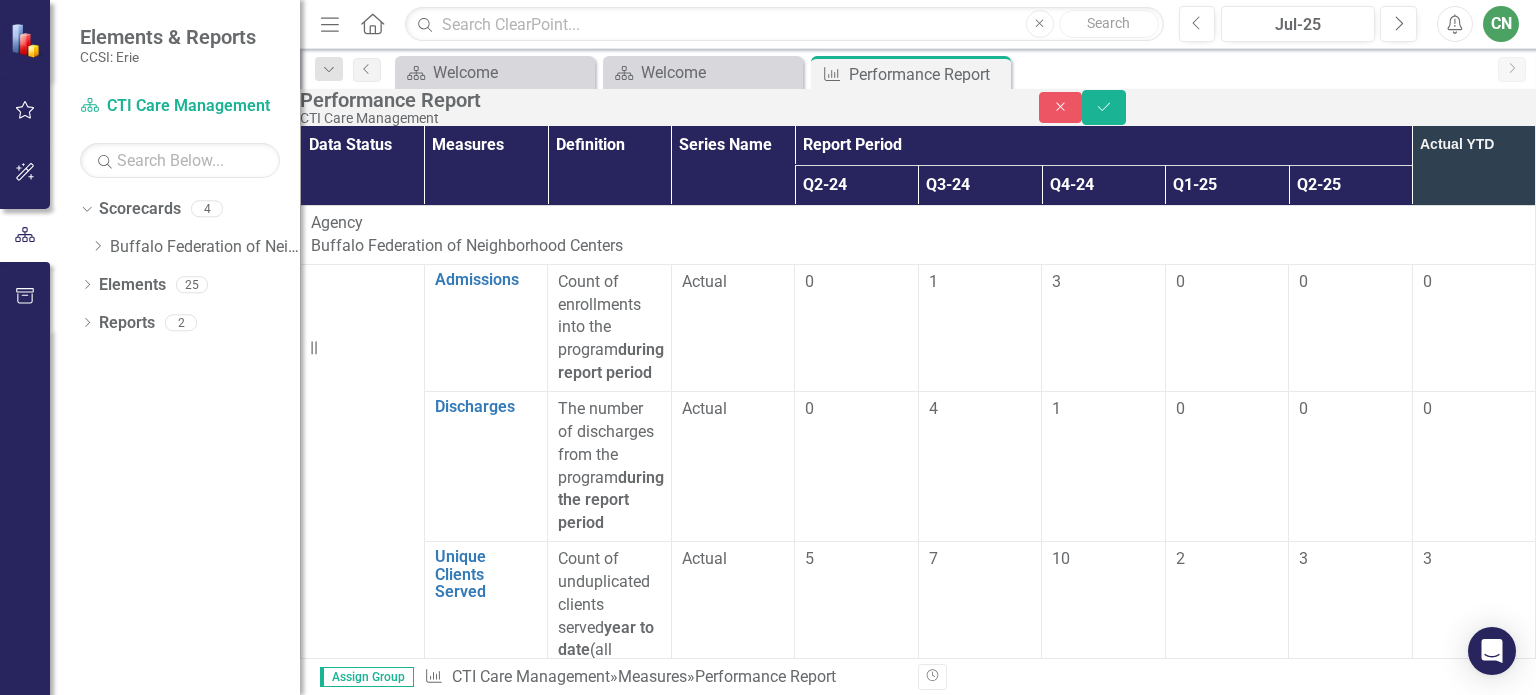 type on "2" 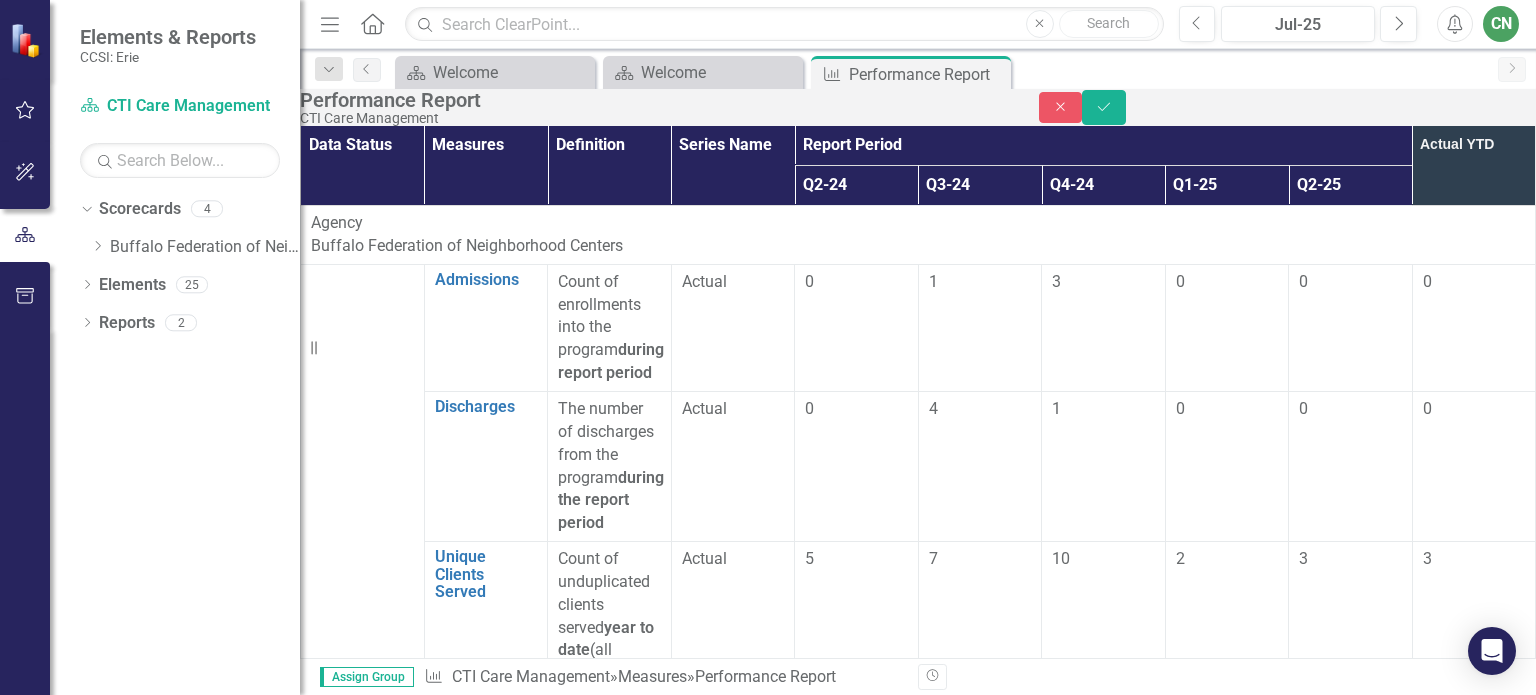 click at bounding box center (1351, 899) 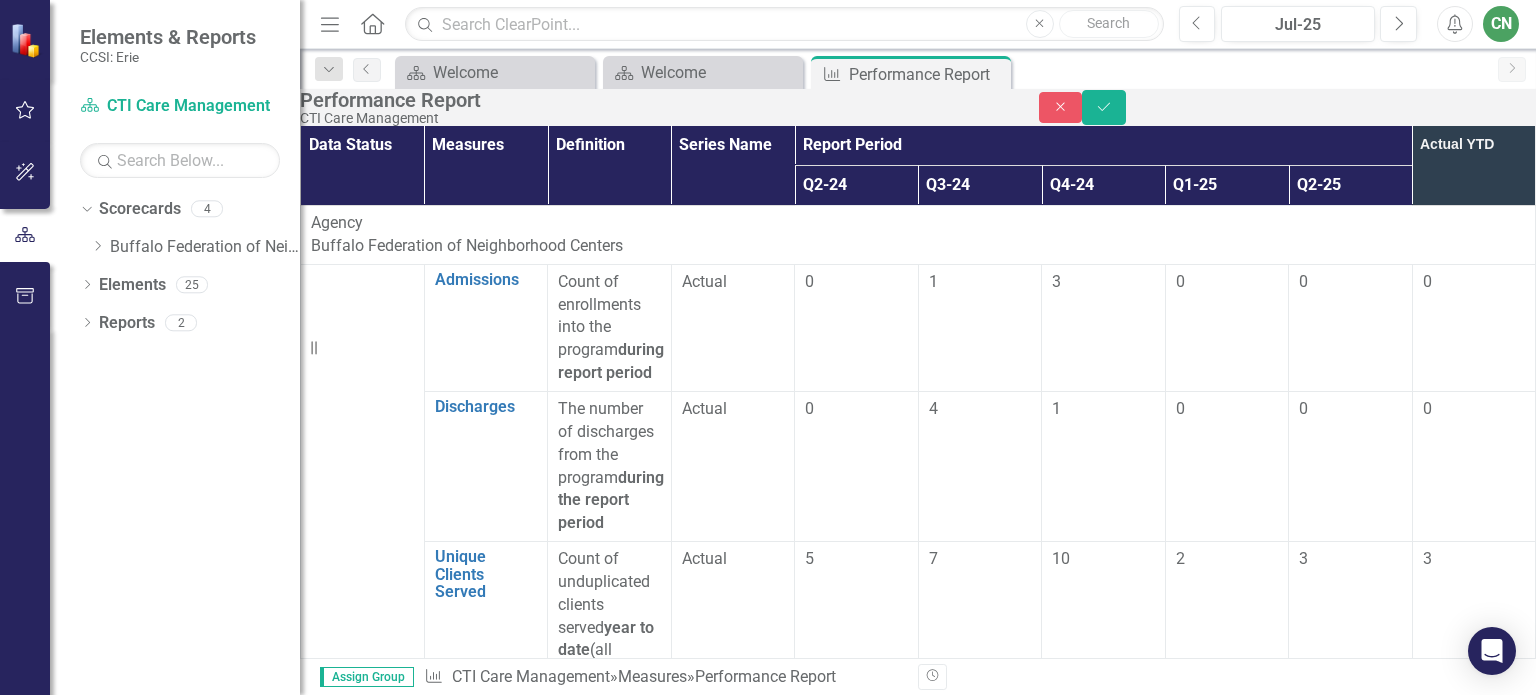 type on "-1" 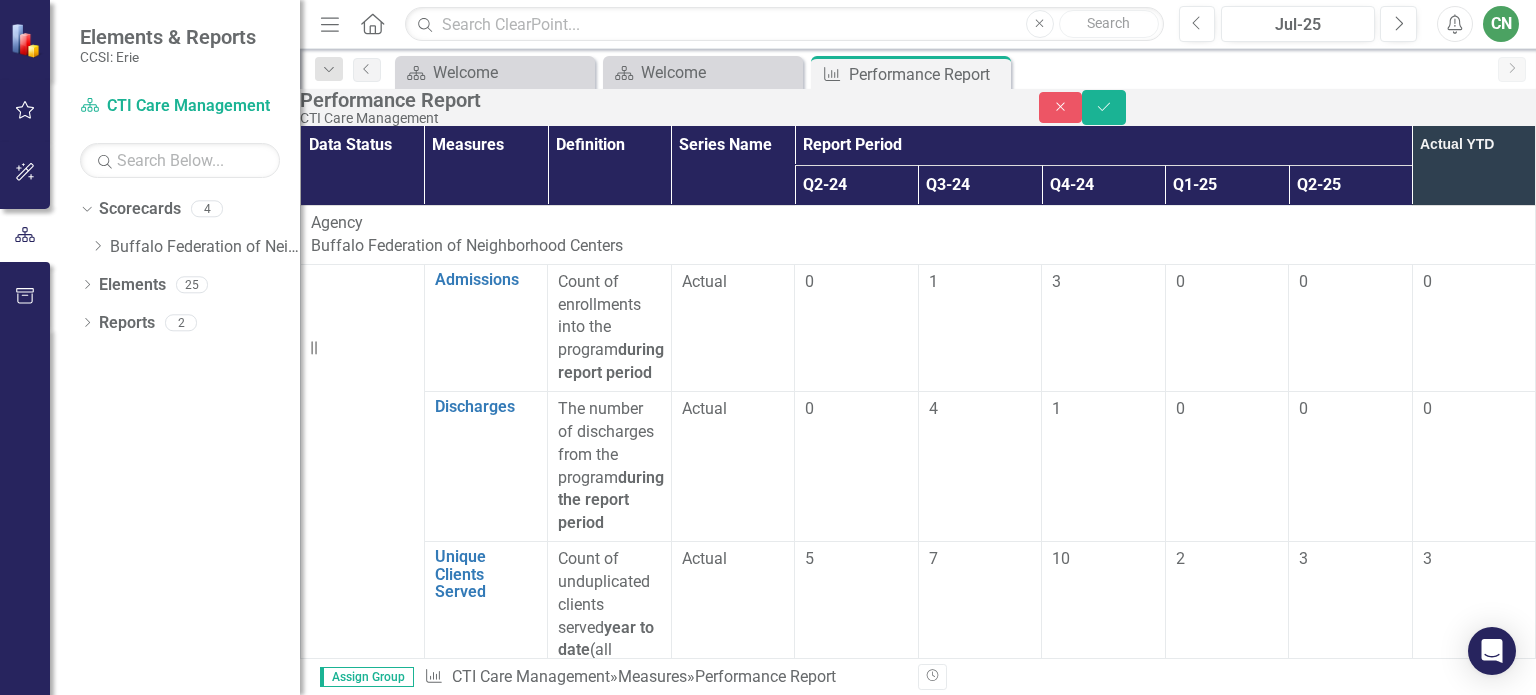 scroll, scrollTop: 500, scrollLeft: 0, axis: vertical 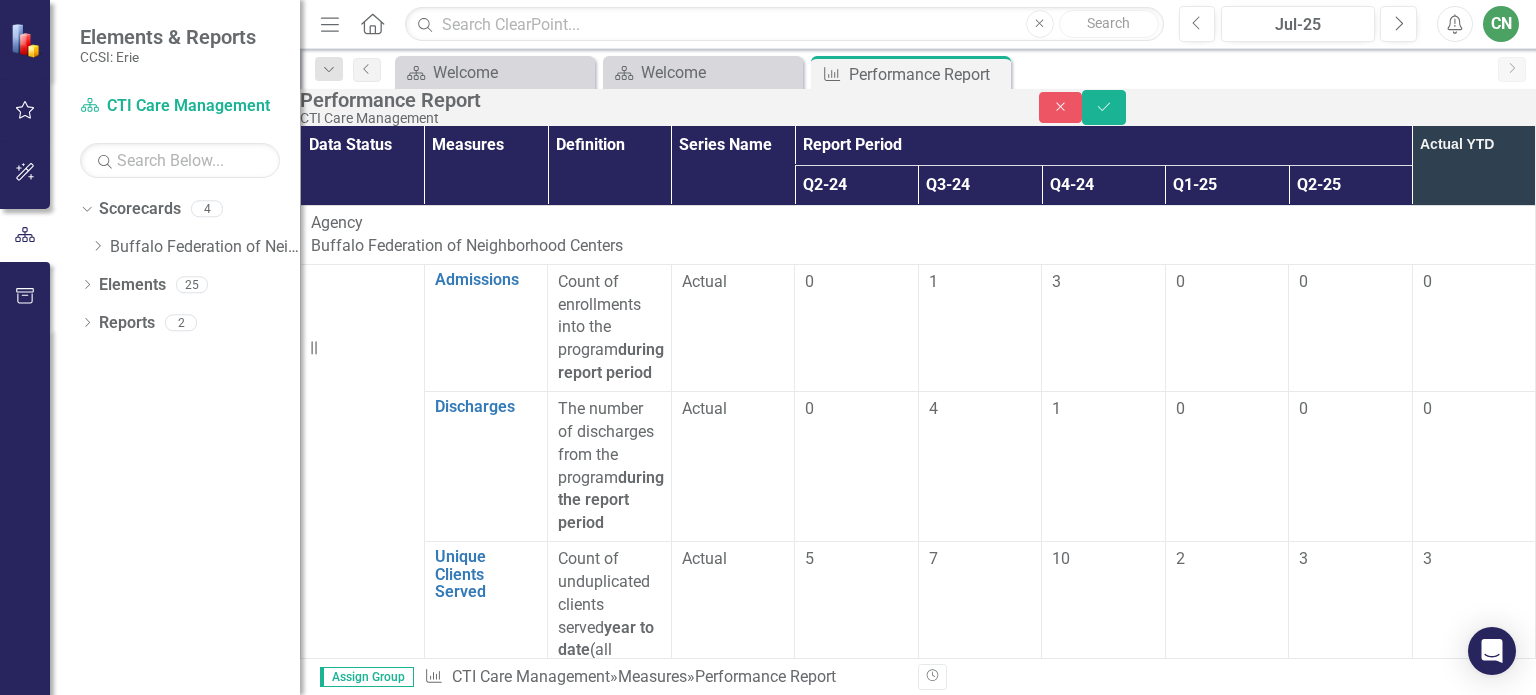 type on "0" 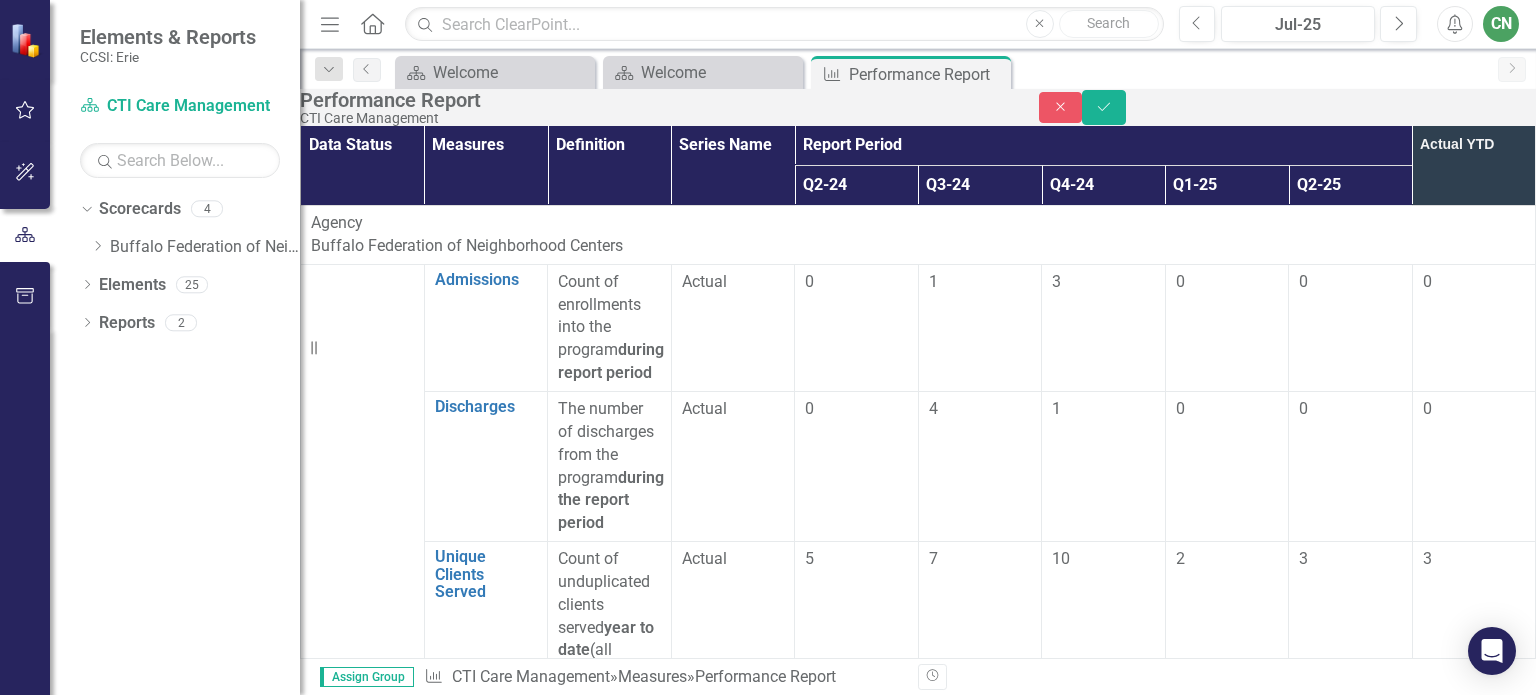 click at bounding box center (1350, 958) 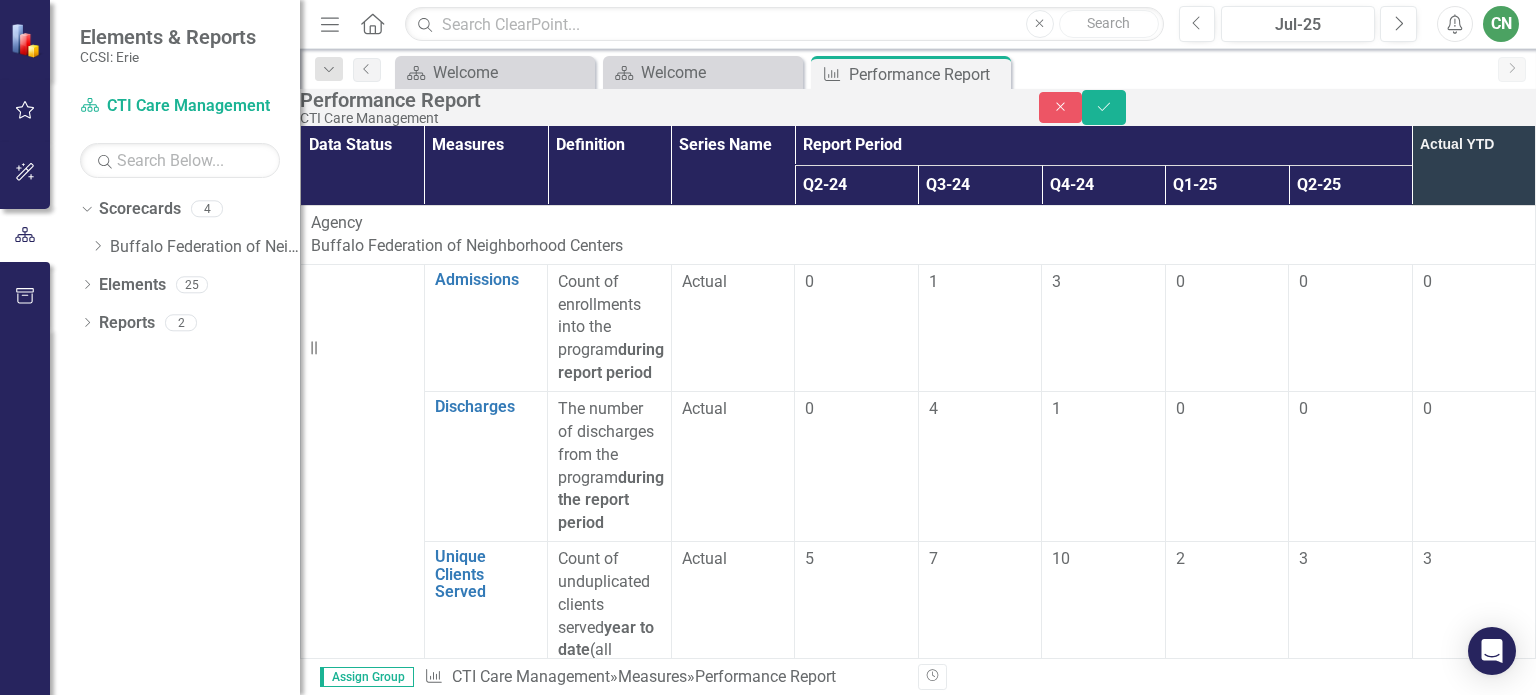 type on "0" 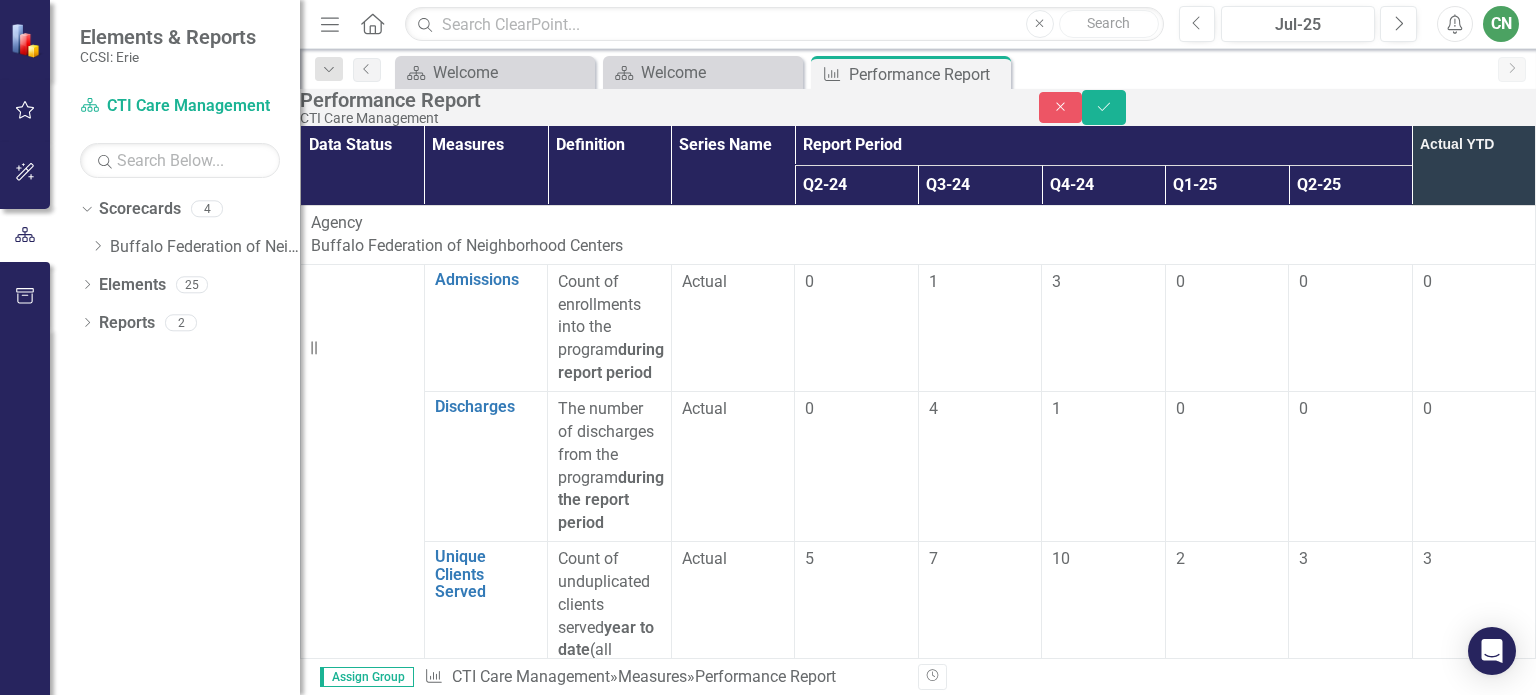 click at bounding box center (1350, 1023) 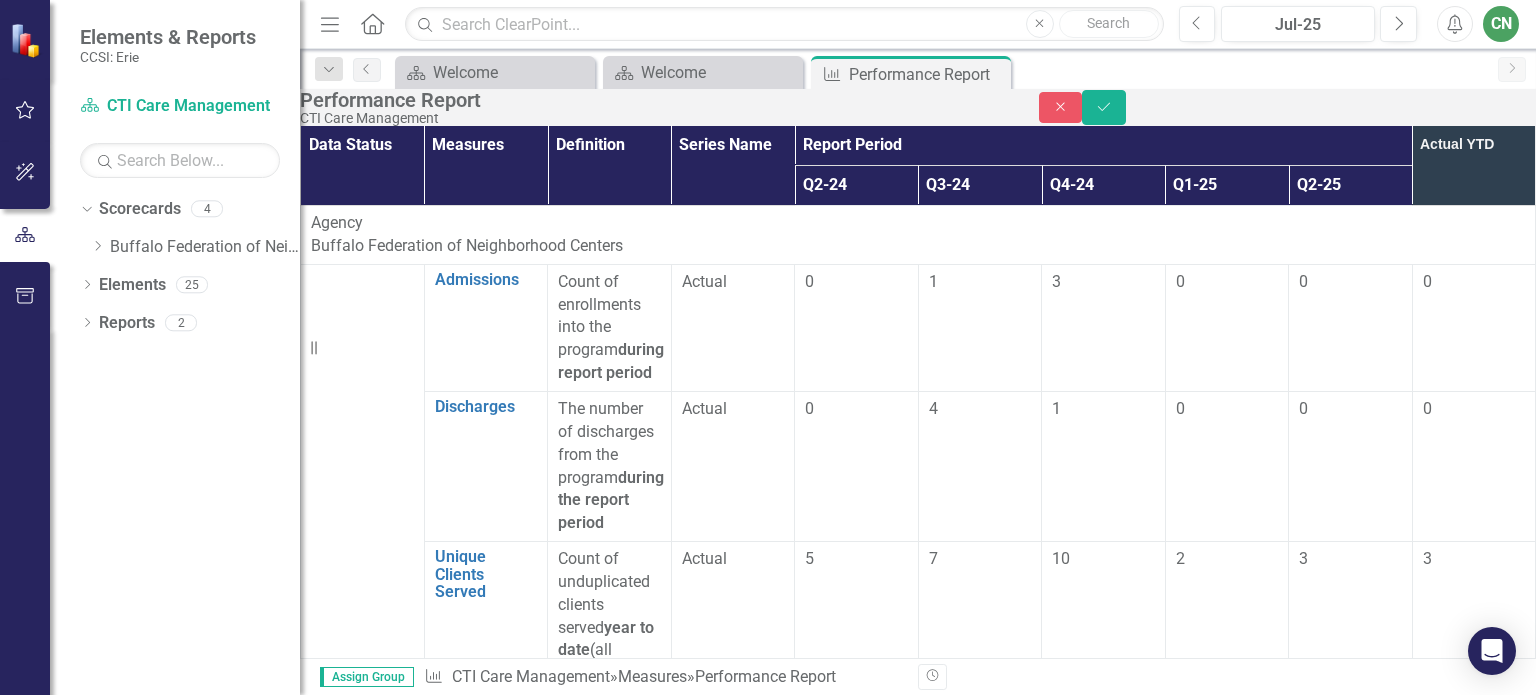 type on "-1" 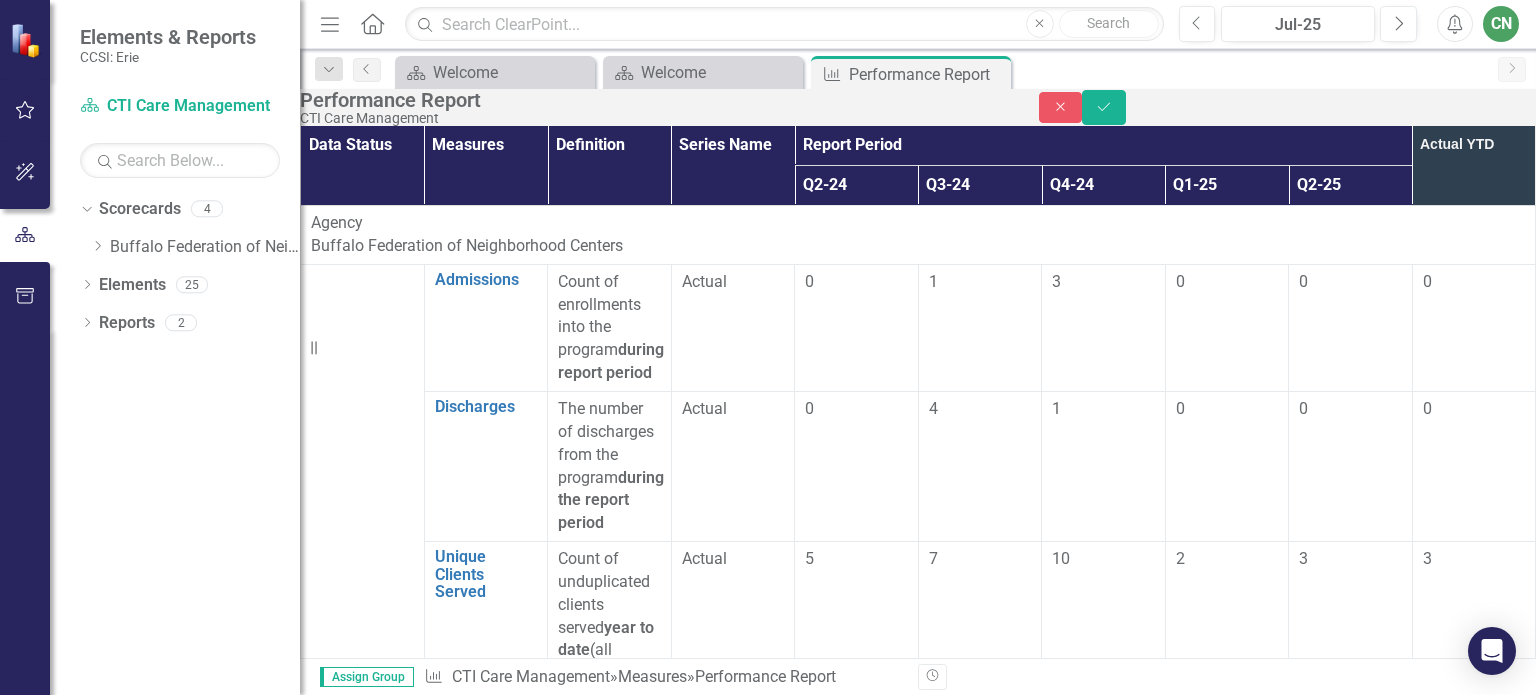 scroll, scrollTop: 600, scrollLeft: 0, axis: vertical 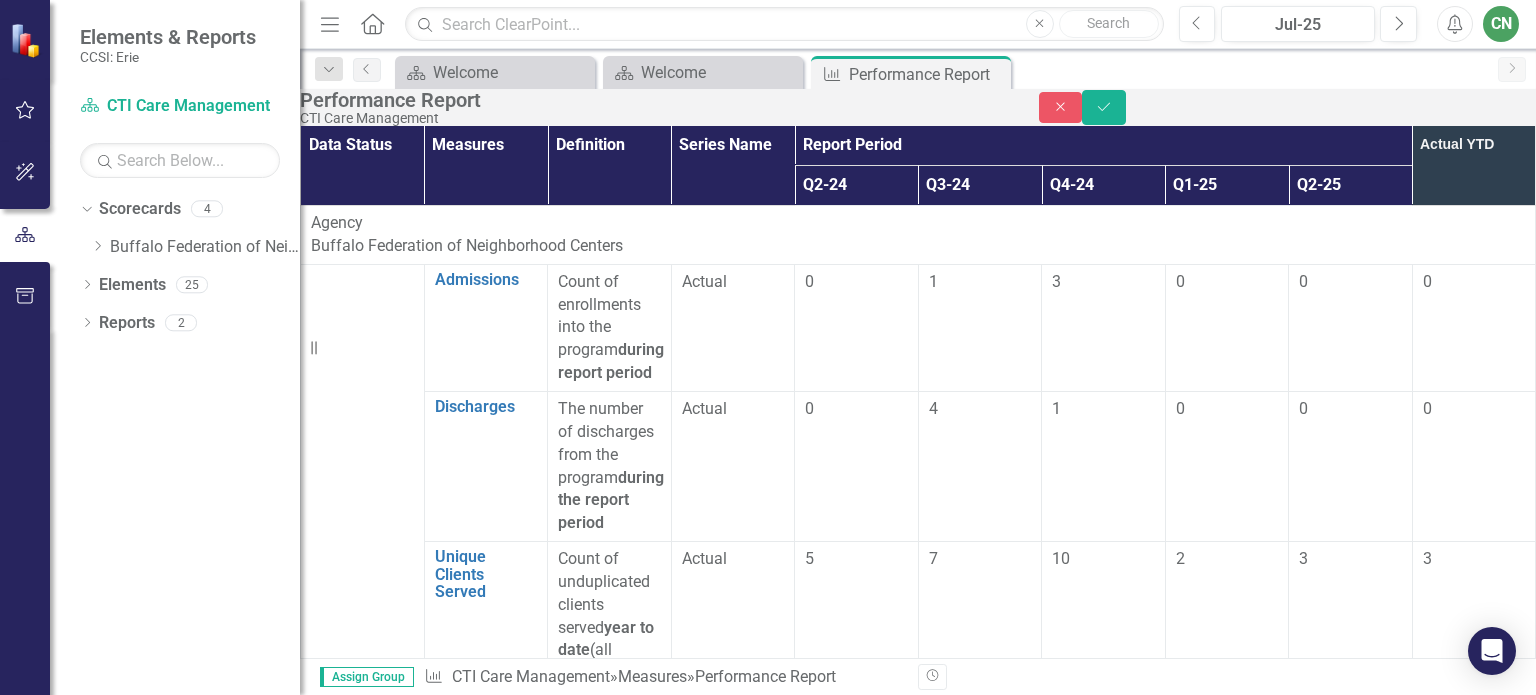 type on "0" 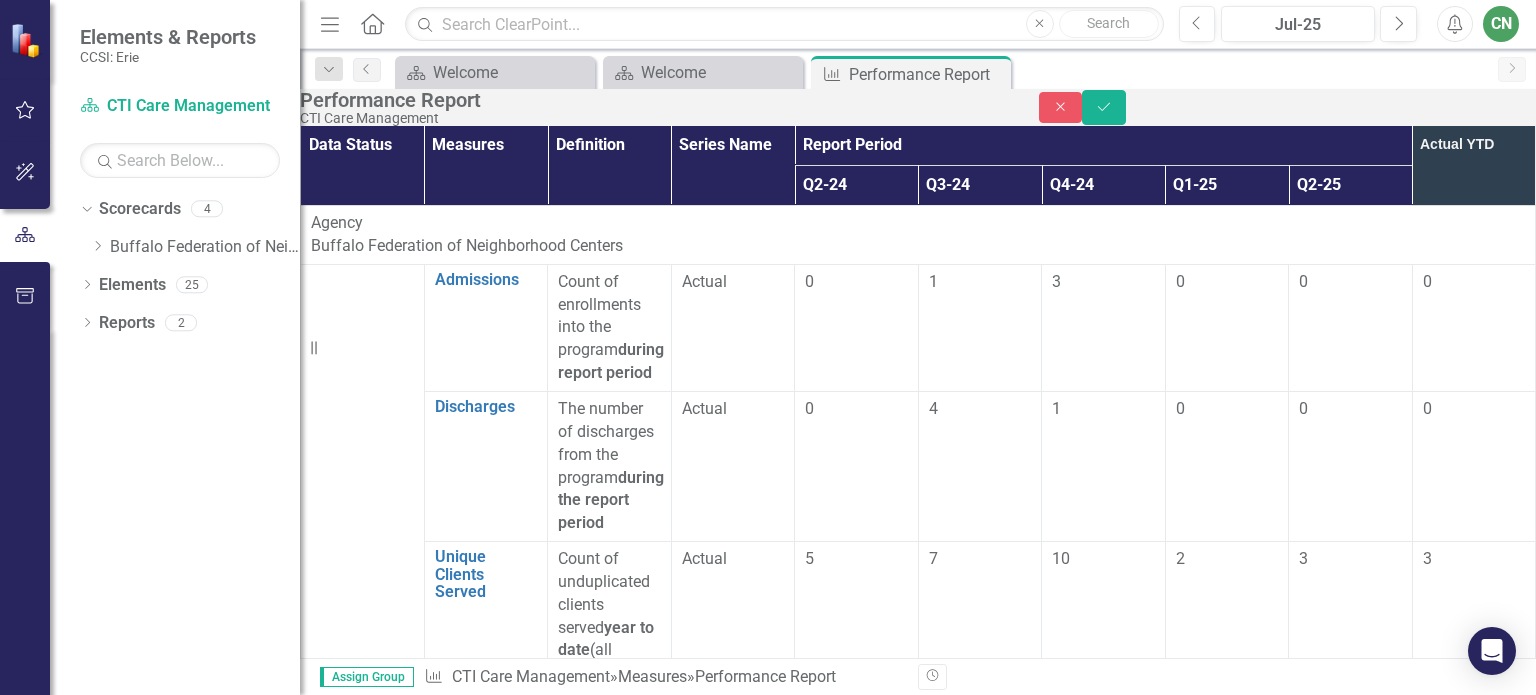 click at bounding box center [1350, 1128] 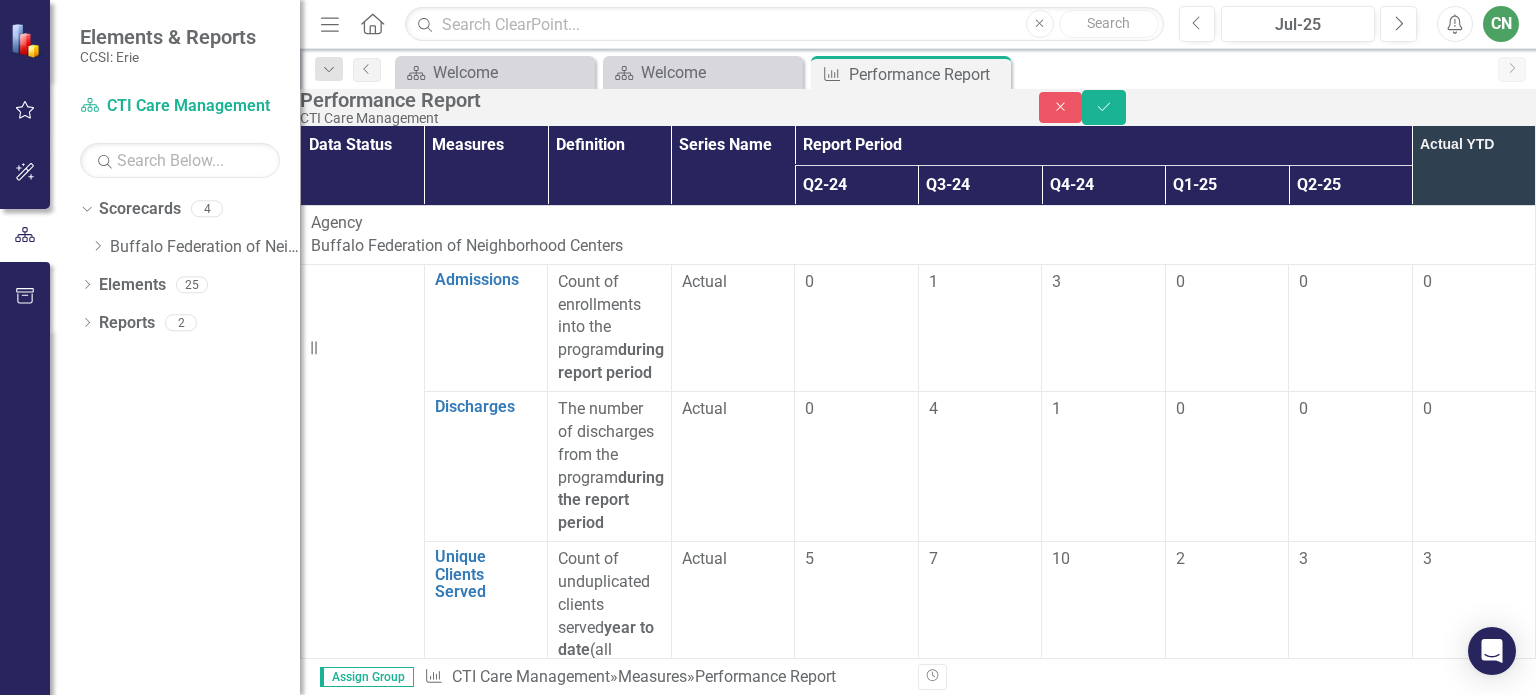 click at bounding box center [1350, 1134] 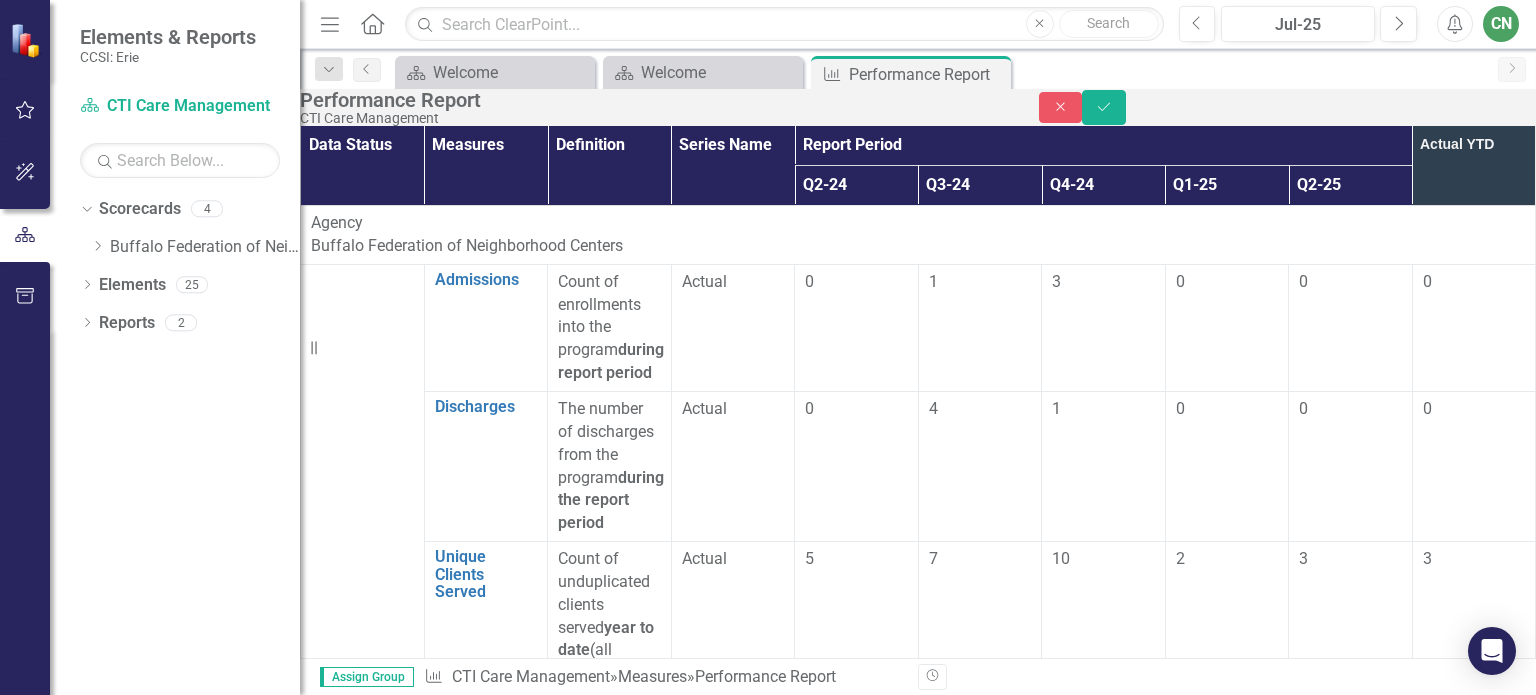 scroll, scrollTop: 800, scrollLeft: 0, axis: vertical 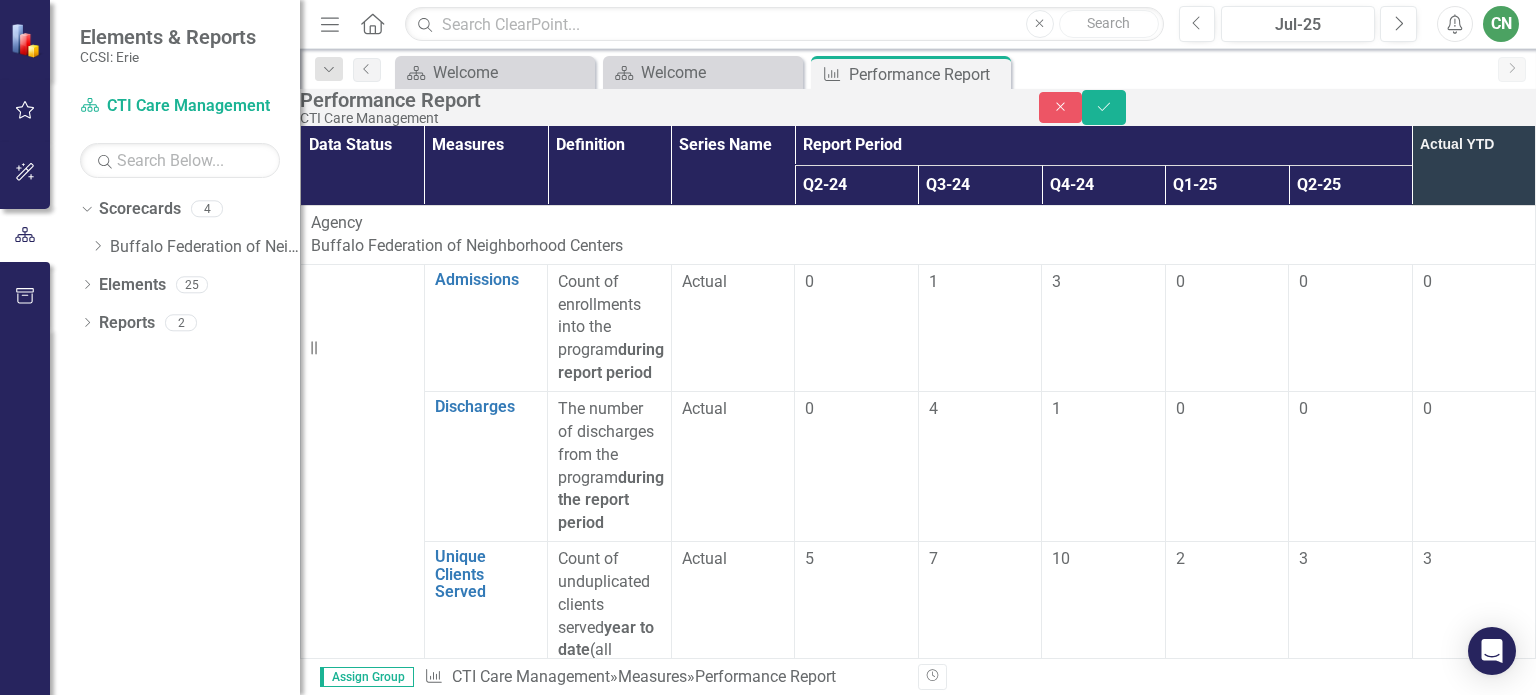 type on "0" 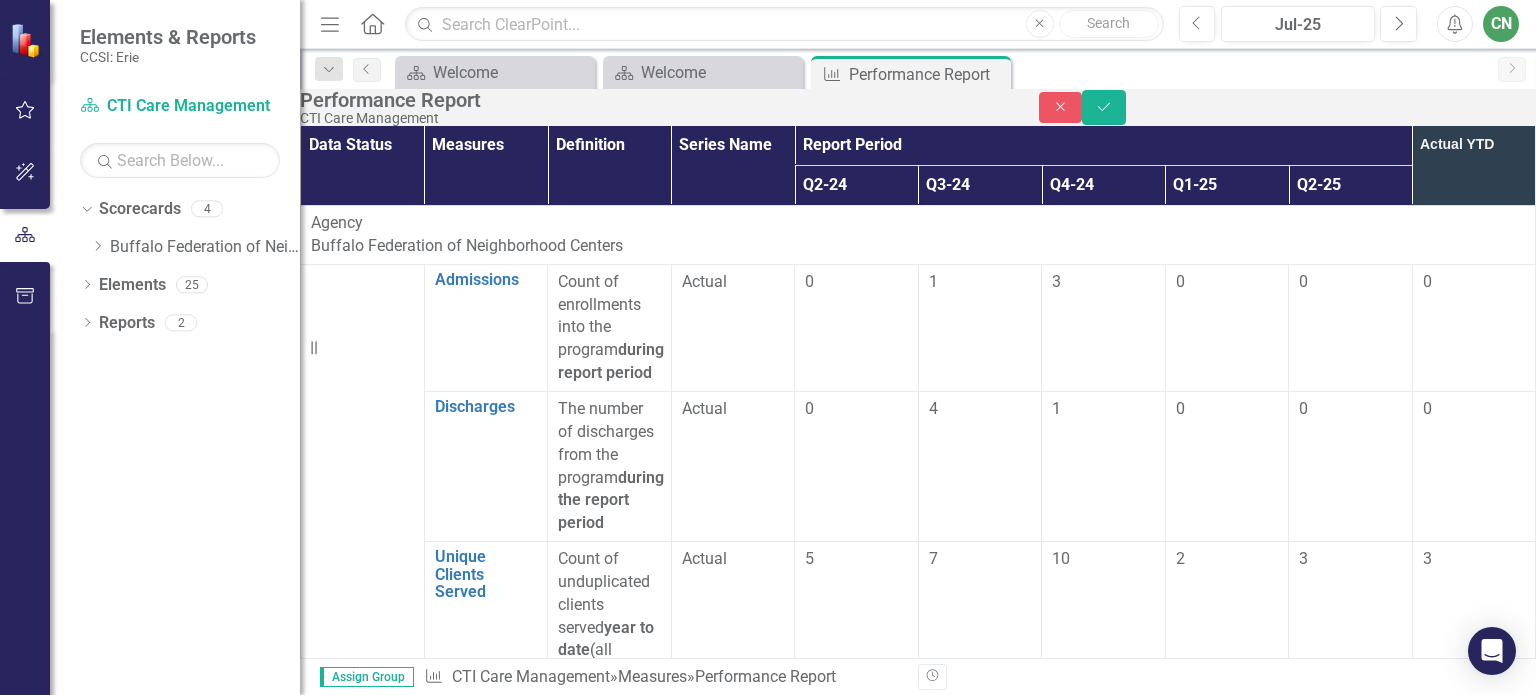 click at bounding box center [1350, 1192] 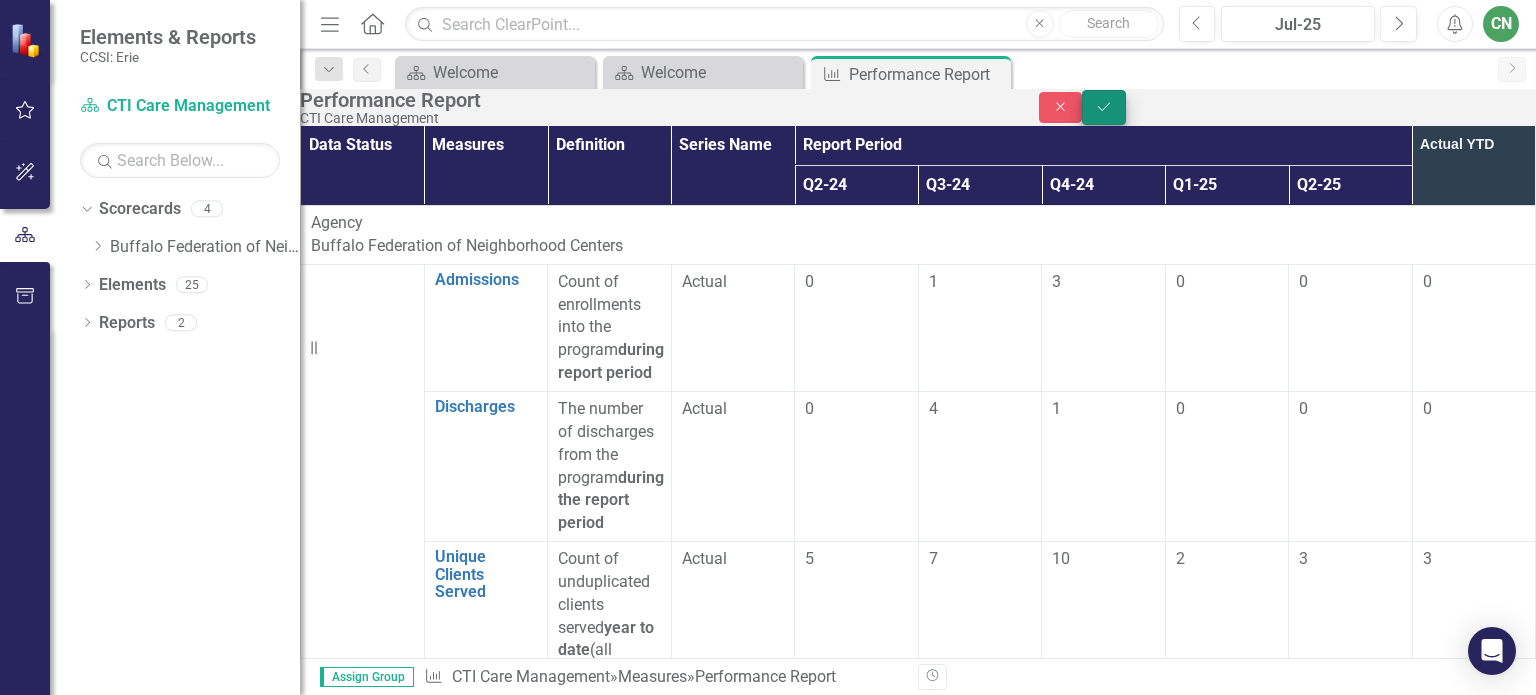 type on "0" 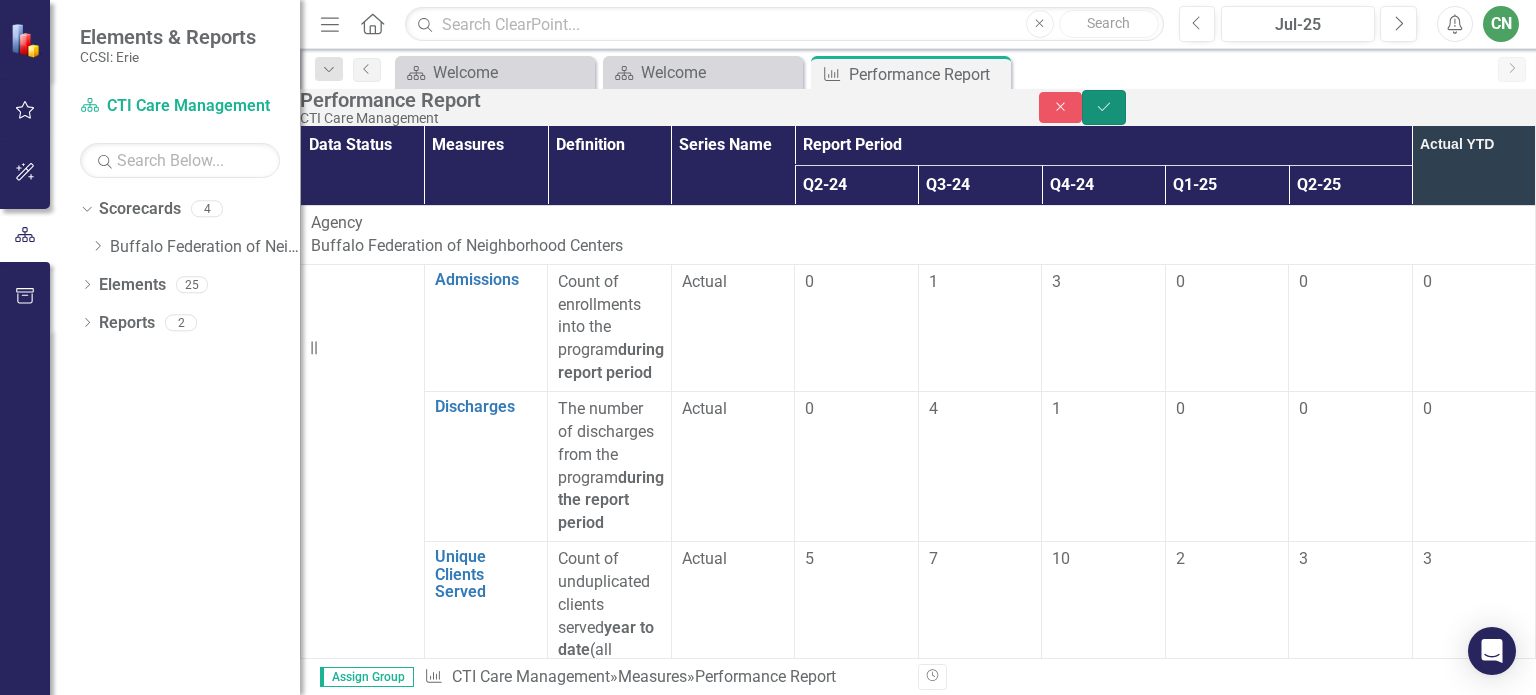 click on "Save" at bounding box center (1104, 107) 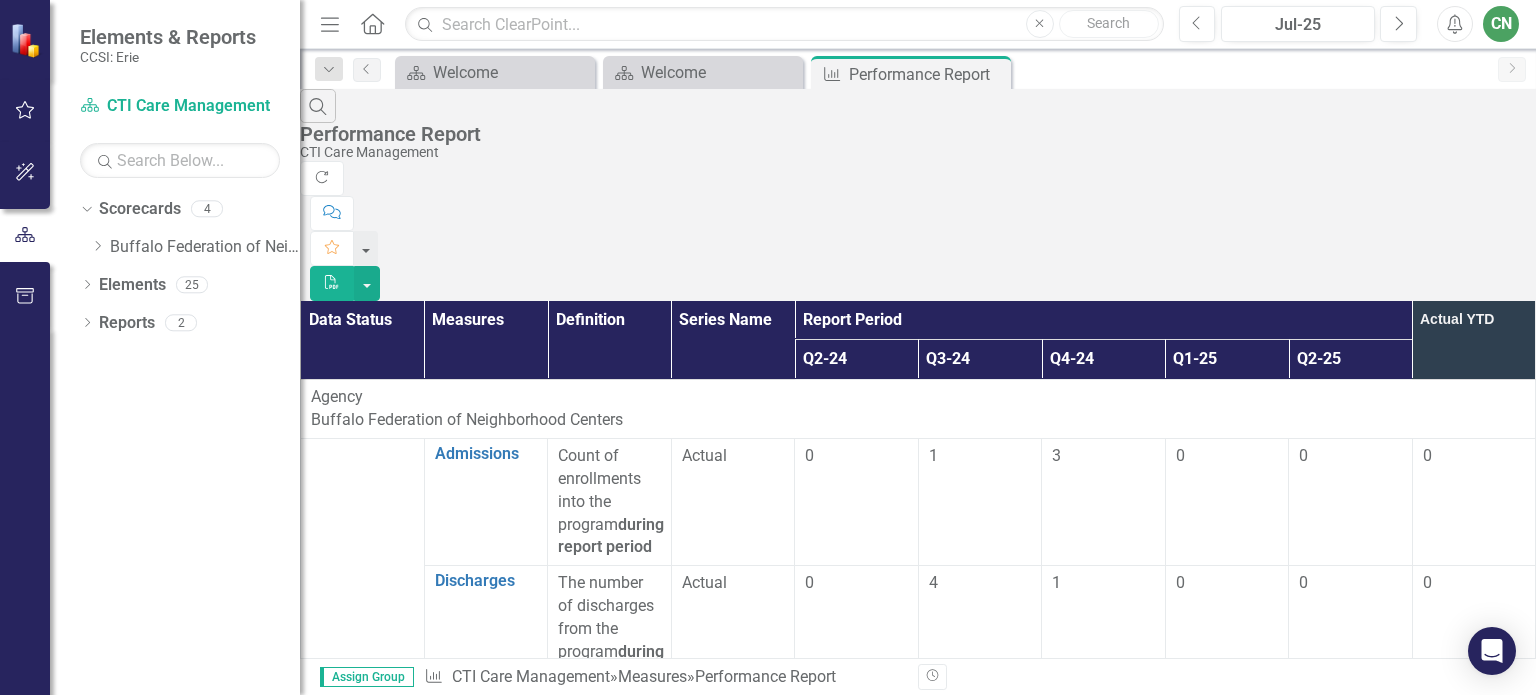scroll, scrollTop: 1000, scrollLeft: 0, axis: vertical 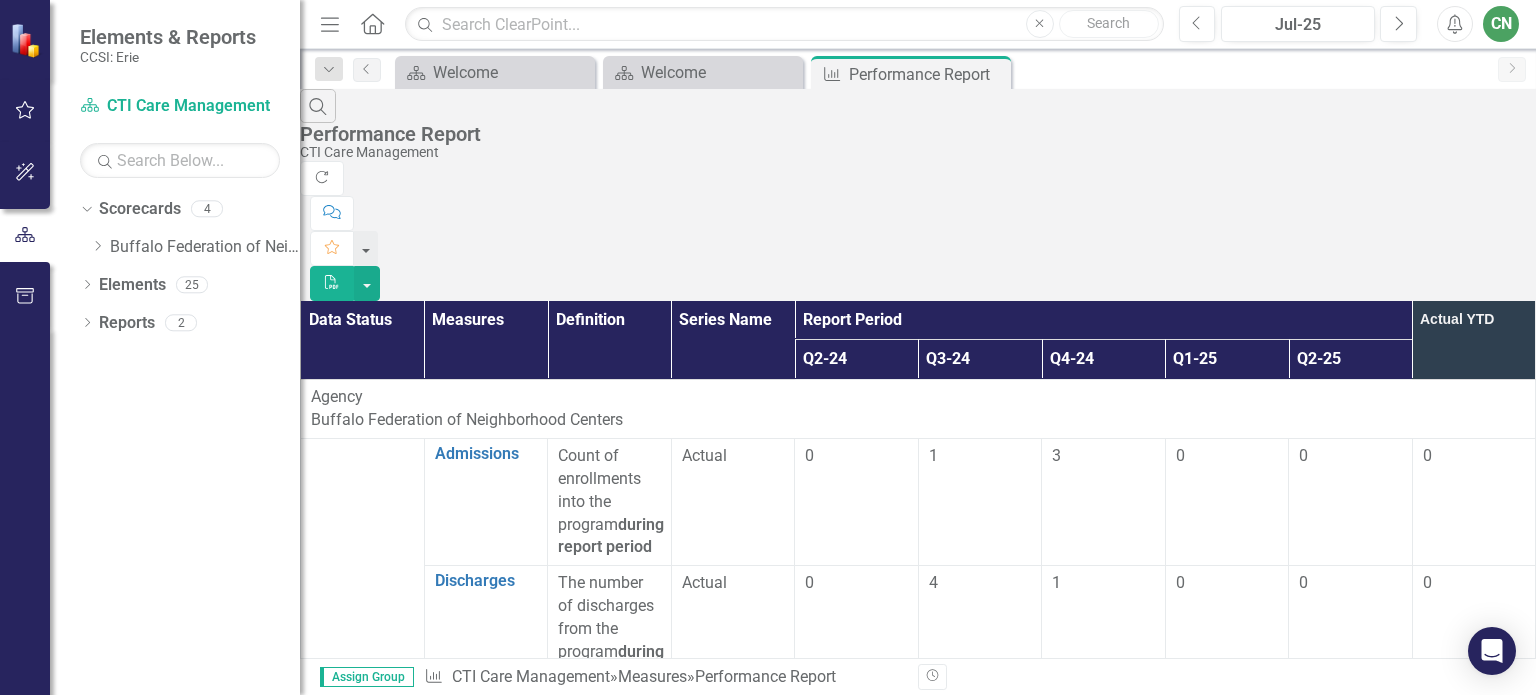 click on "2" at bounding box center (1350, 1511) 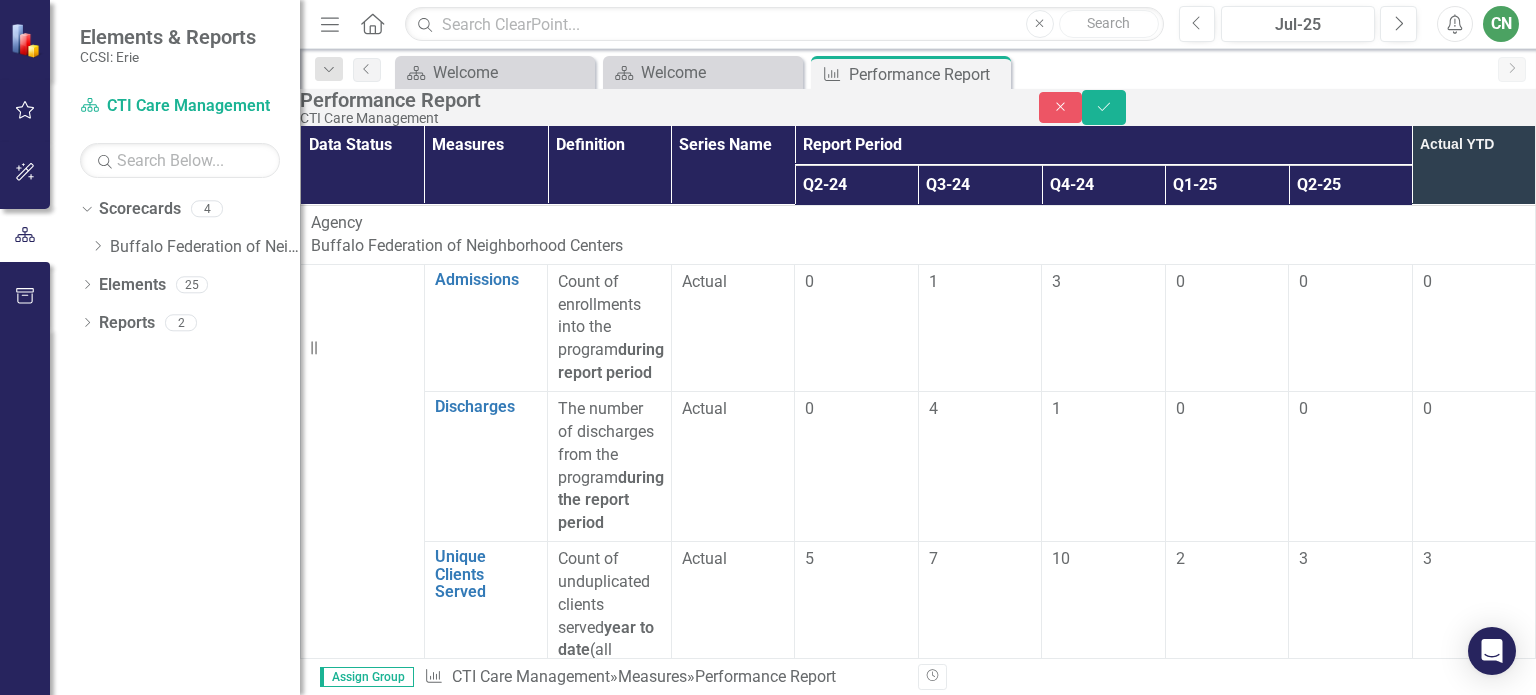 drag, startPoint x: 1383, startPoint y: 377, endPoint x: 1312, endPoint y: 391, distance: 72.36712 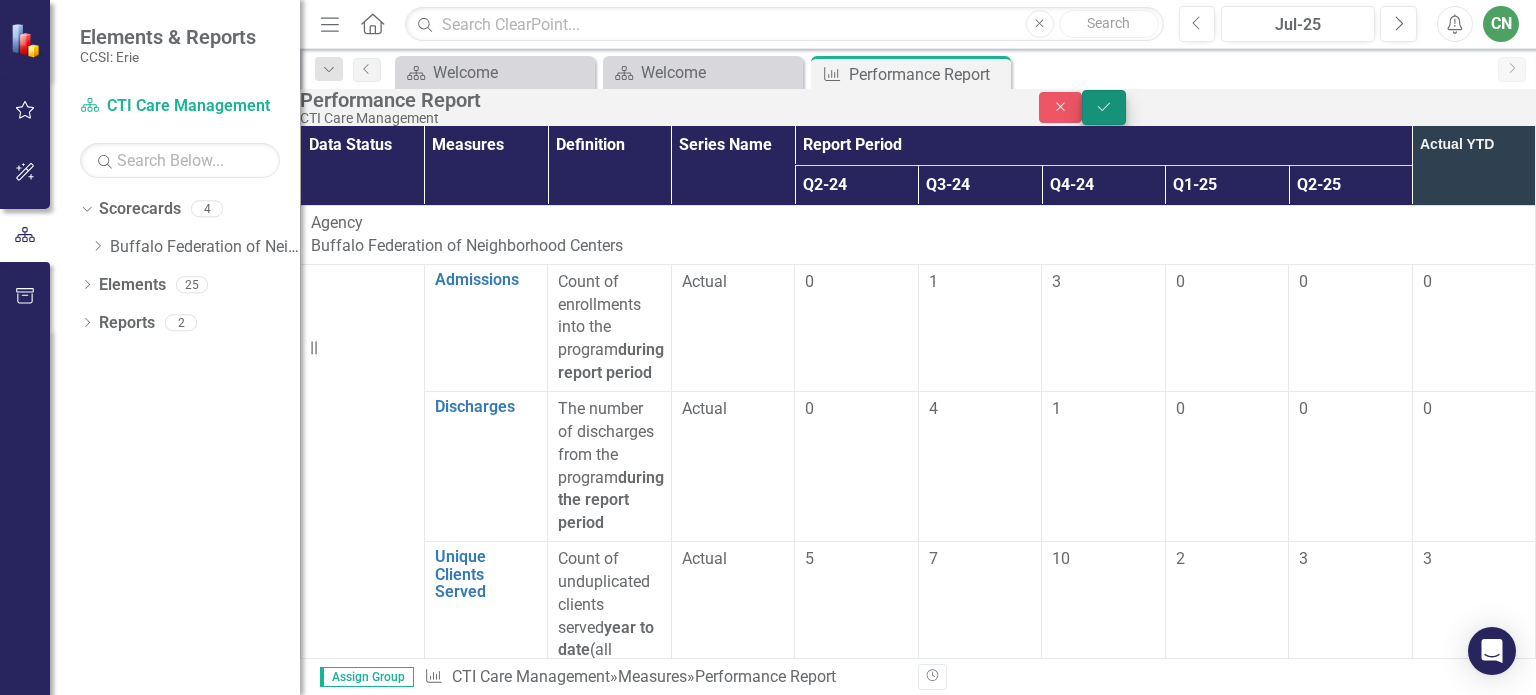 type on "0" 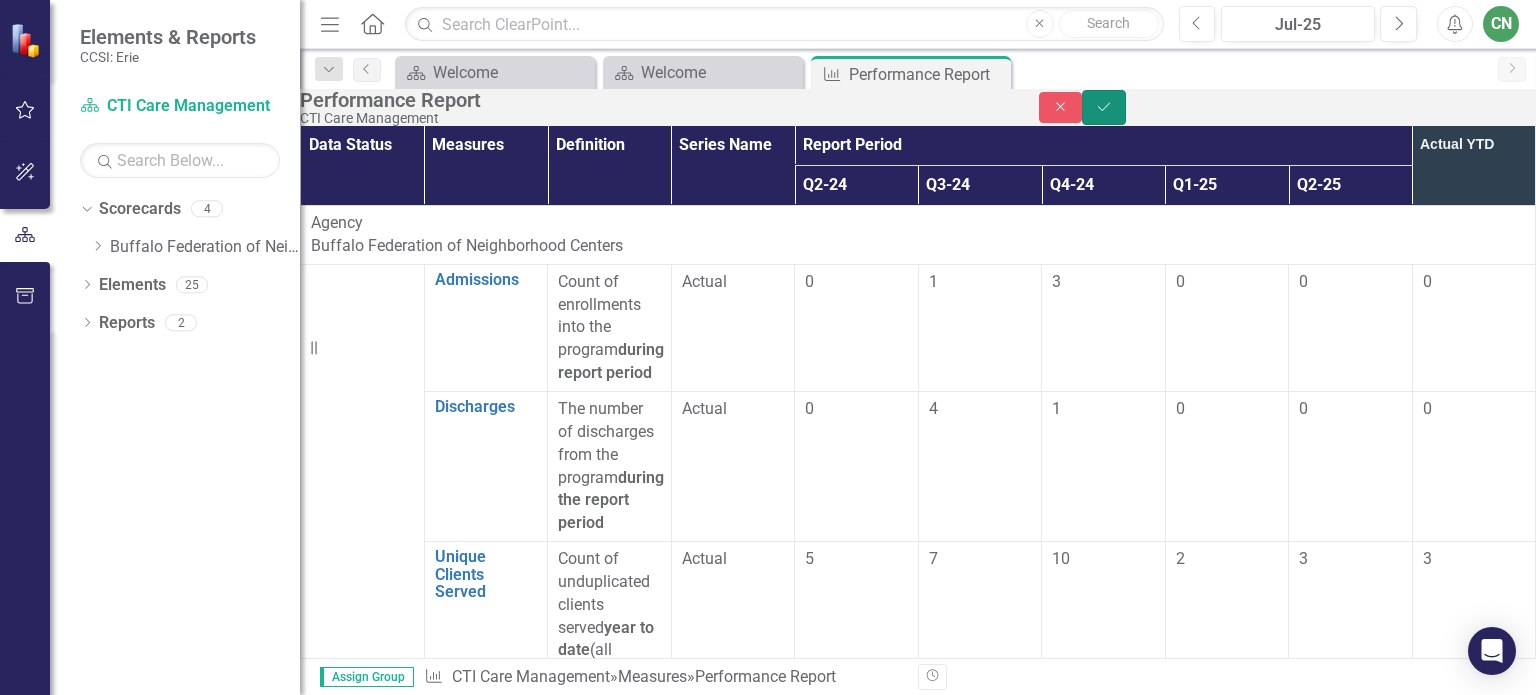click on "Save" at bounding box center (1104, 107) 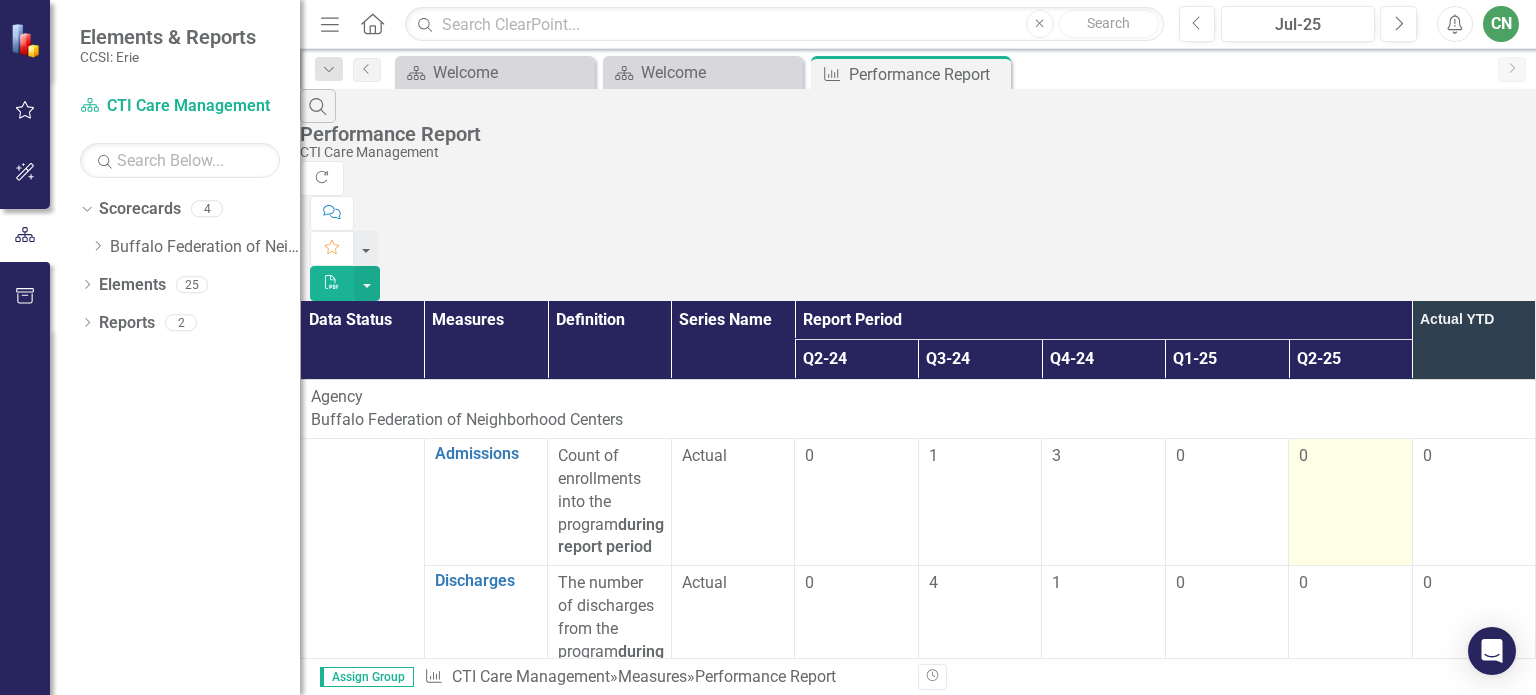 scroll, scrollTop: 1100, scrollLeft: 0, axis: vertical 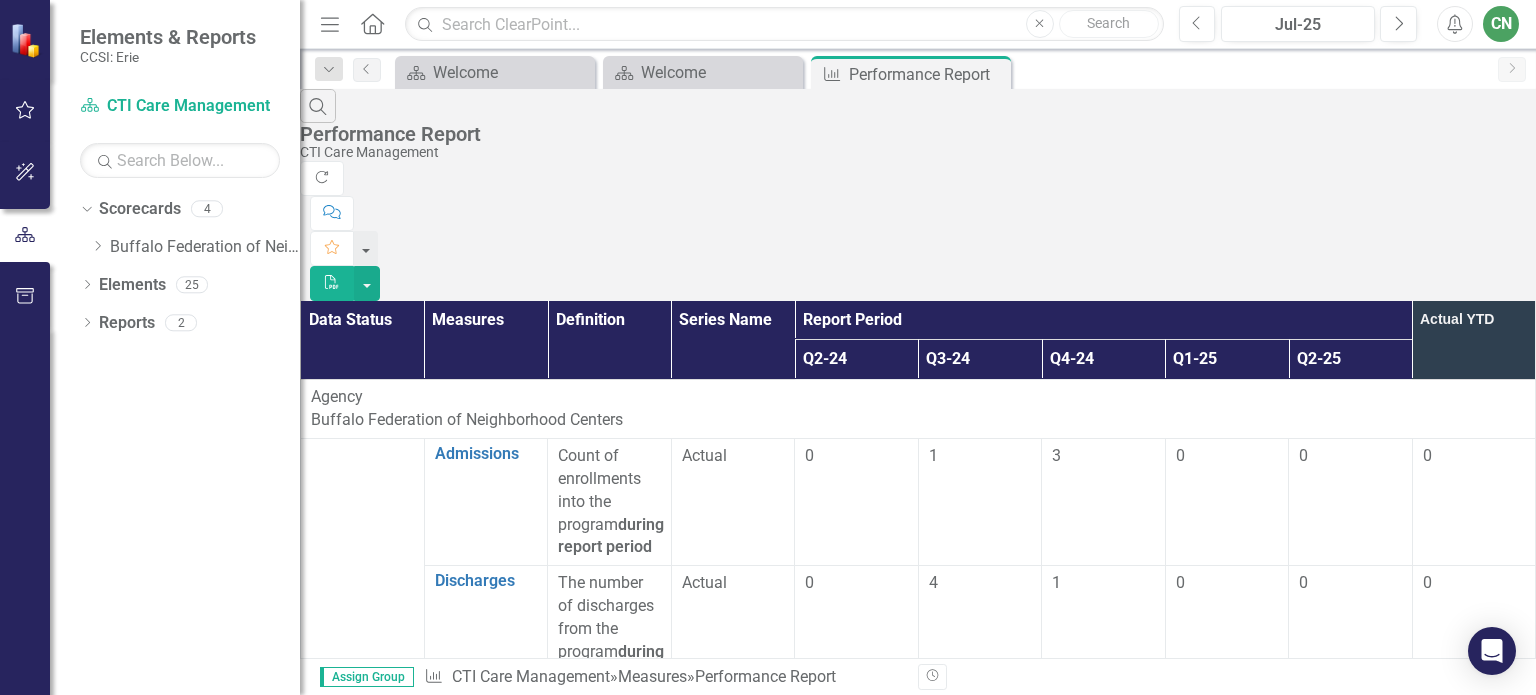 click at bounding box center (1350, 1607) 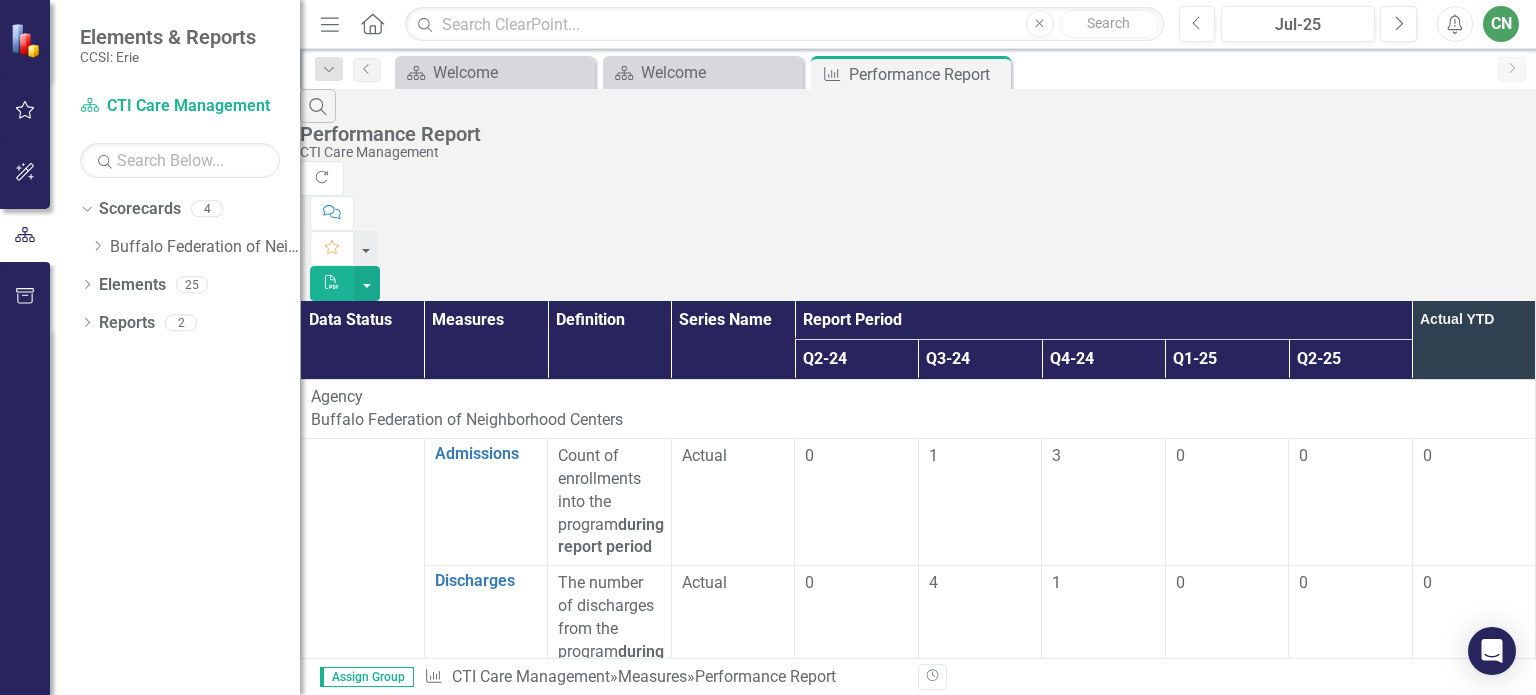 click at bounding box center (1350, 1607) 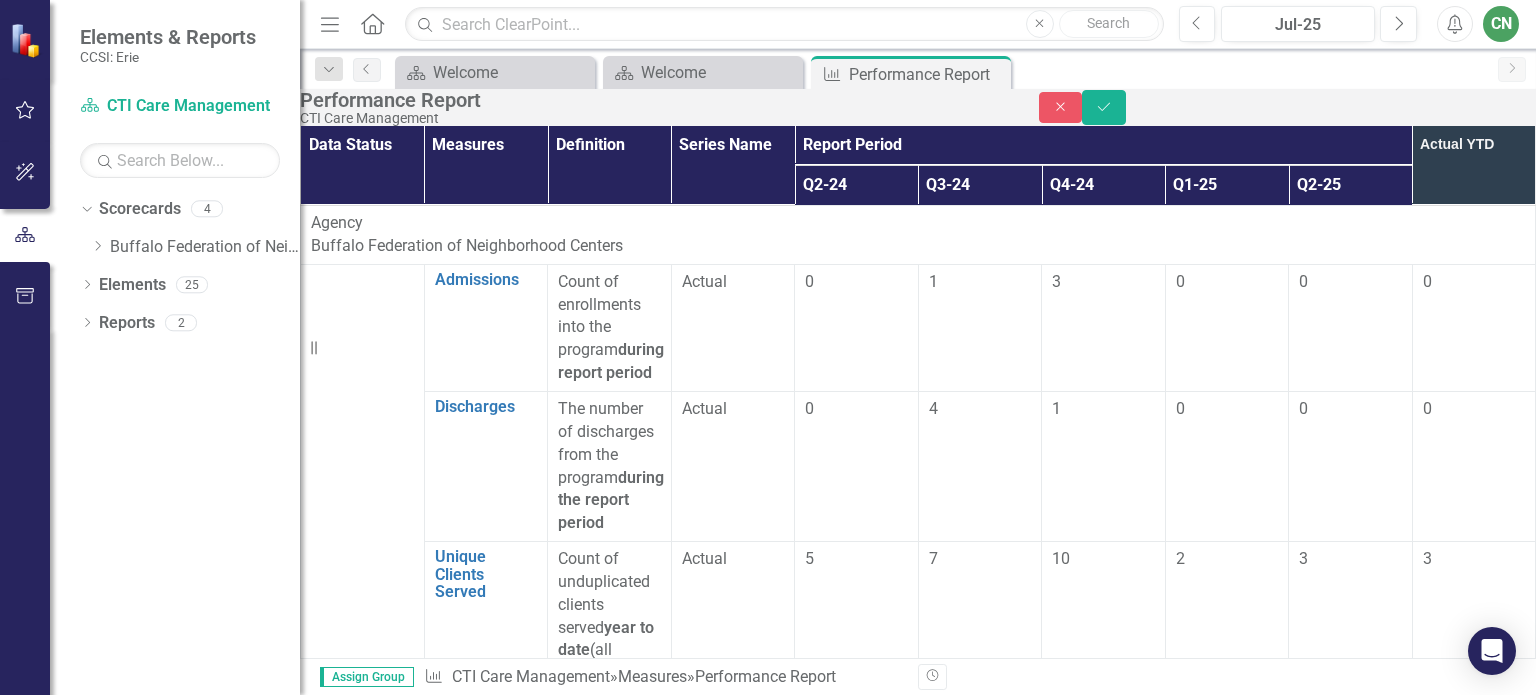 click at bounding box center (1350, 1439) 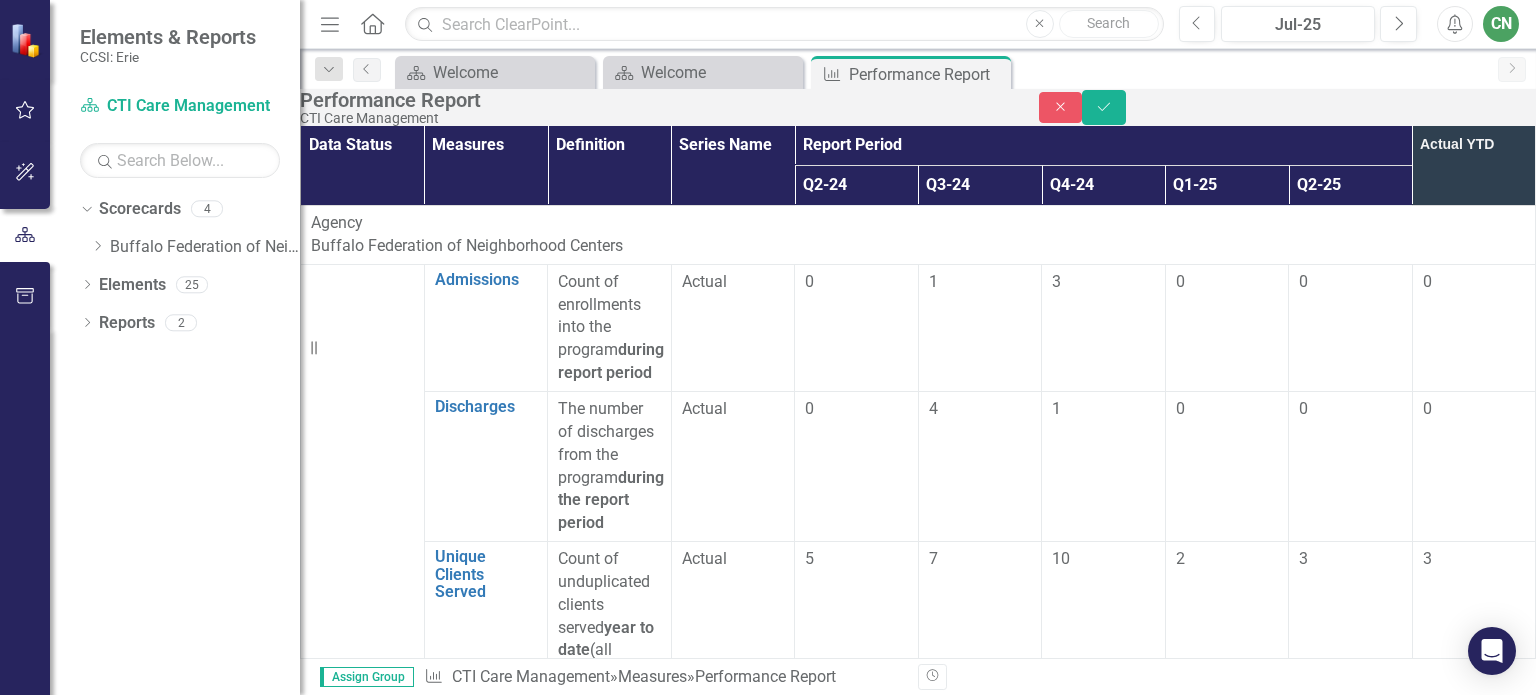 type on "1" 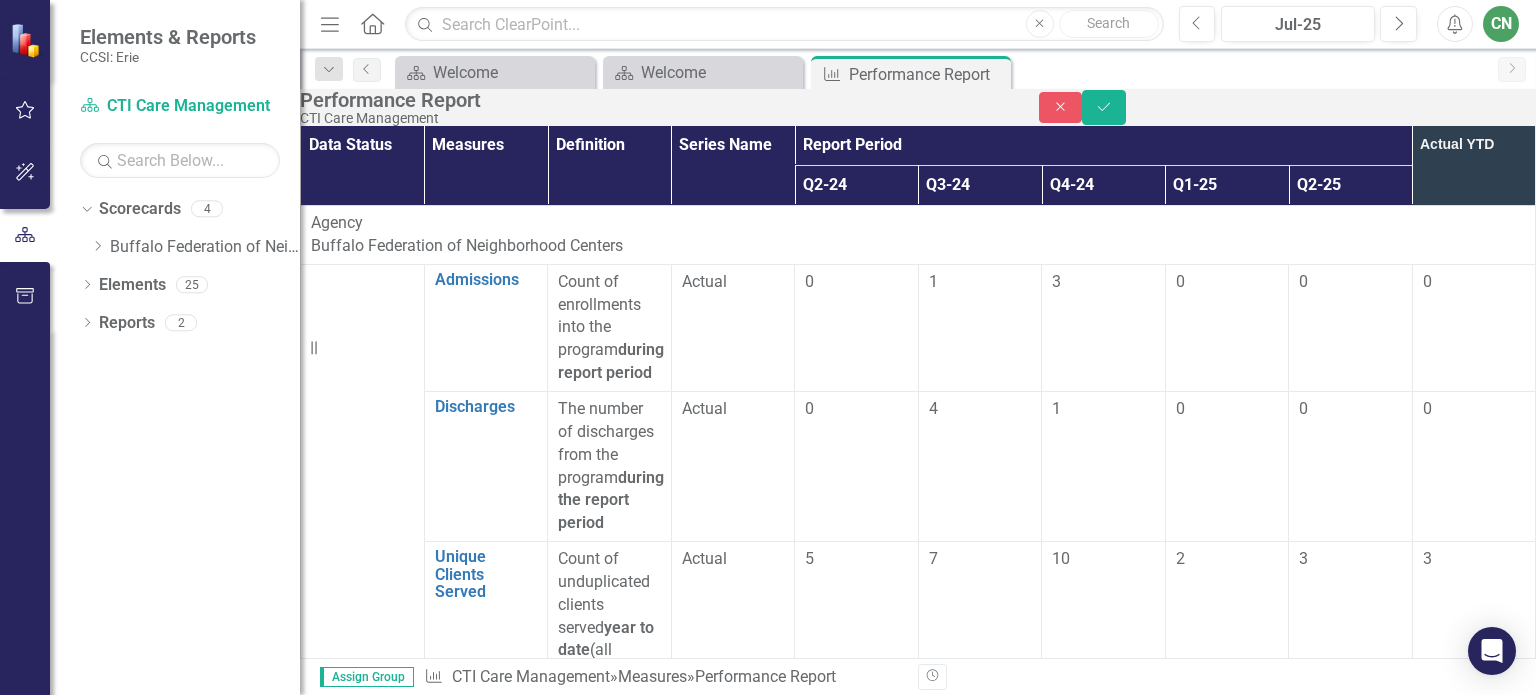 click at bounding box center (1350, 1498) 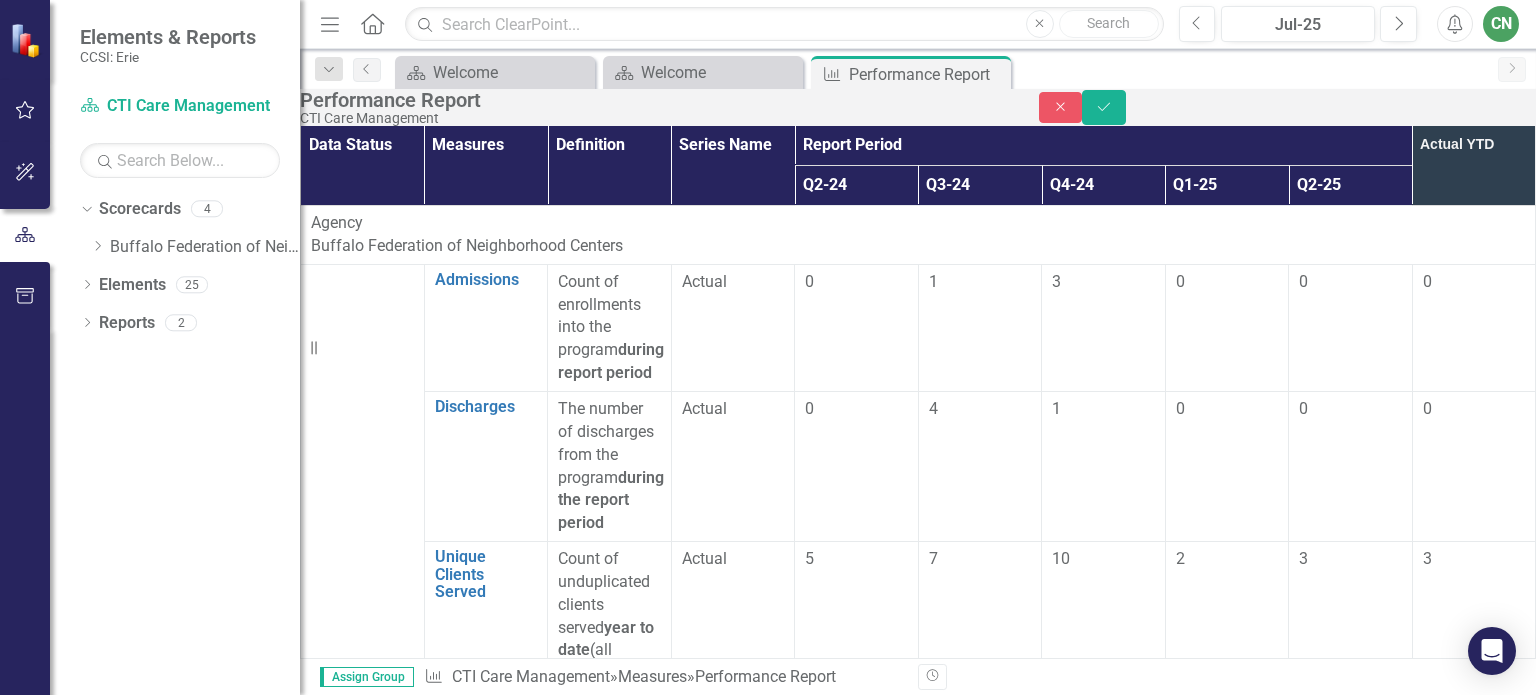 click at bounding box center [1350, 1504] 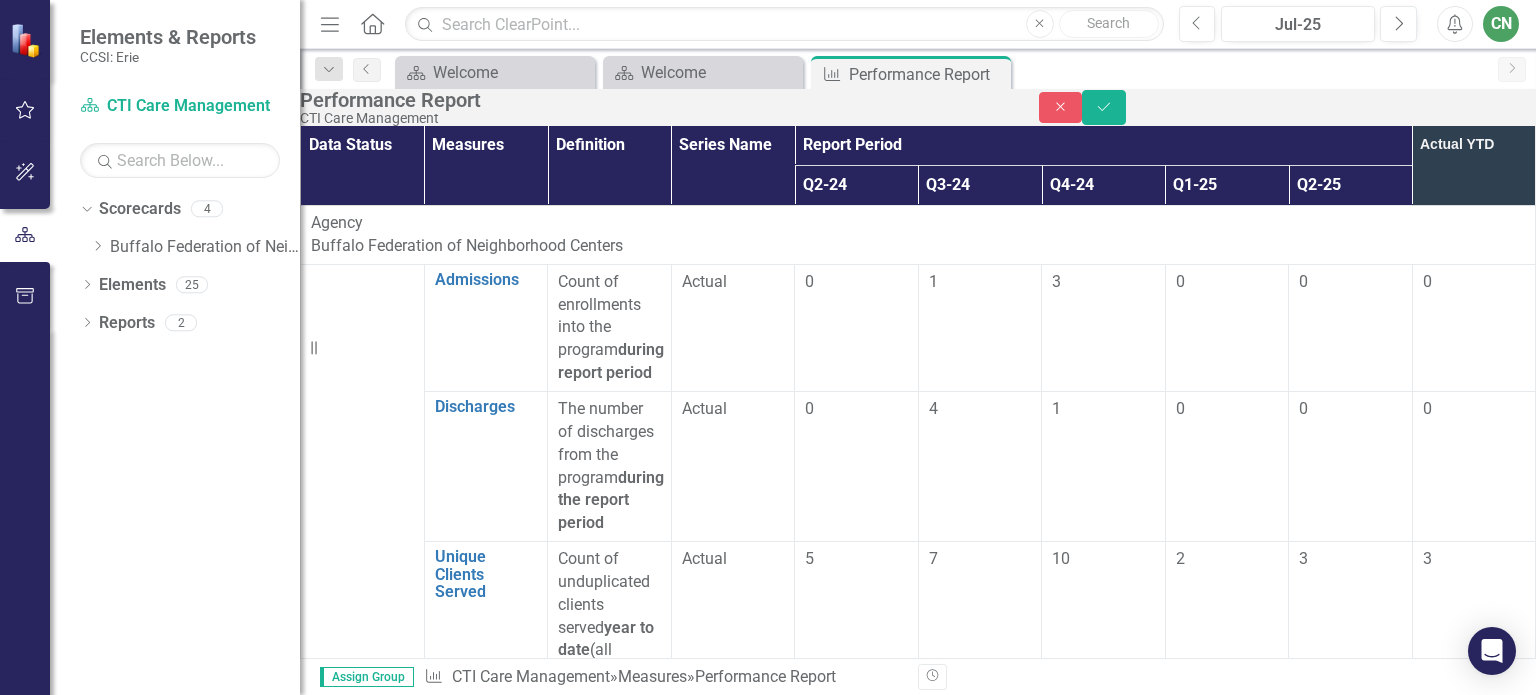 type on "2" 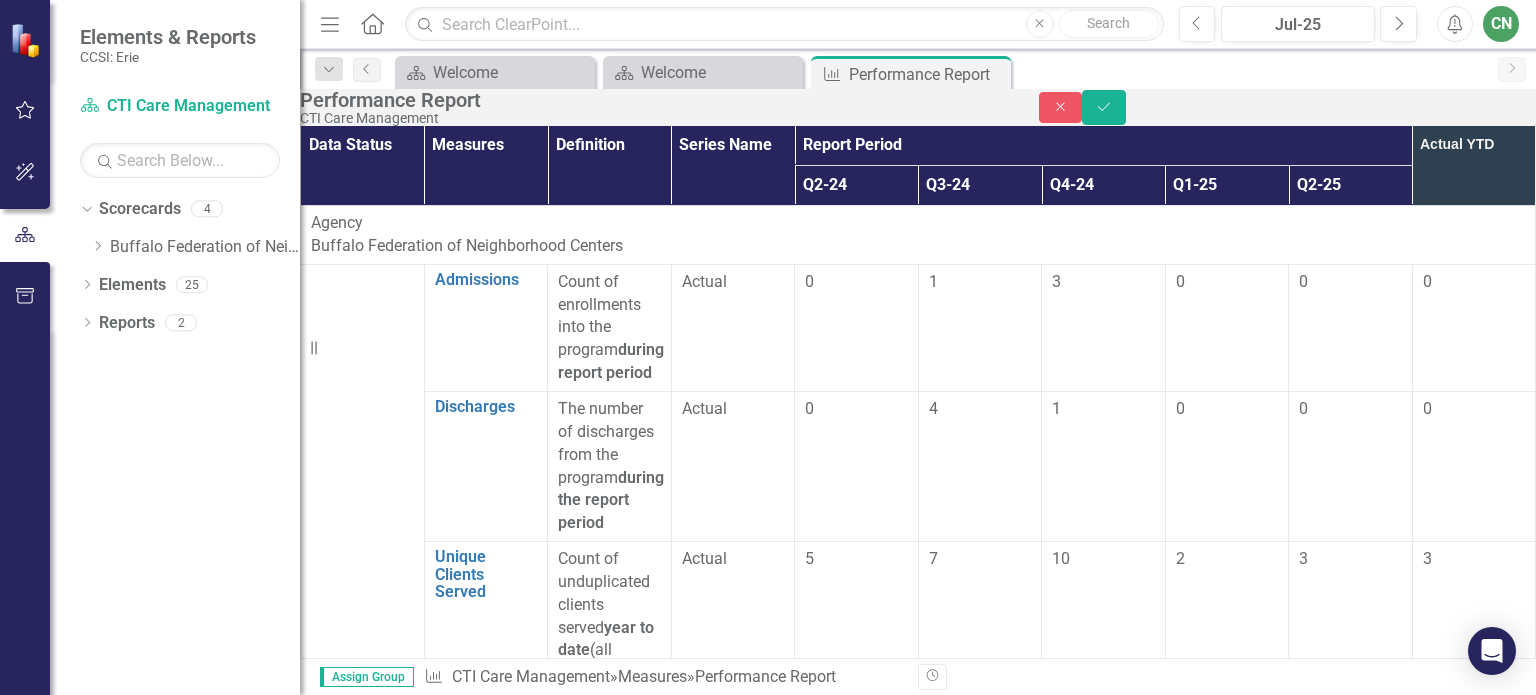 click at bounding box center (1351, 1585) 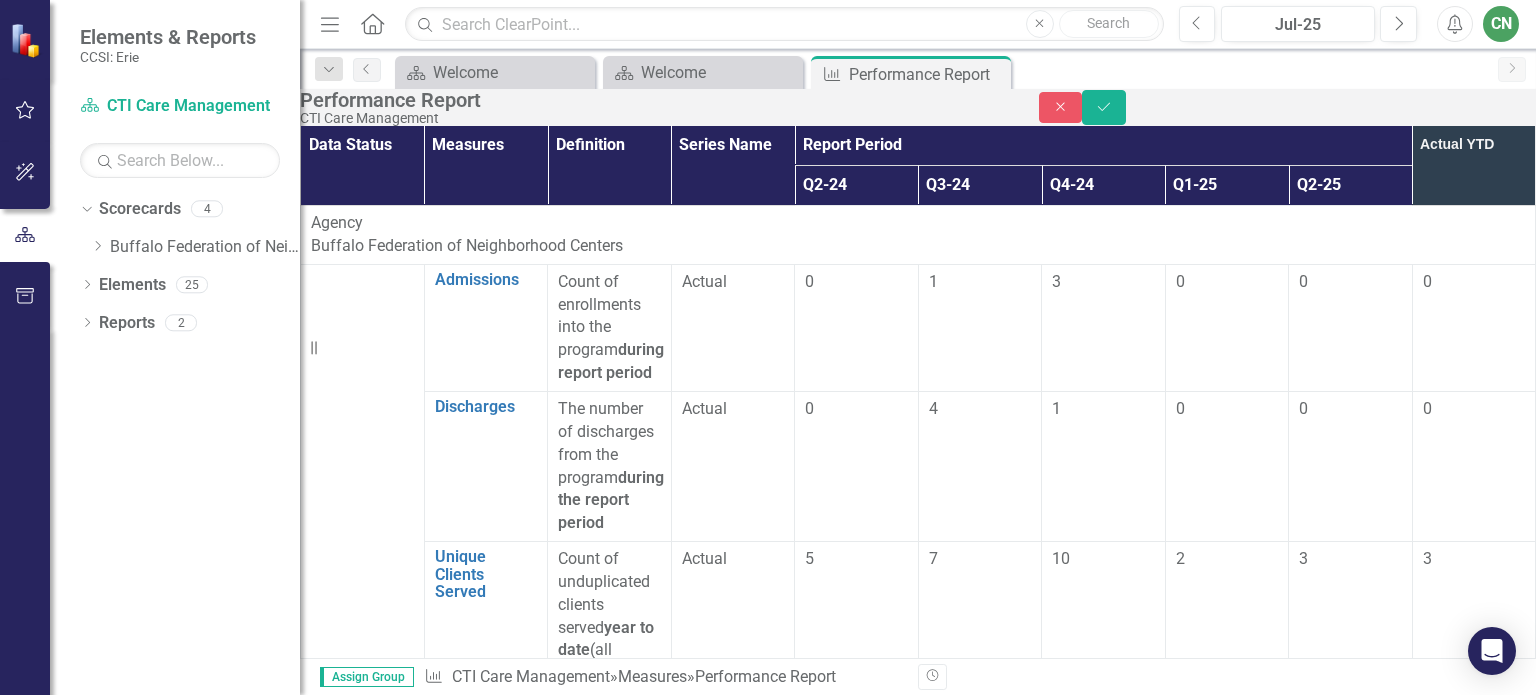 type on "0" 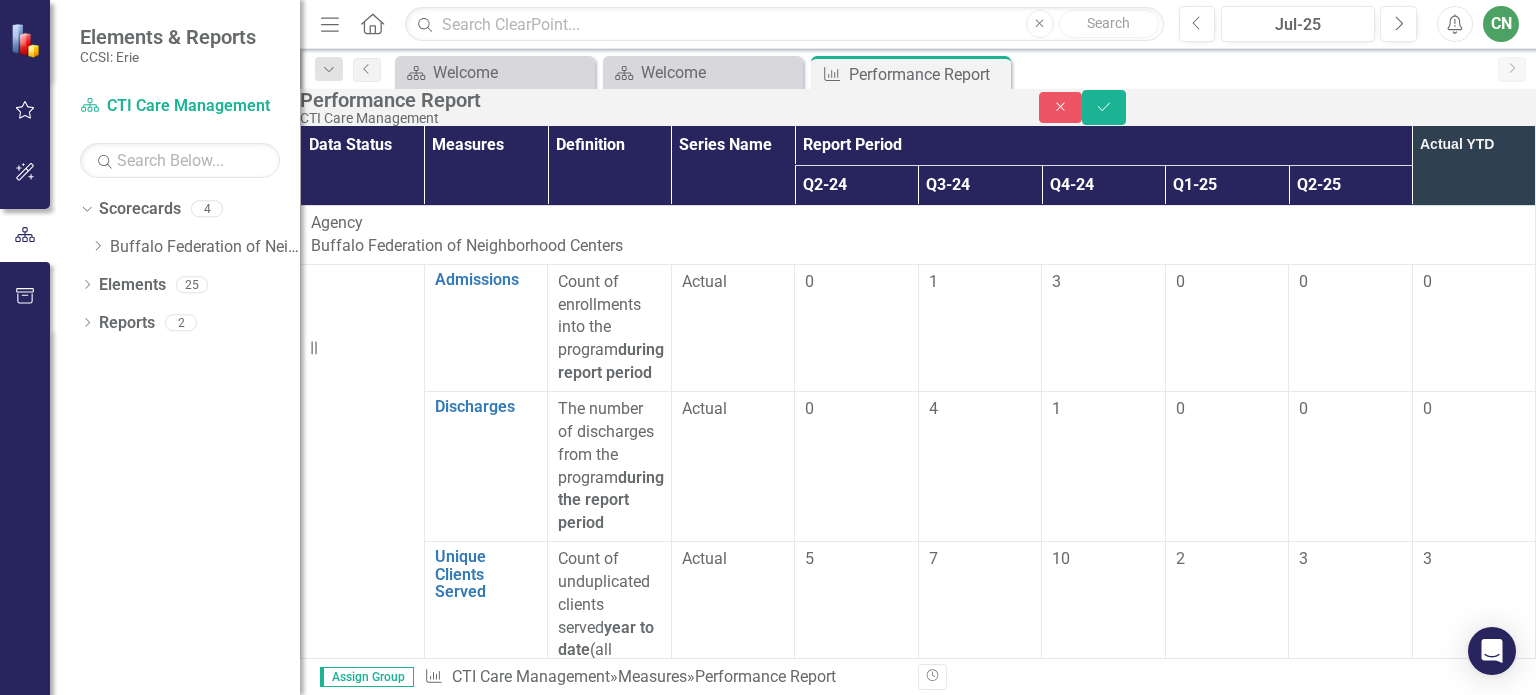 click at bounding box center (1350, 1644) 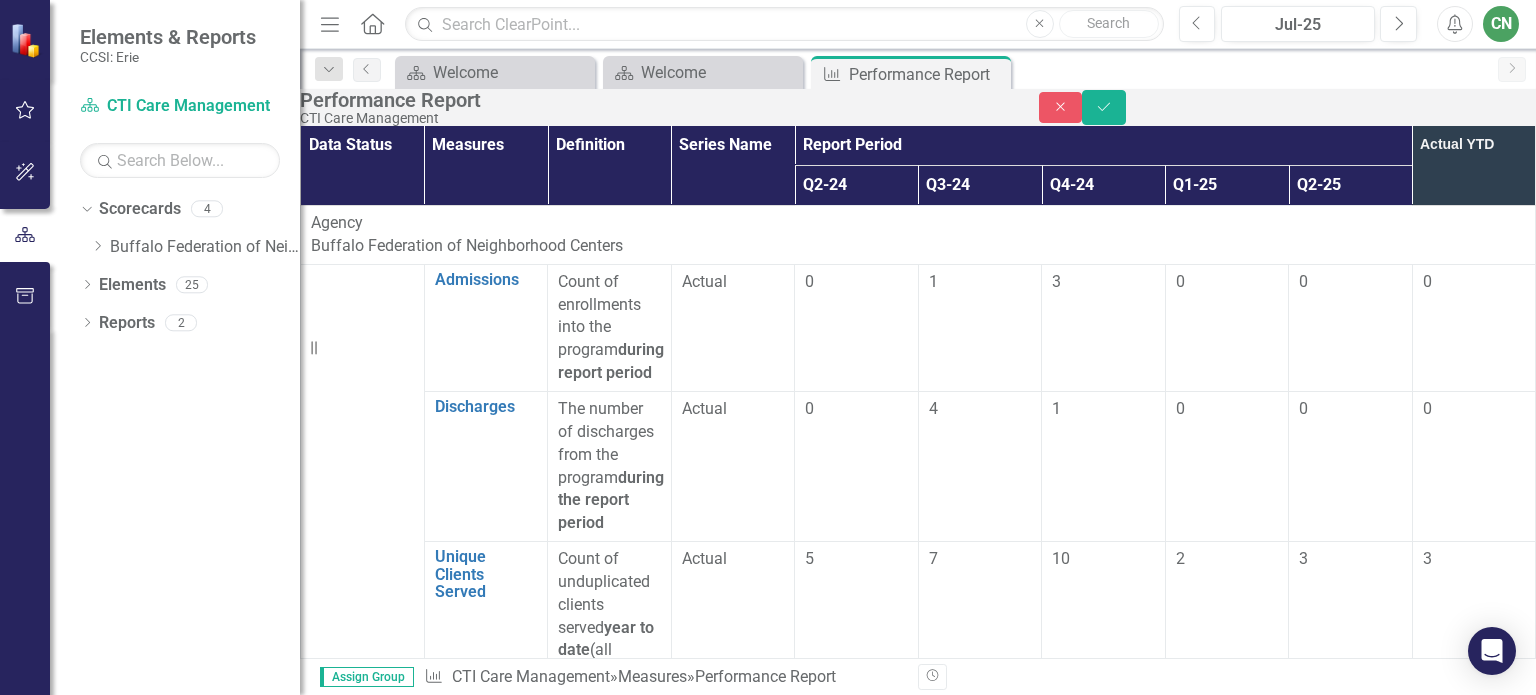 click at bounding box center (1350, 1650) 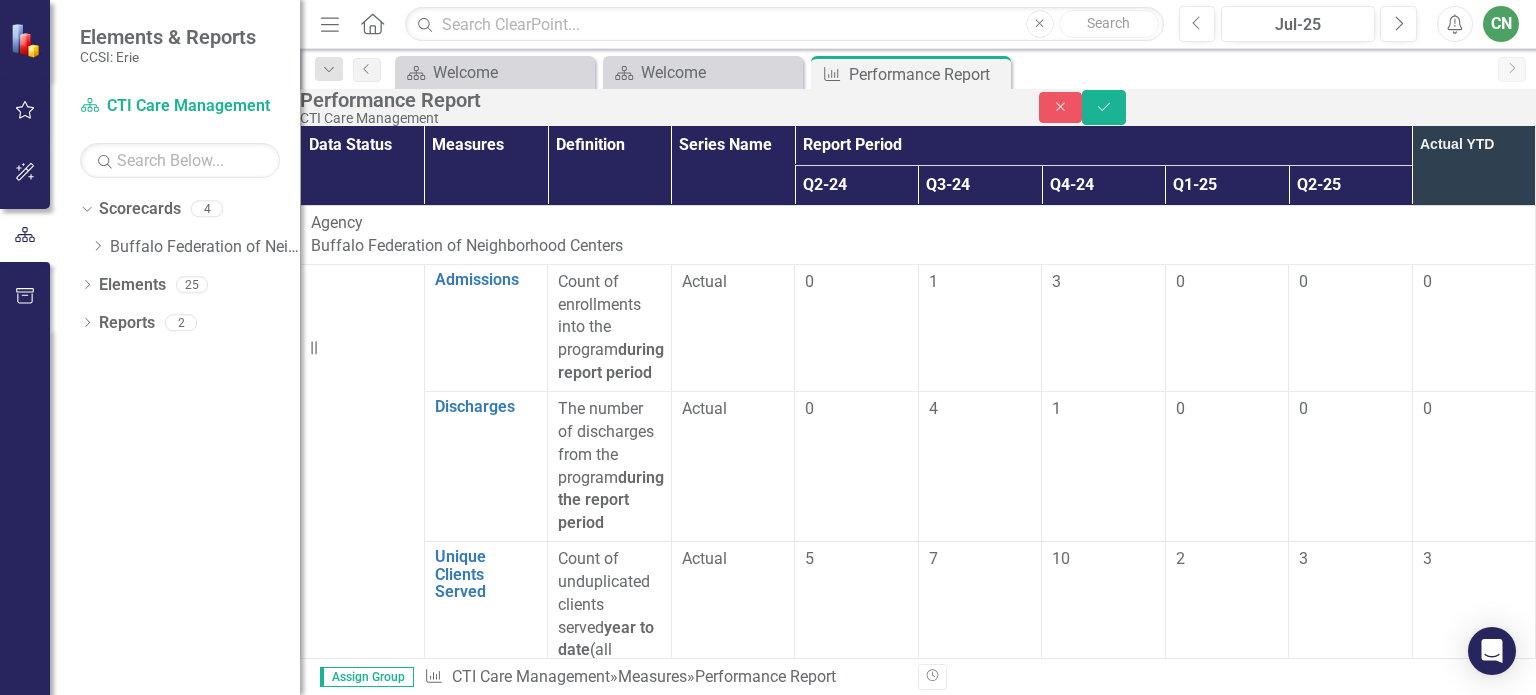 type on "-1" 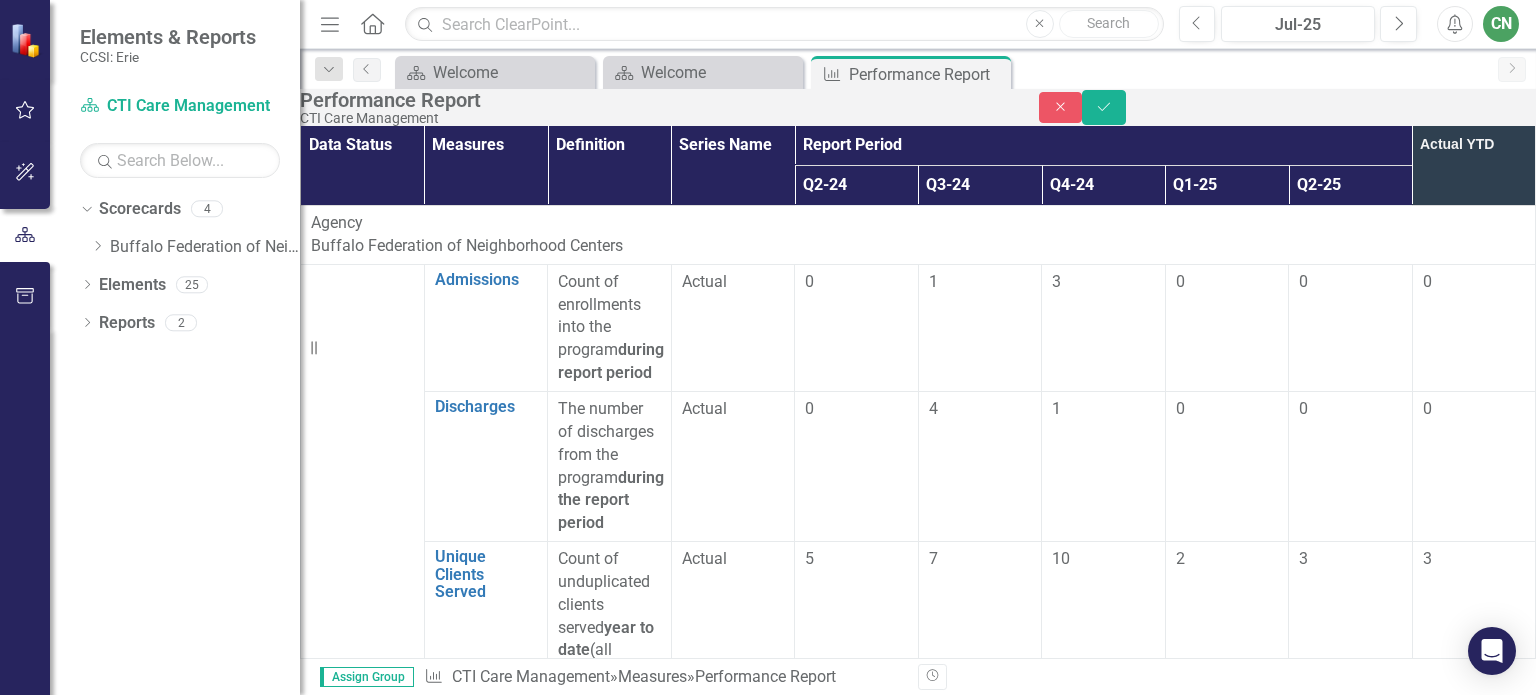 scroll, scrollTop: 1200, scrollLeft: 0, axis: vertical 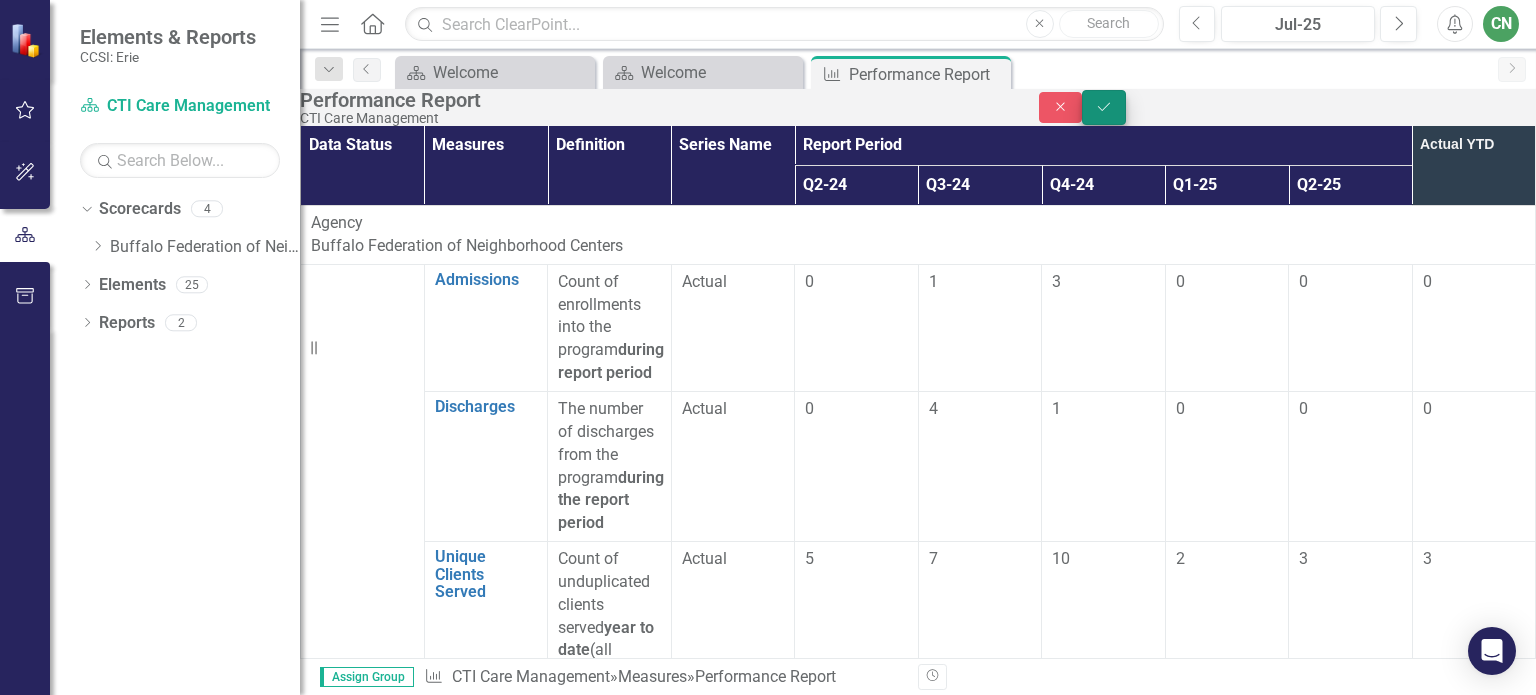 type on "0" 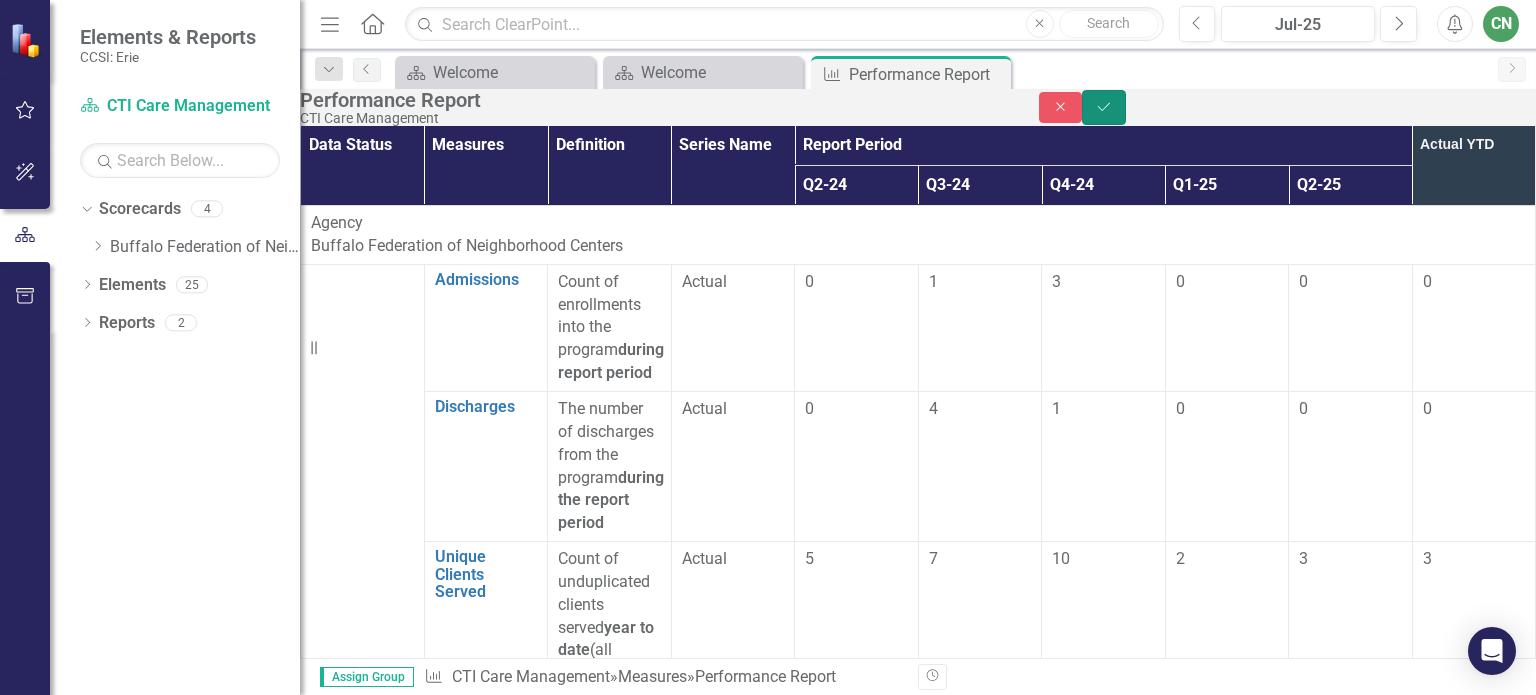 click on "Save" at bounding box center [1104, 107] 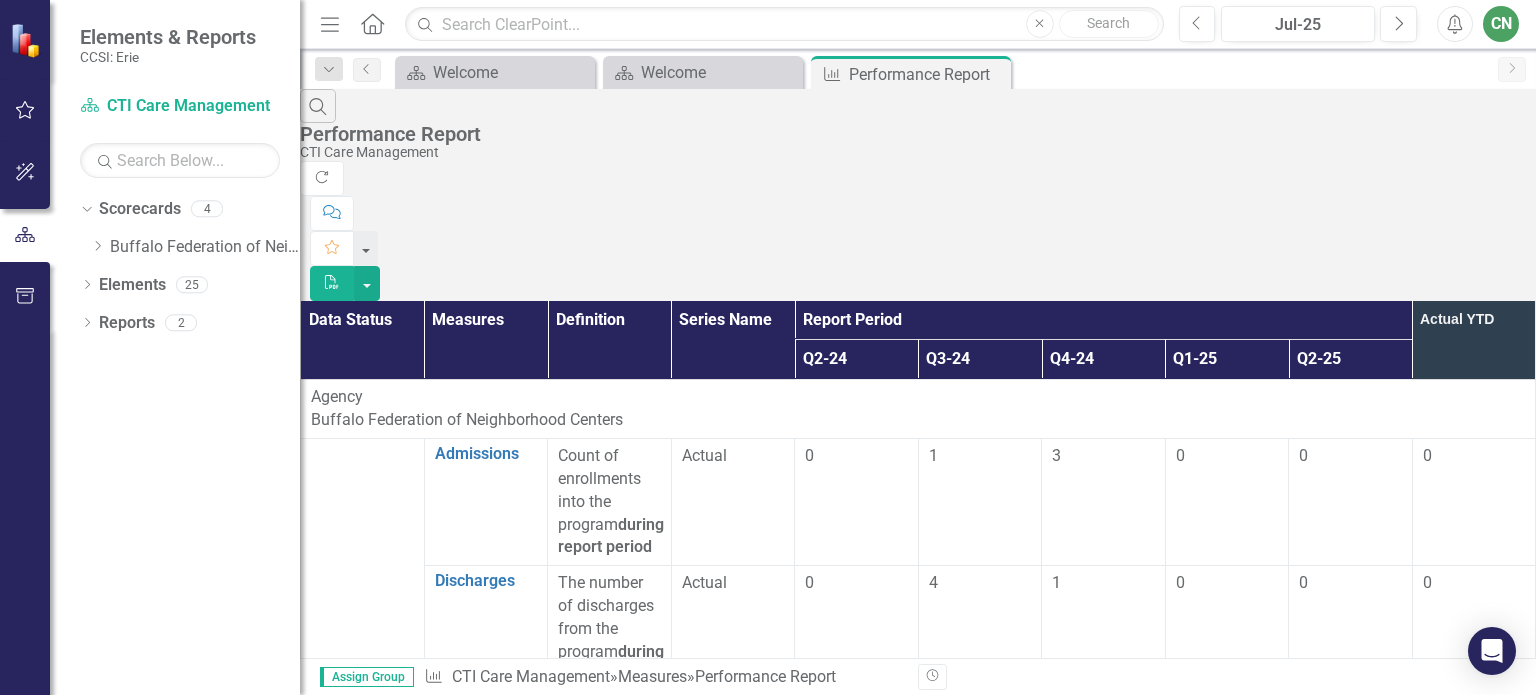 scroll, scrollTop: 1300, scrollLeft: 0, axis: vertical 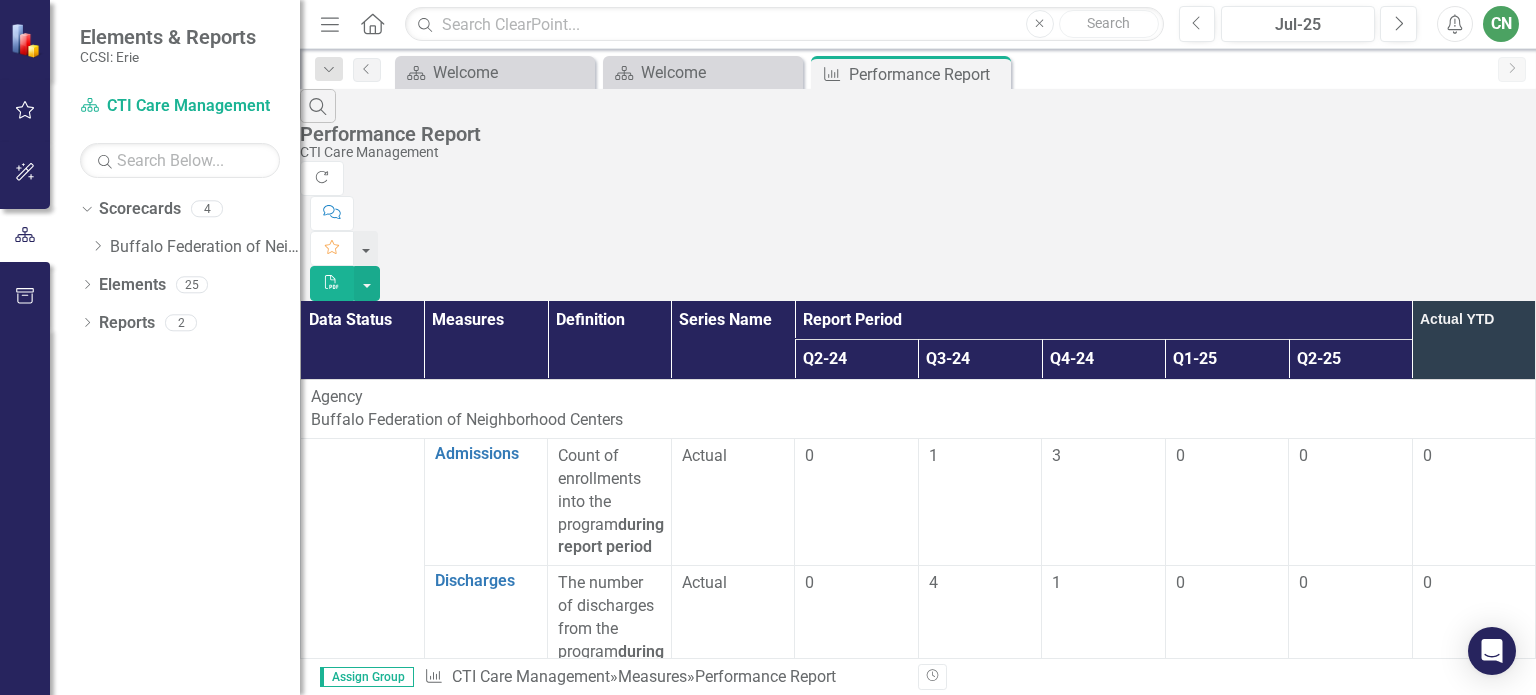 click at bounding box center (1350, 1859) 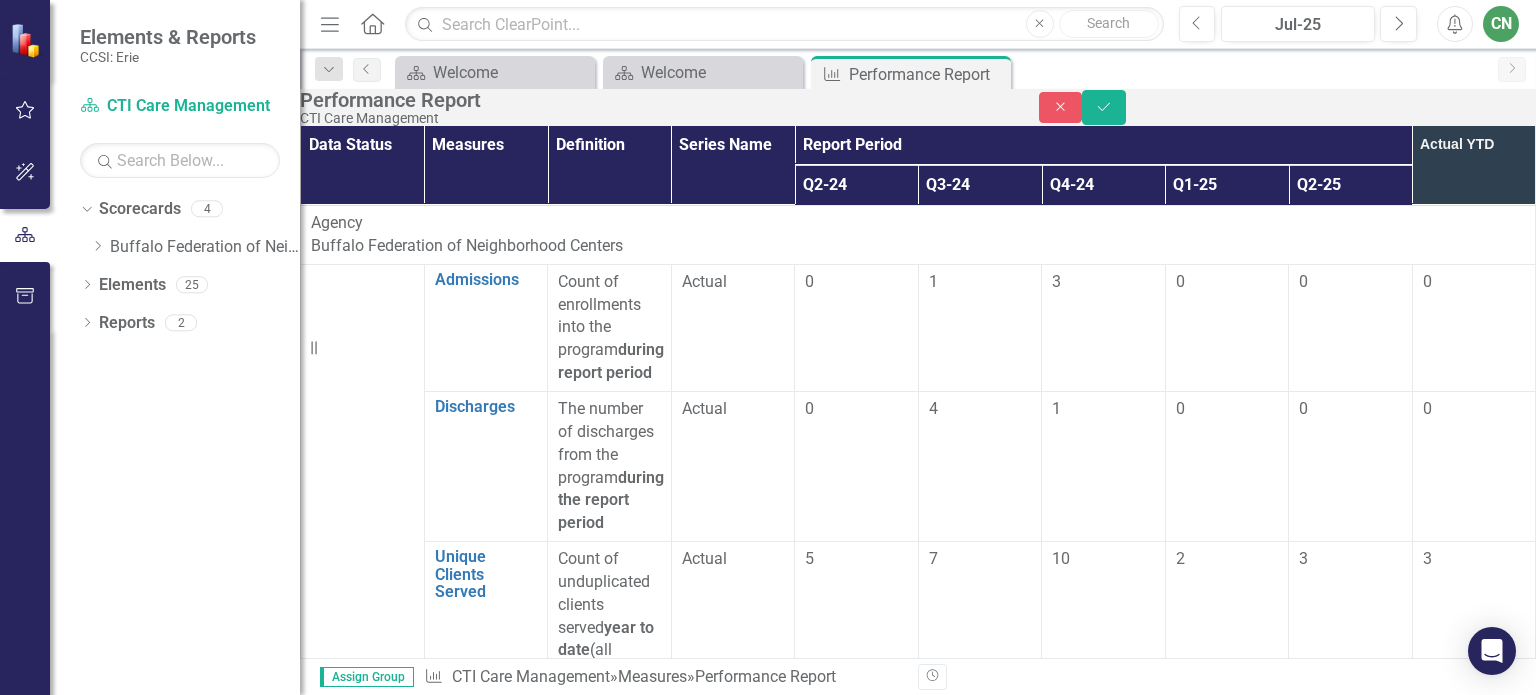 click at bounding box center [1350, 1690] 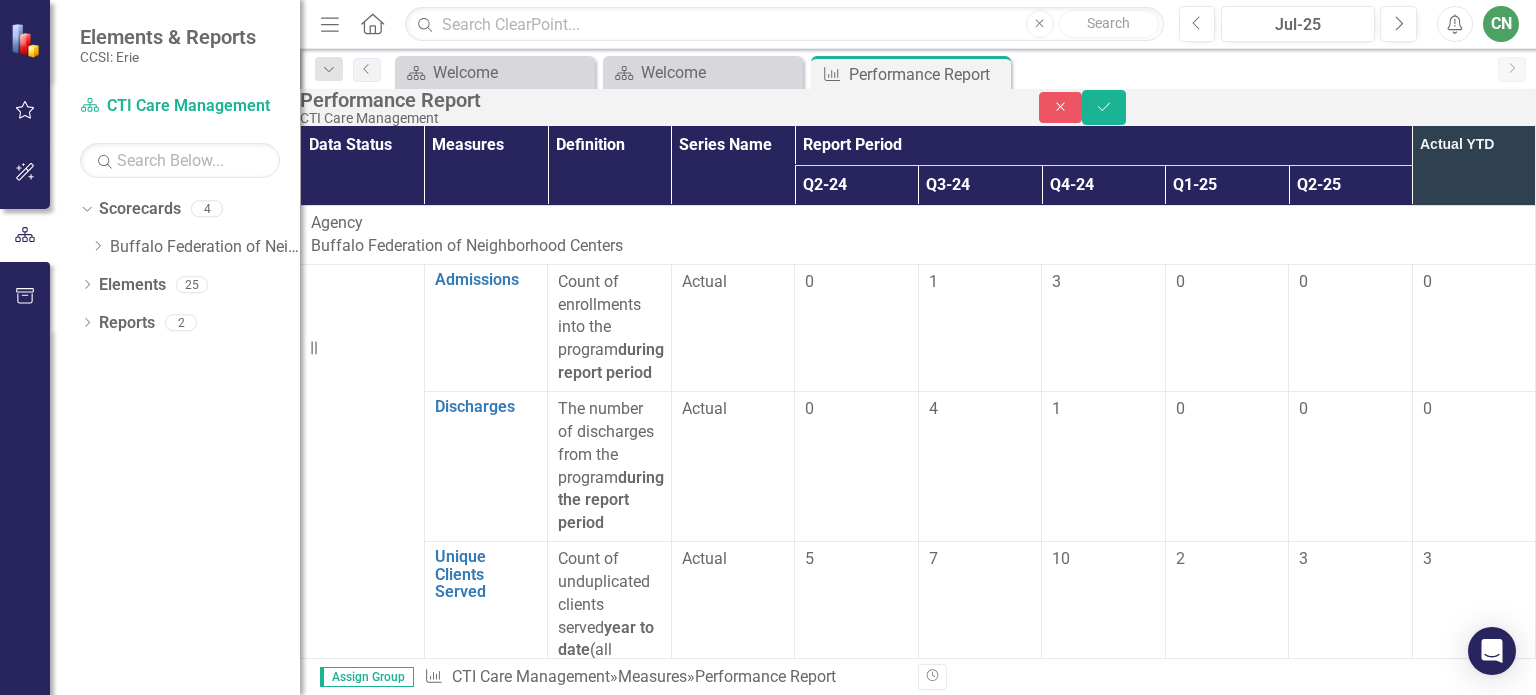 type on "-1" 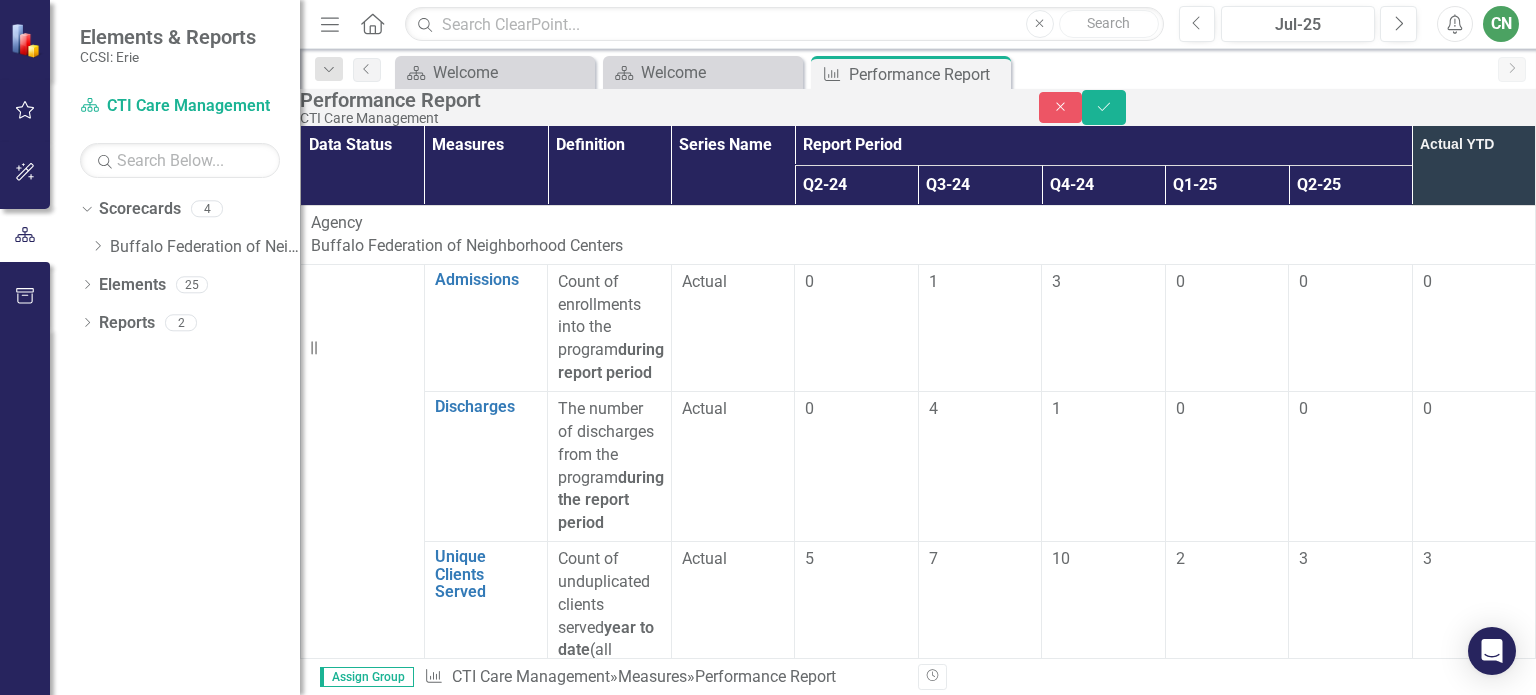 type on "0" 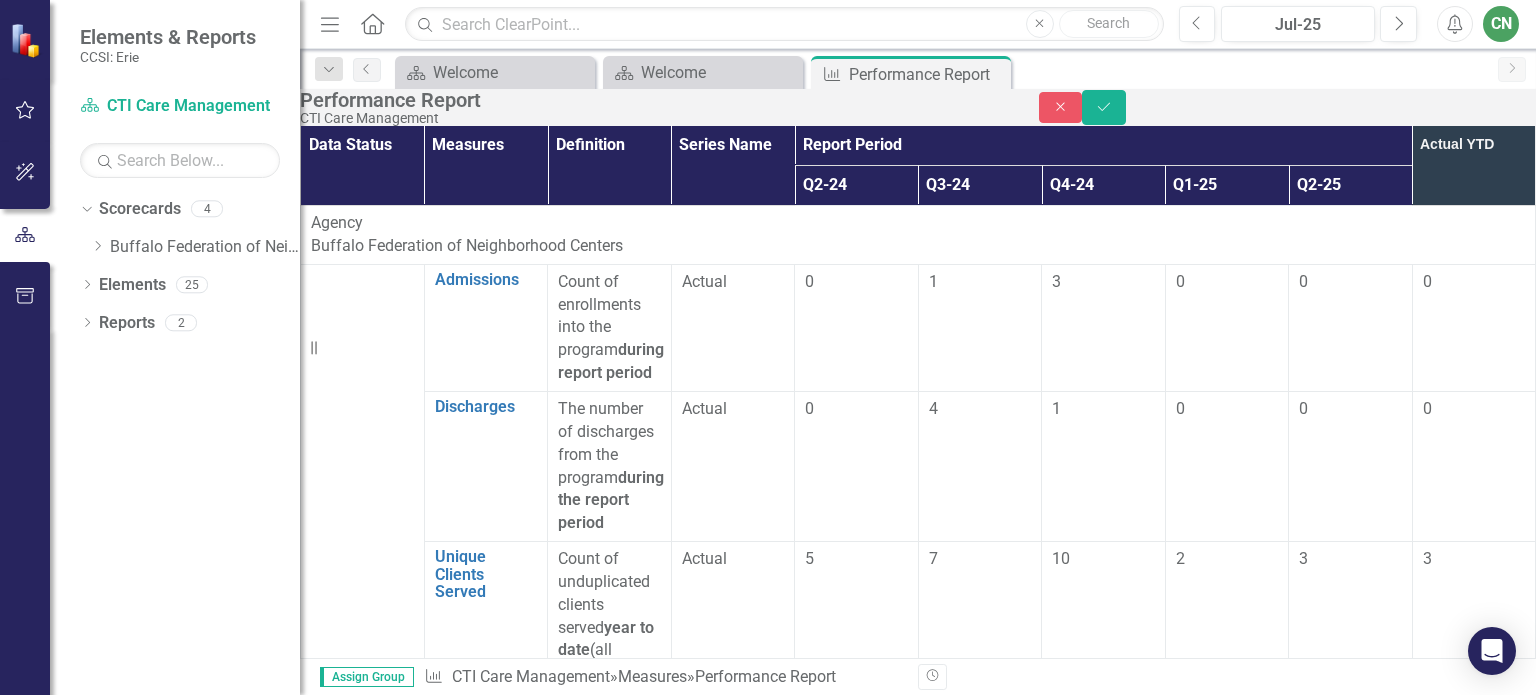 click at bounding box center (1350, 1749) 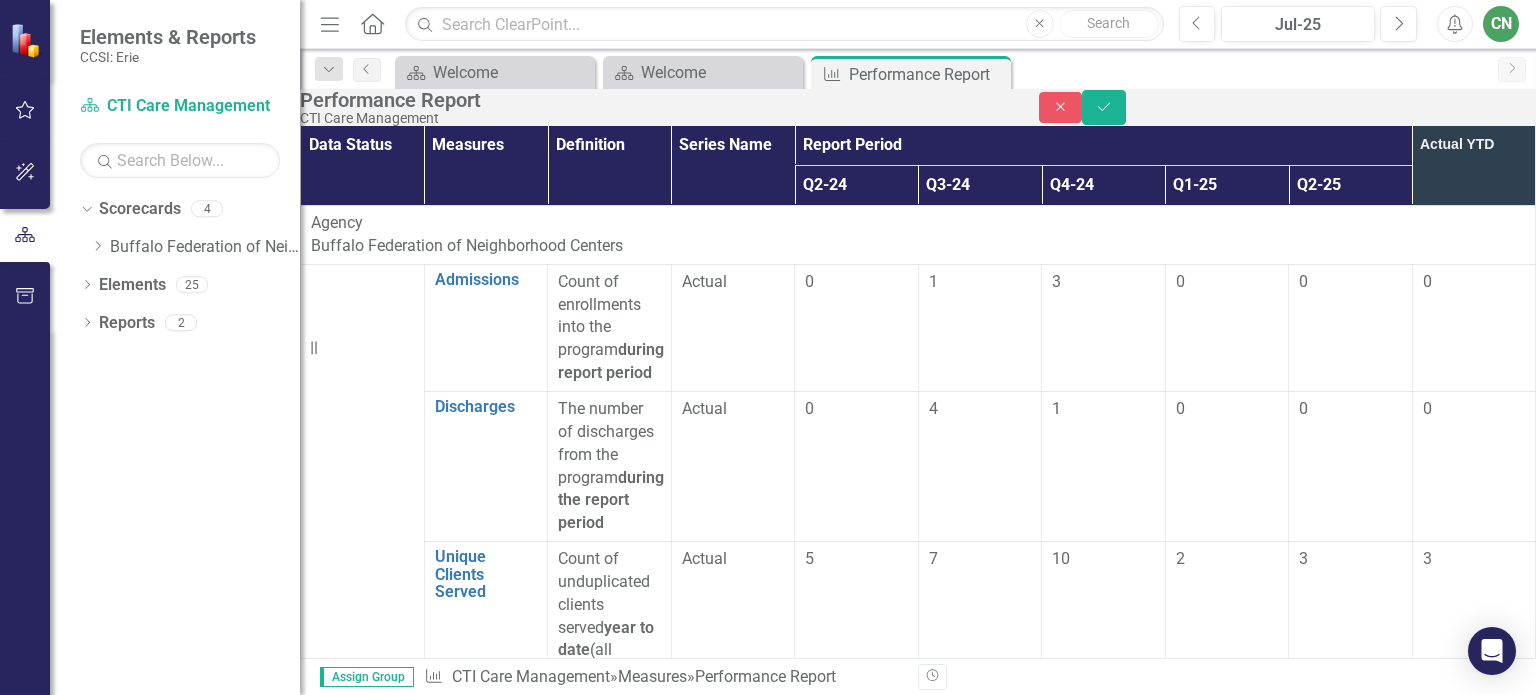 type on "0" 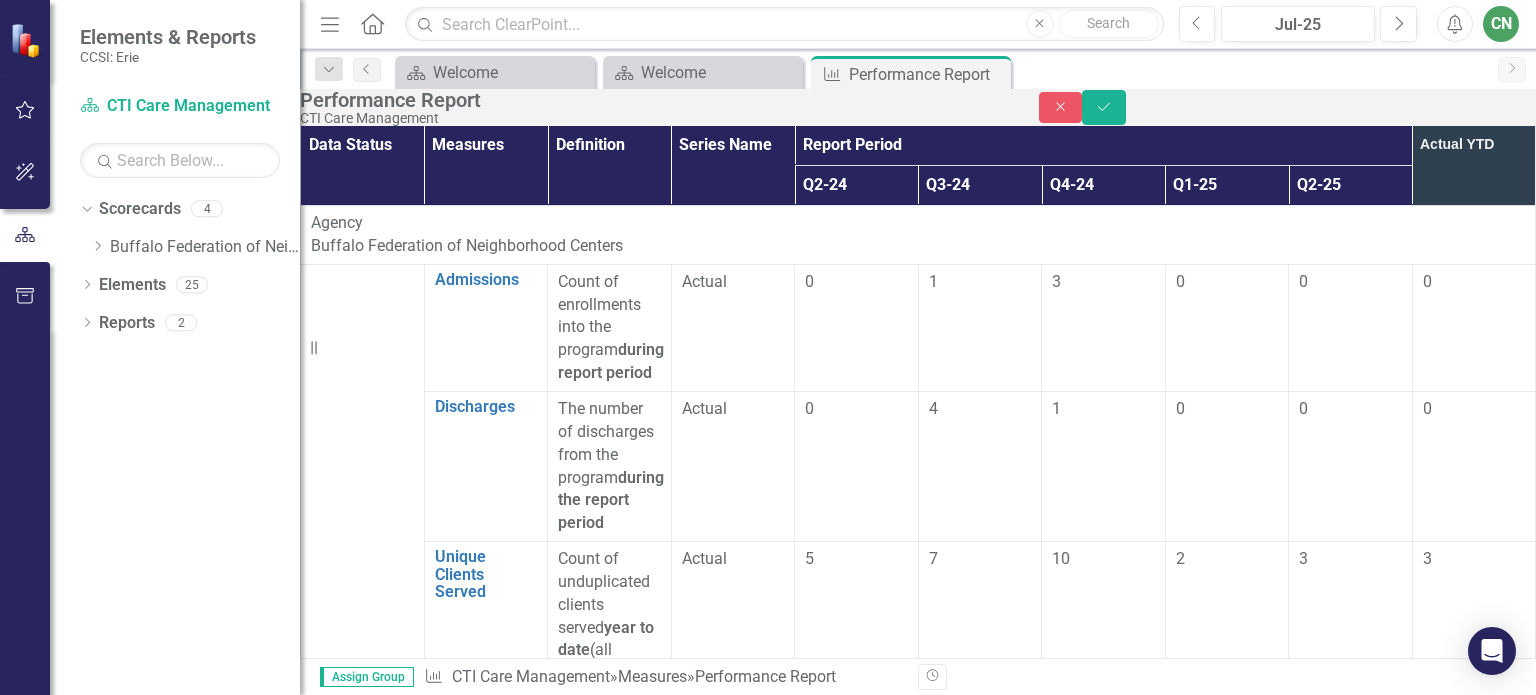 click on "0" at bounding box center (1351, 1599) 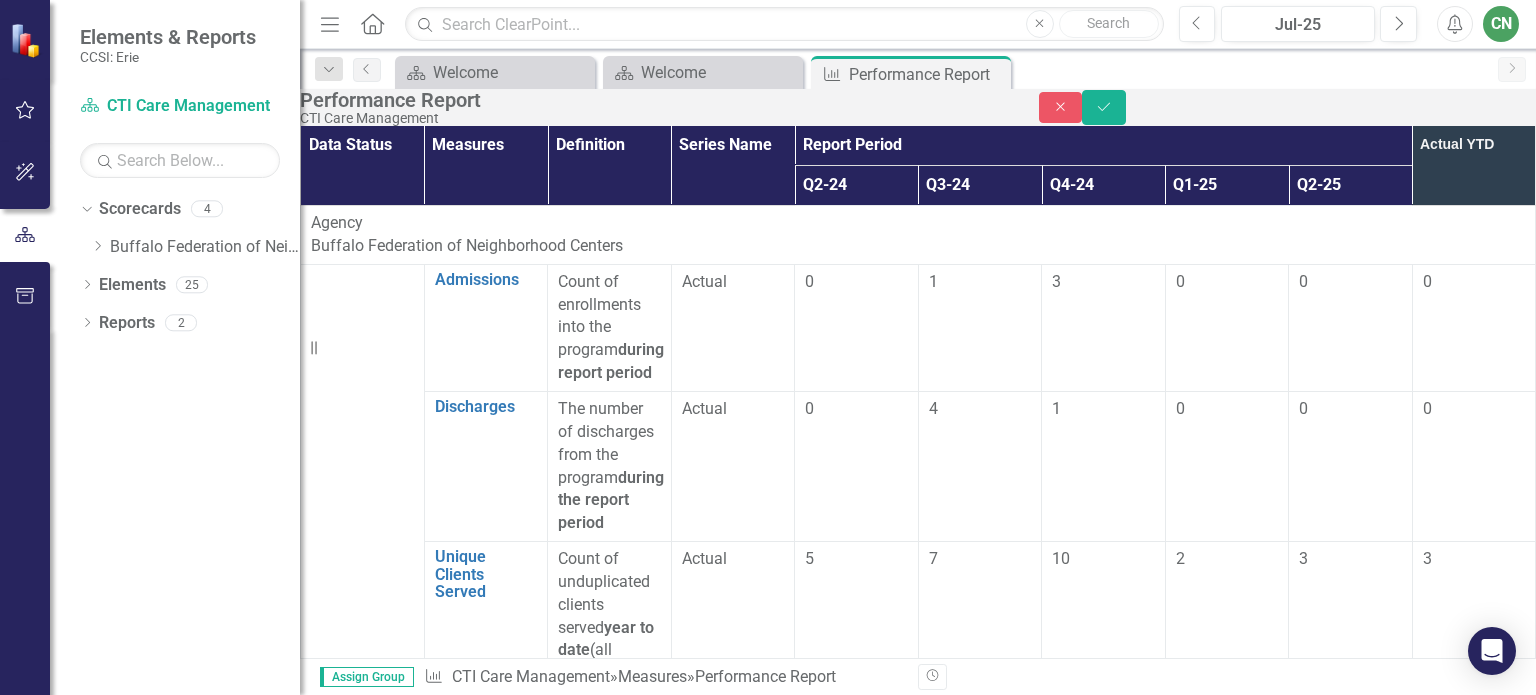 click at bounding box center (1350, 1820) 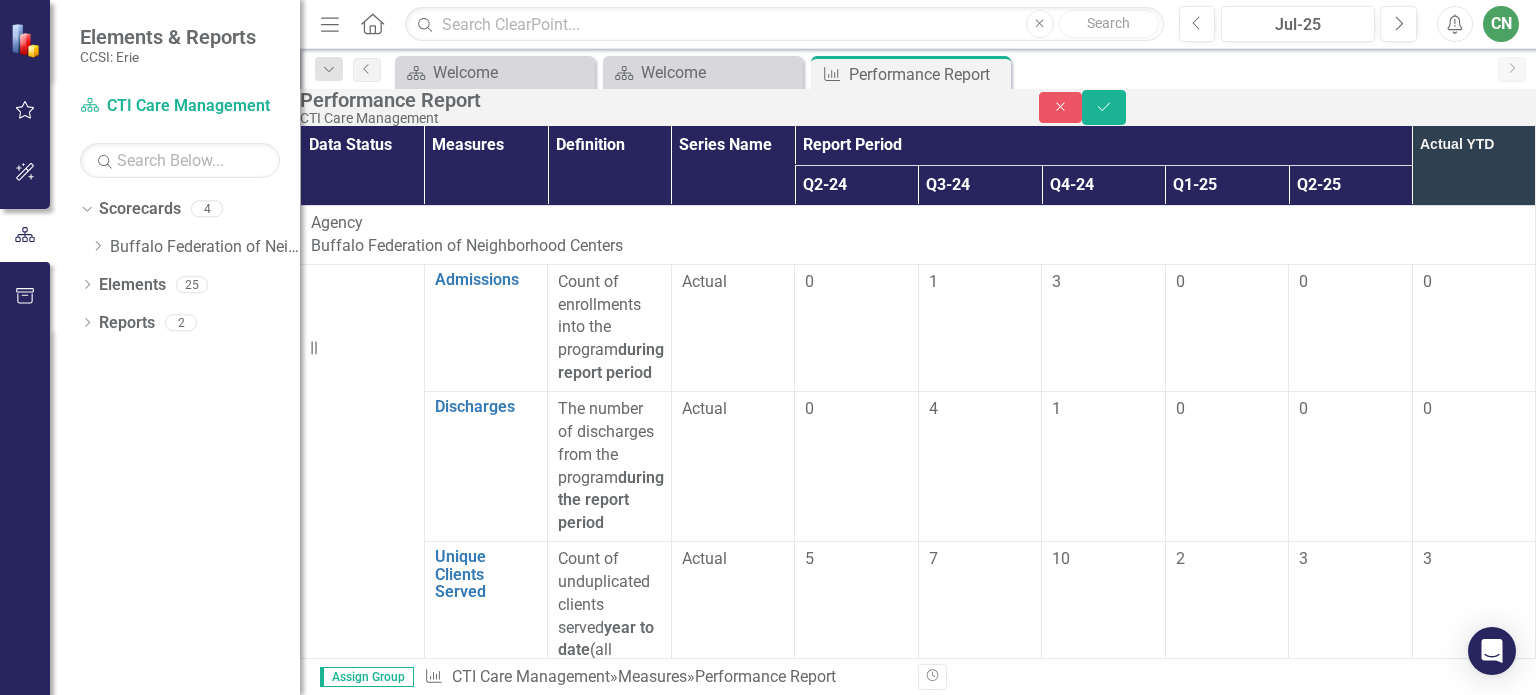 type on "2" 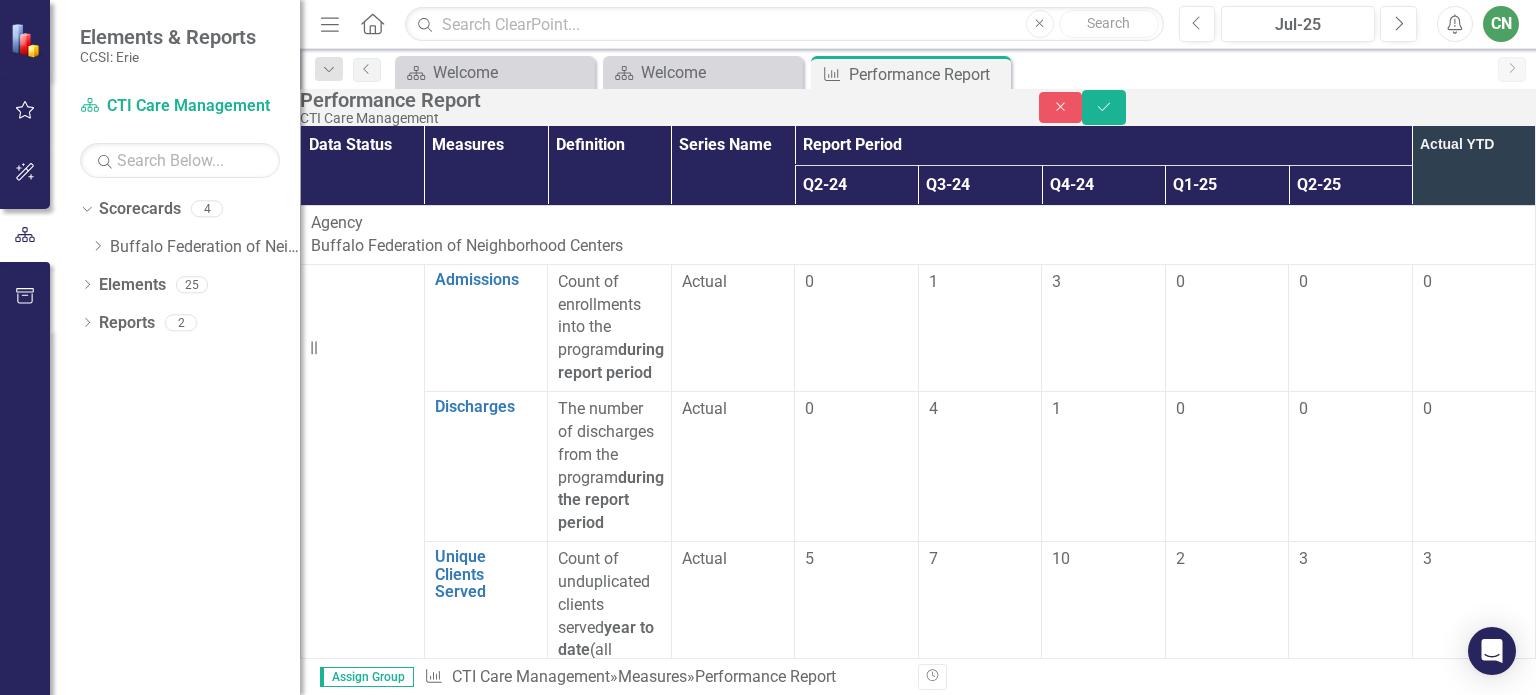click at bounding box center [1350, 1944] 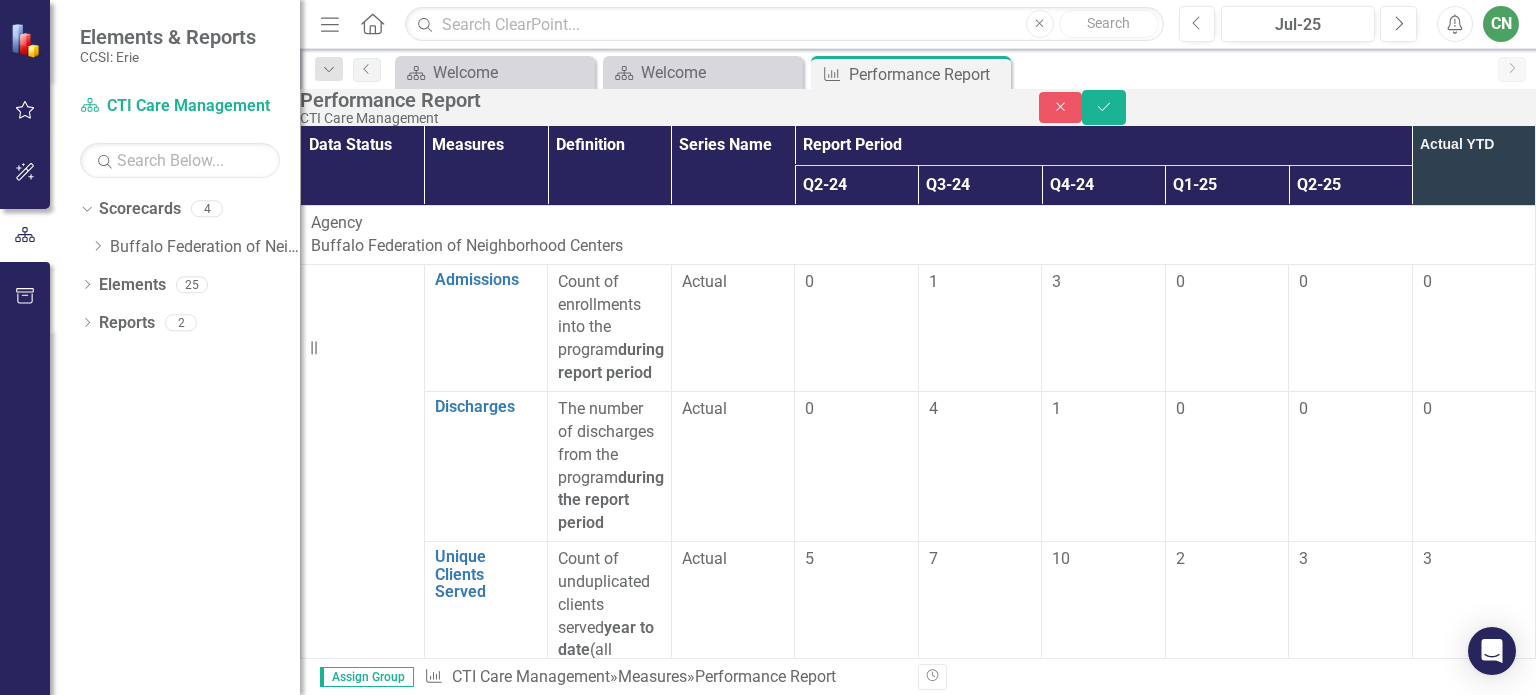 click at bounding box center [1350, 1950] 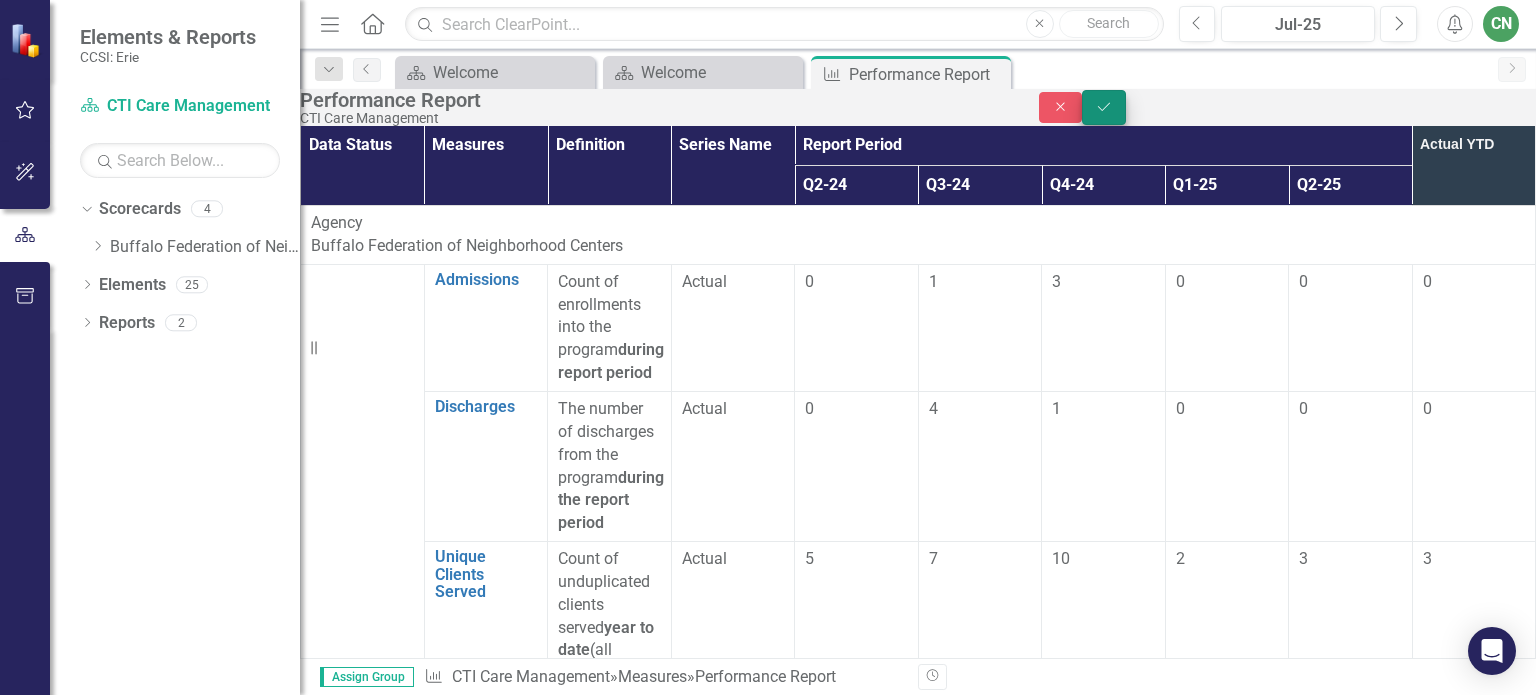 type on "0" 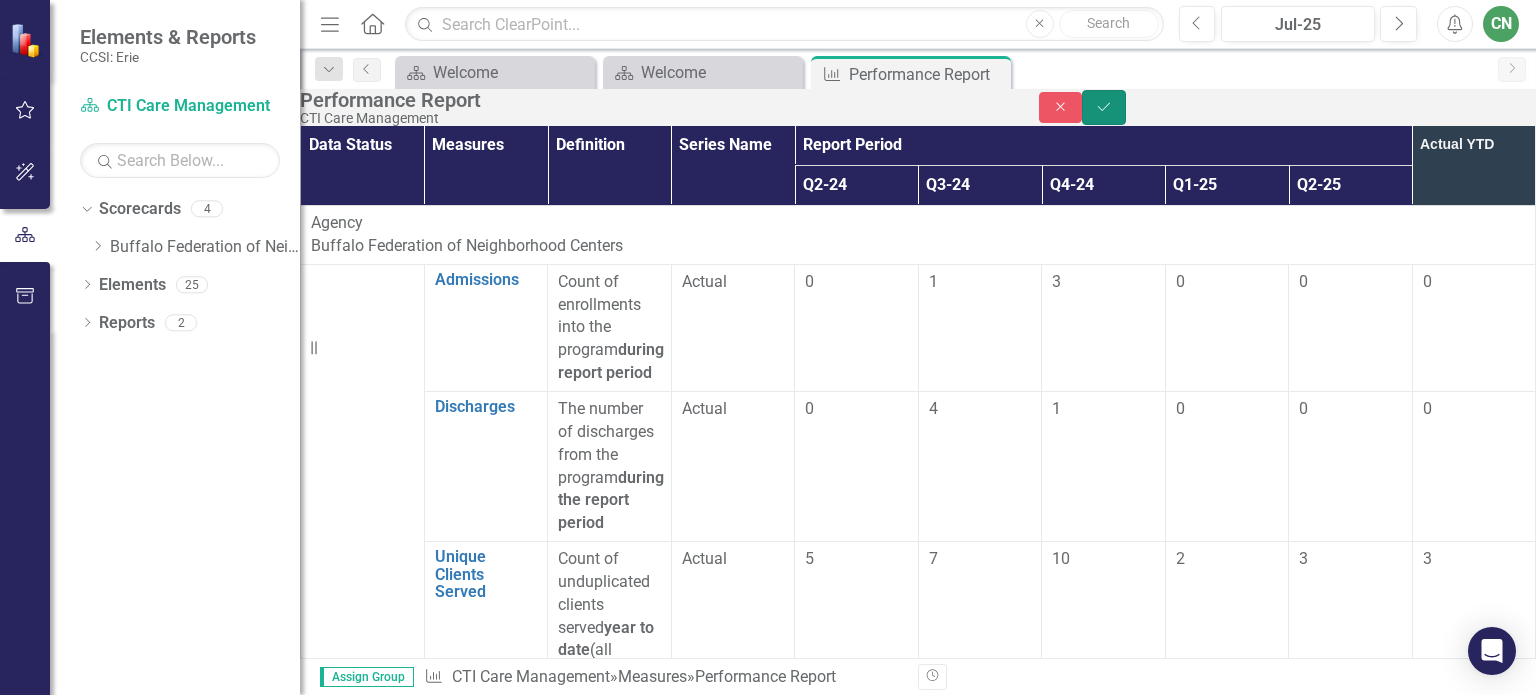 click on "Save" 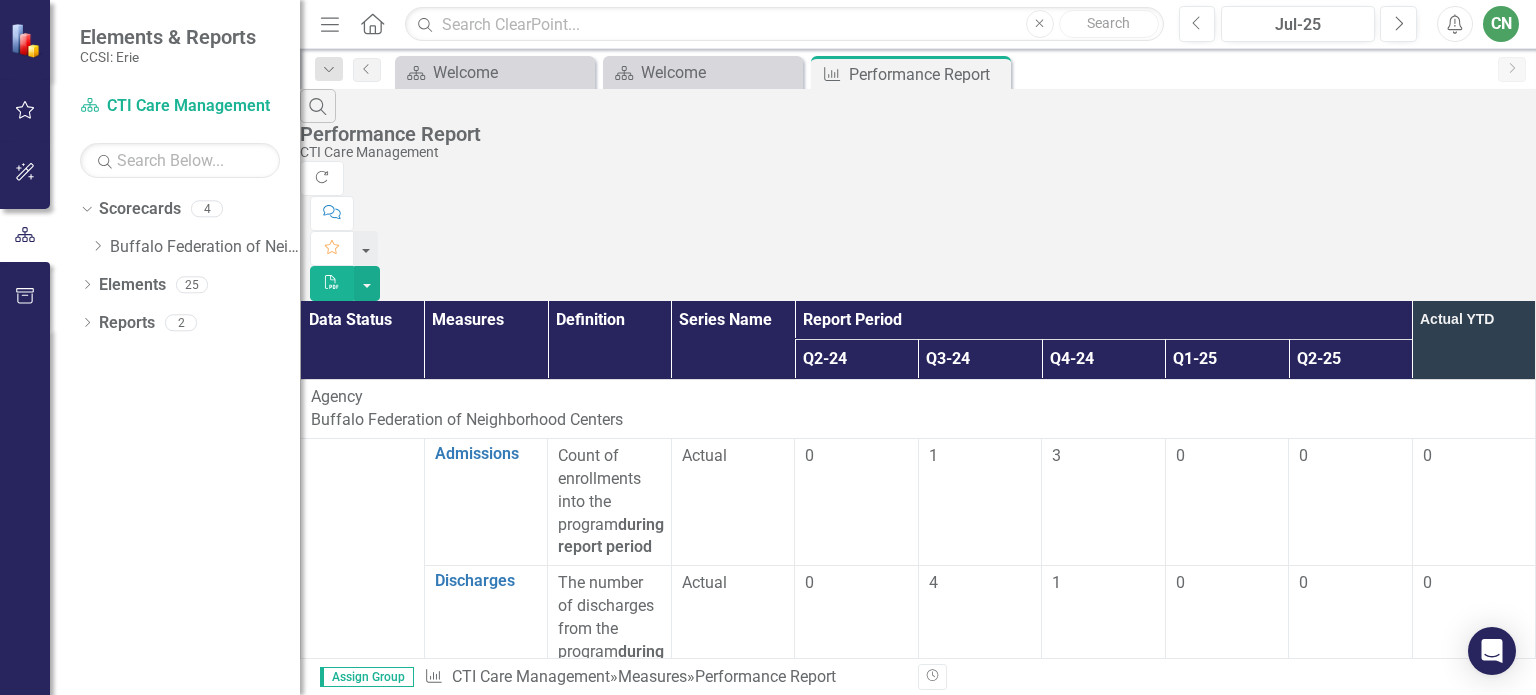 scroll, scrollTop: 1600, scrollLeft: 0, axis: vertical 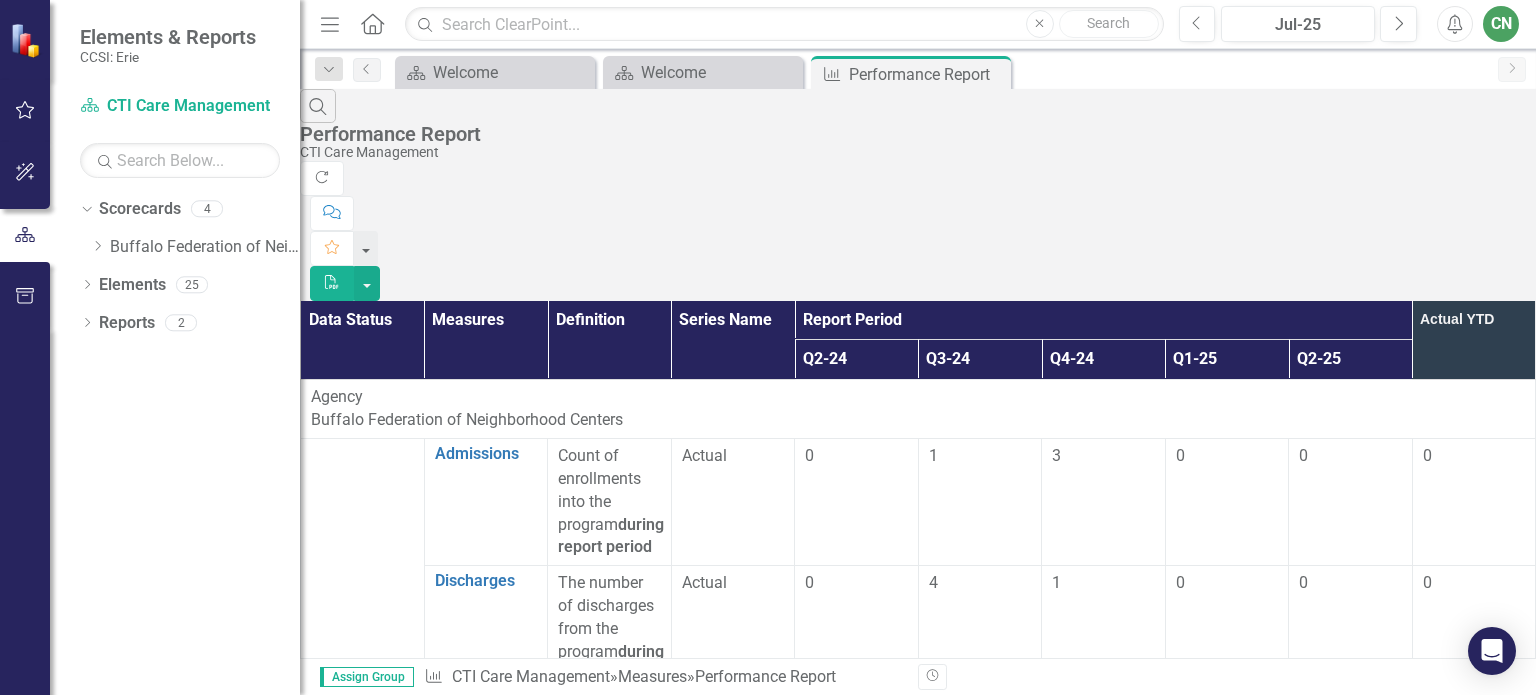 click at bounding box center [1350, 2044] 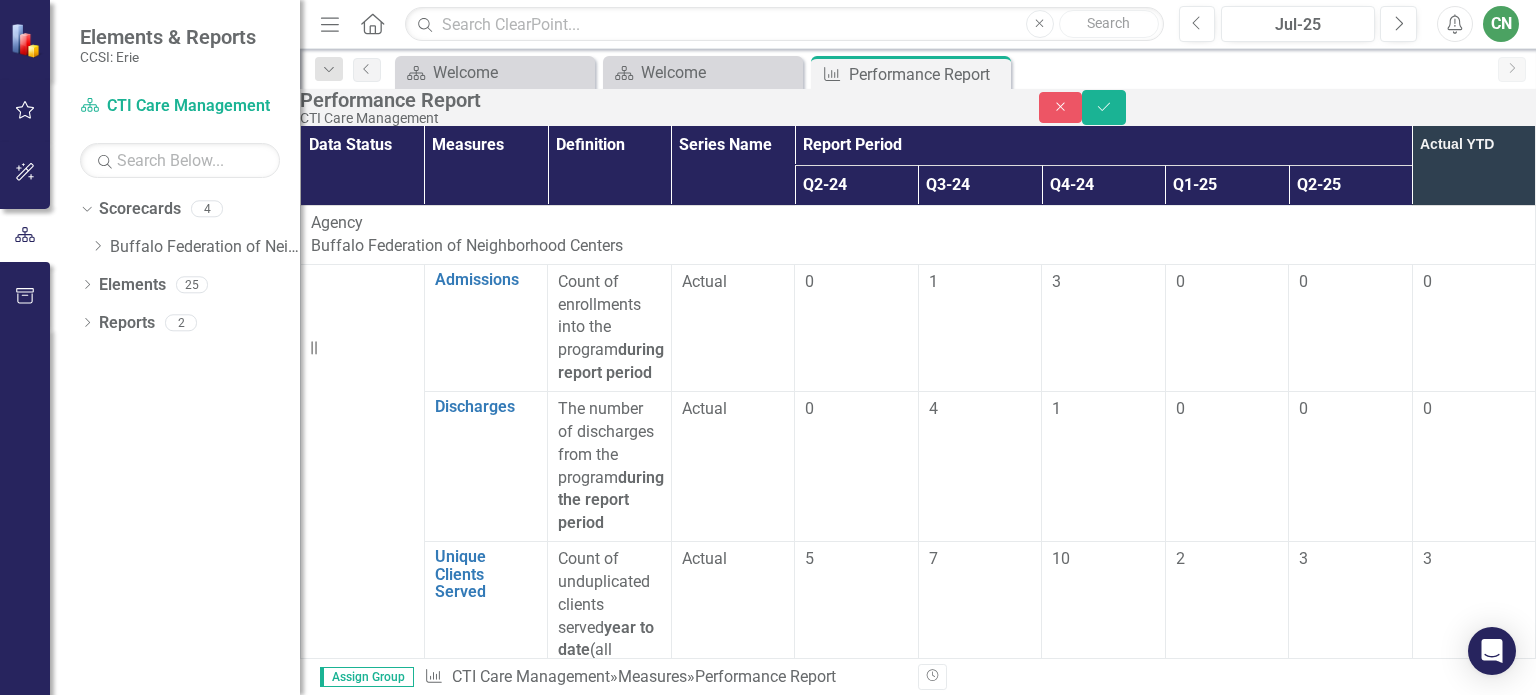 click at bounding box center (1350, 1875) 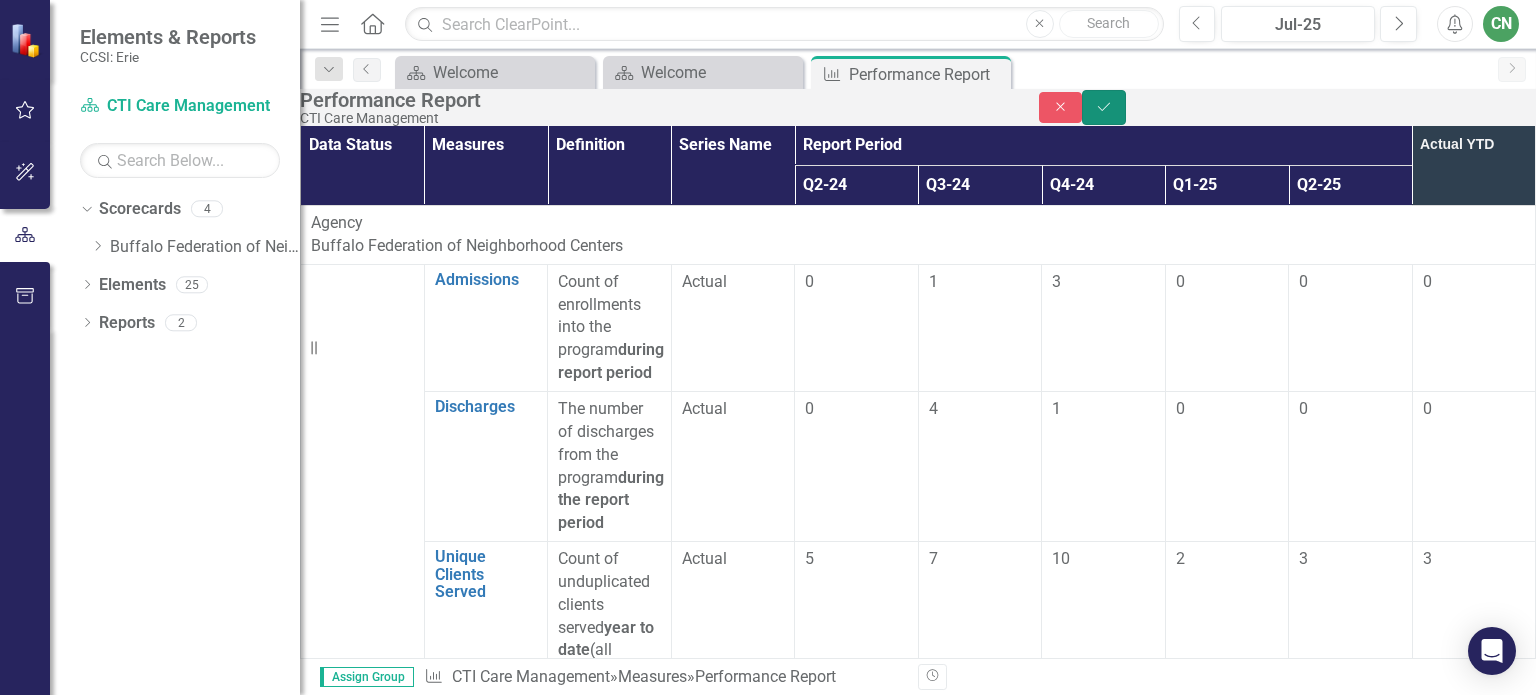 click on "Save" at bounding box center [1104, 107] 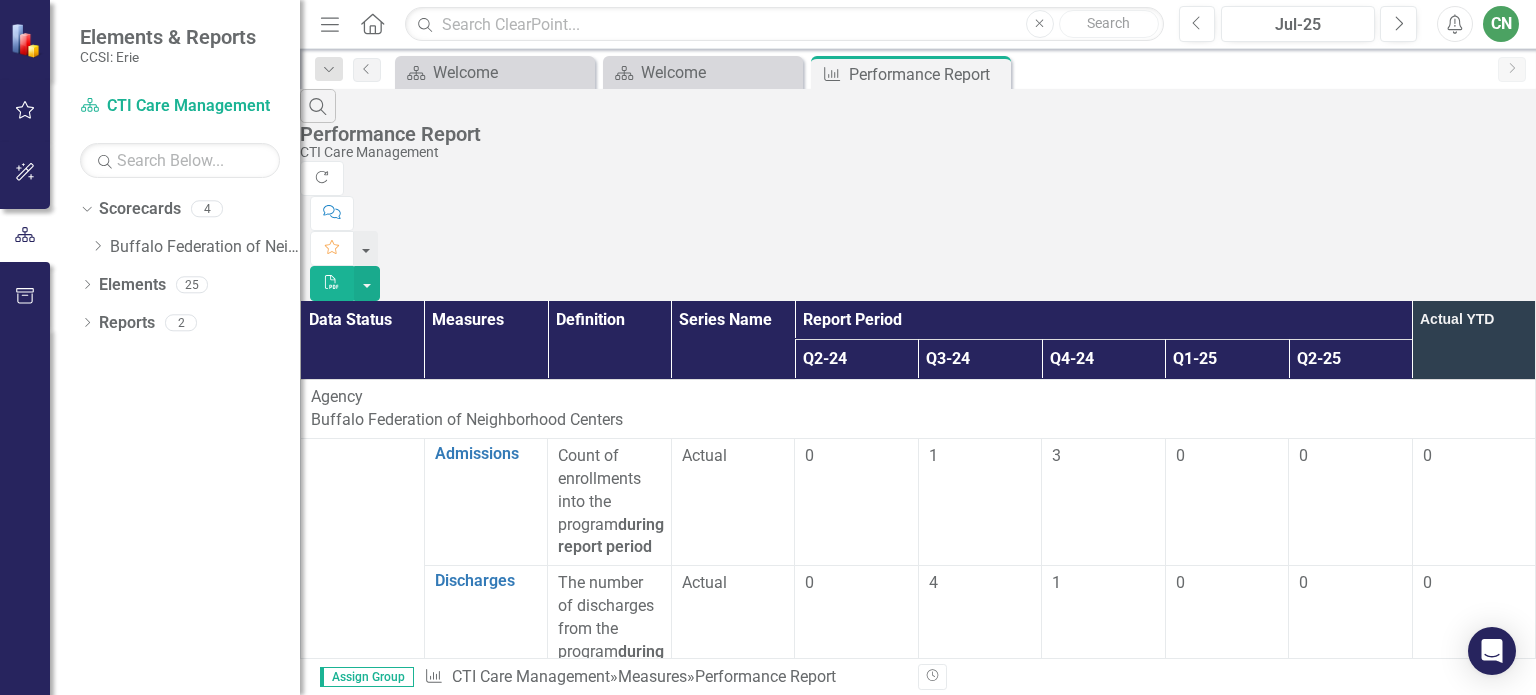 scroll, scrollTop: 1800, scrollLeft: 0, axis: vertical 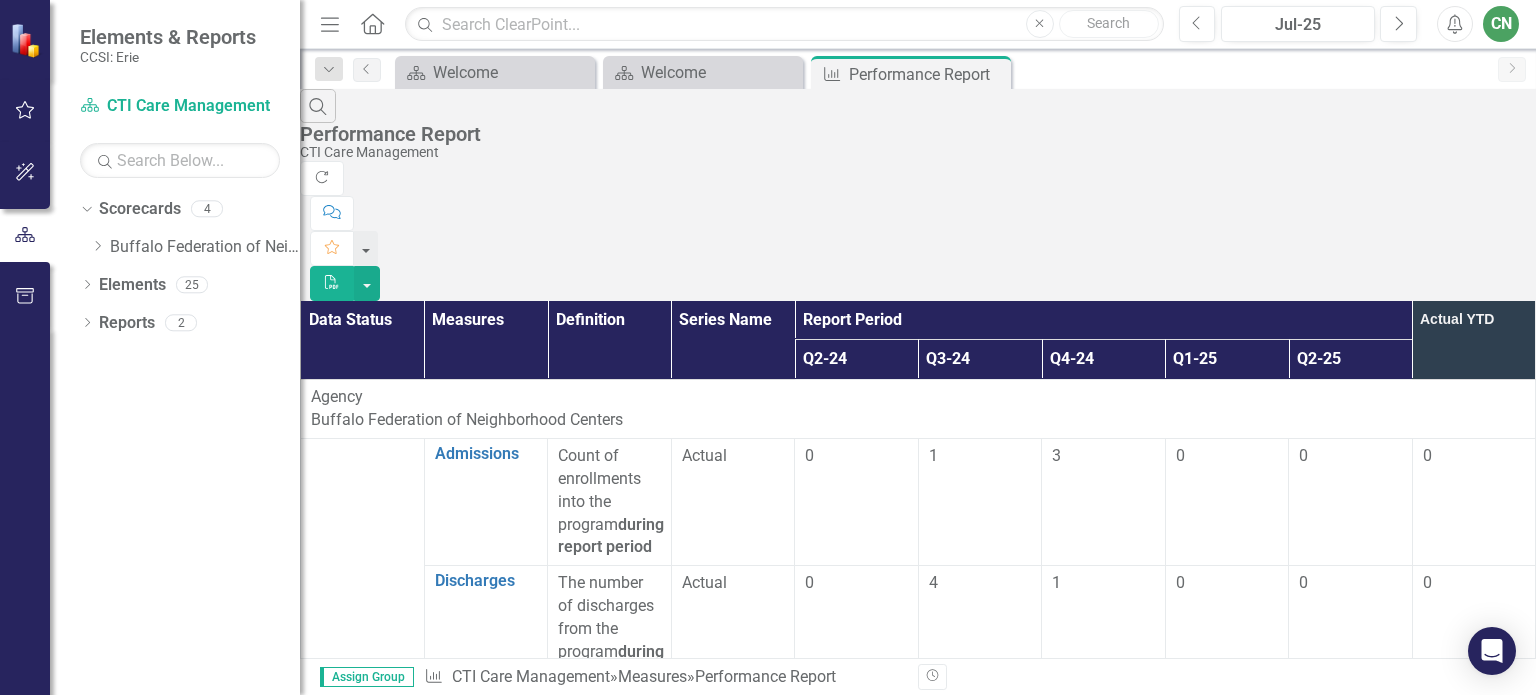 click at bounding box center (1350, 2298) 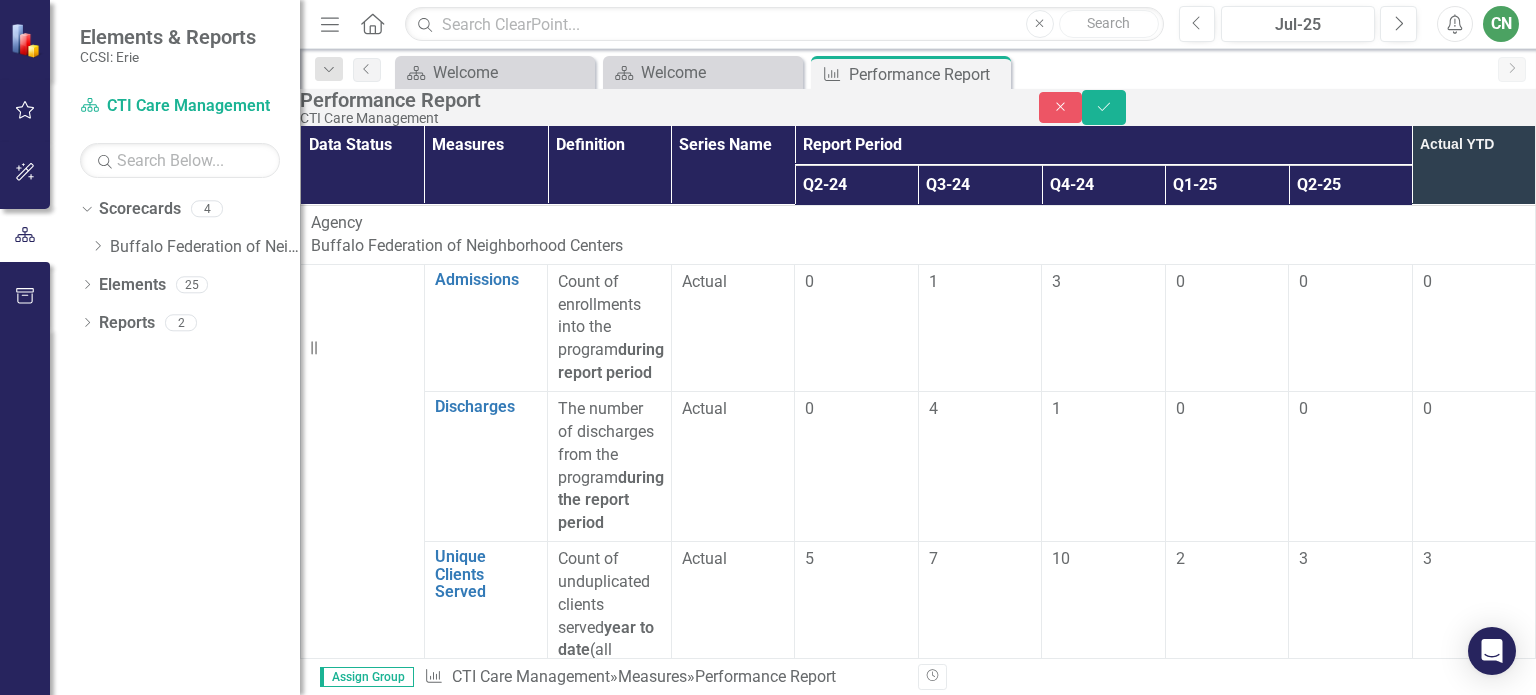 click at bounding box center (1350, 2130) 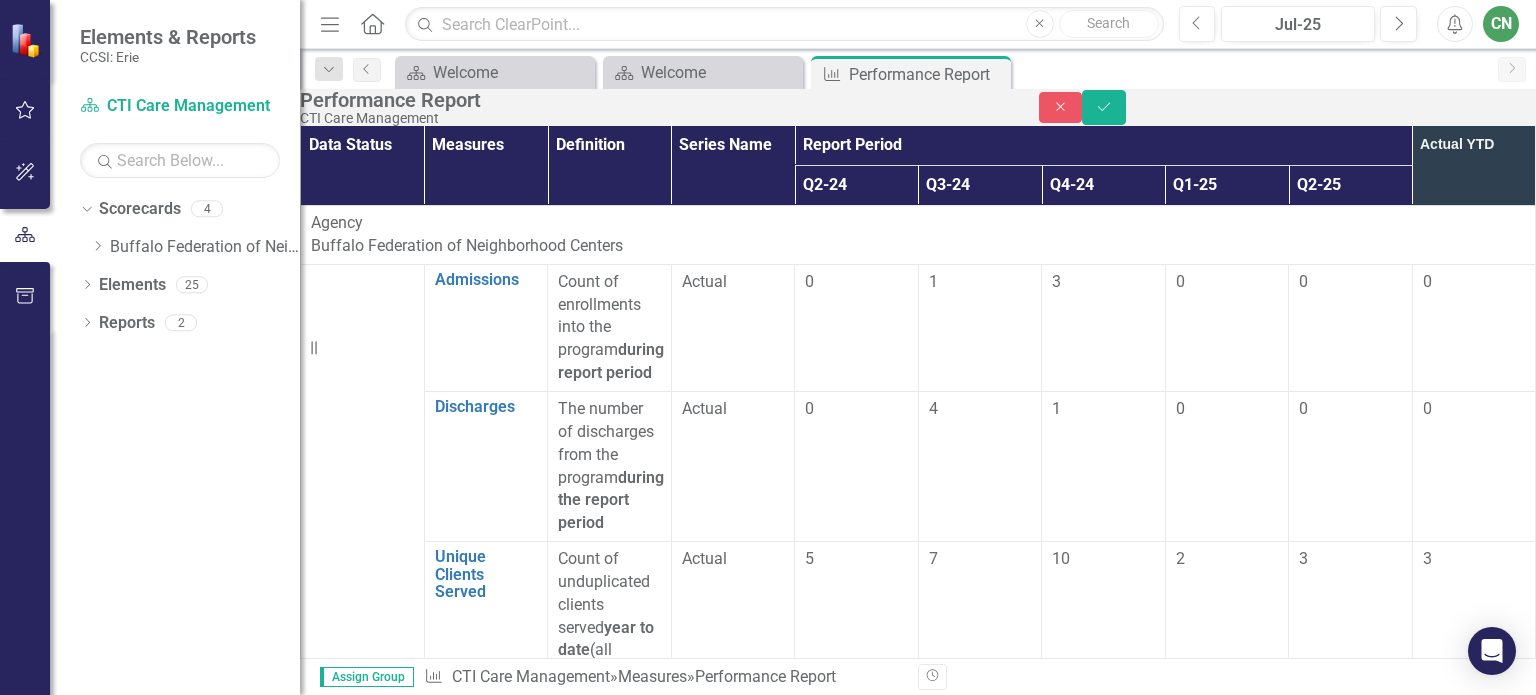 type on "3" 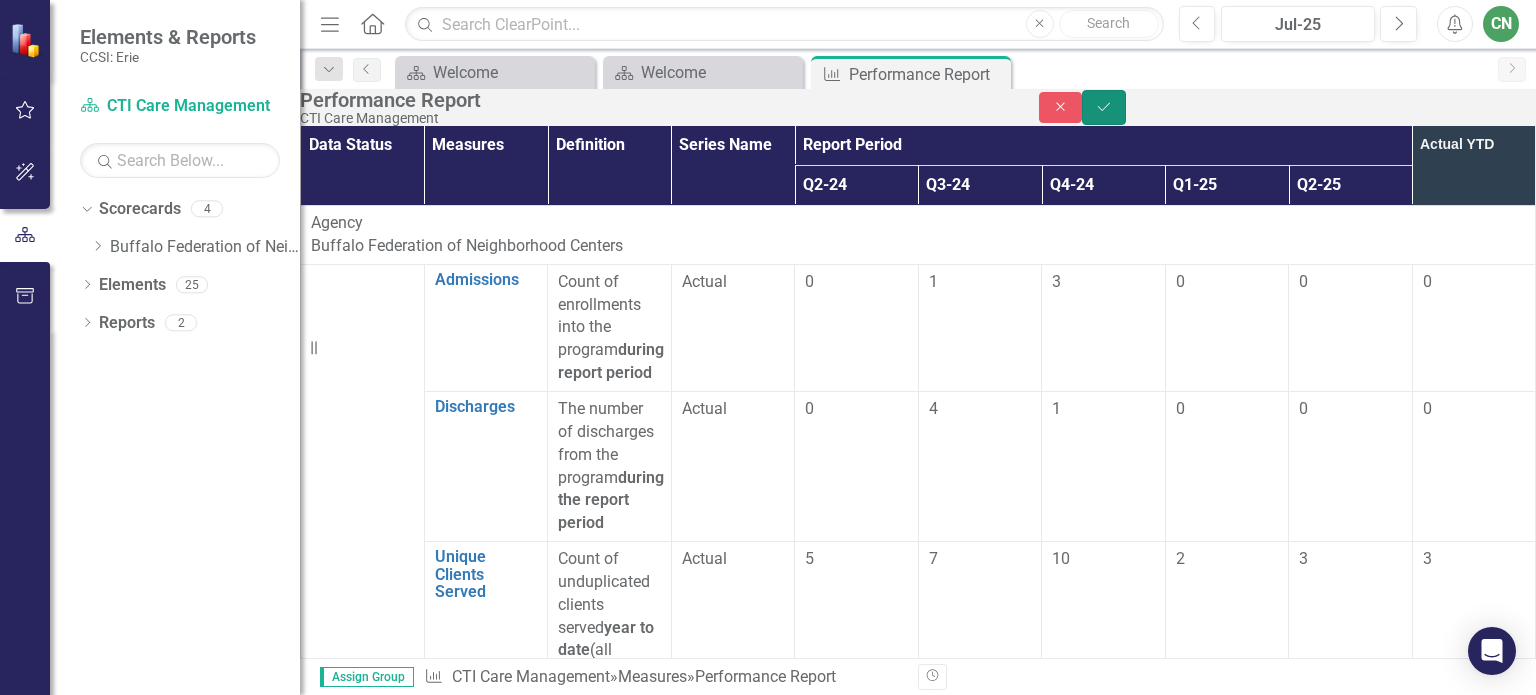 click on "Save" 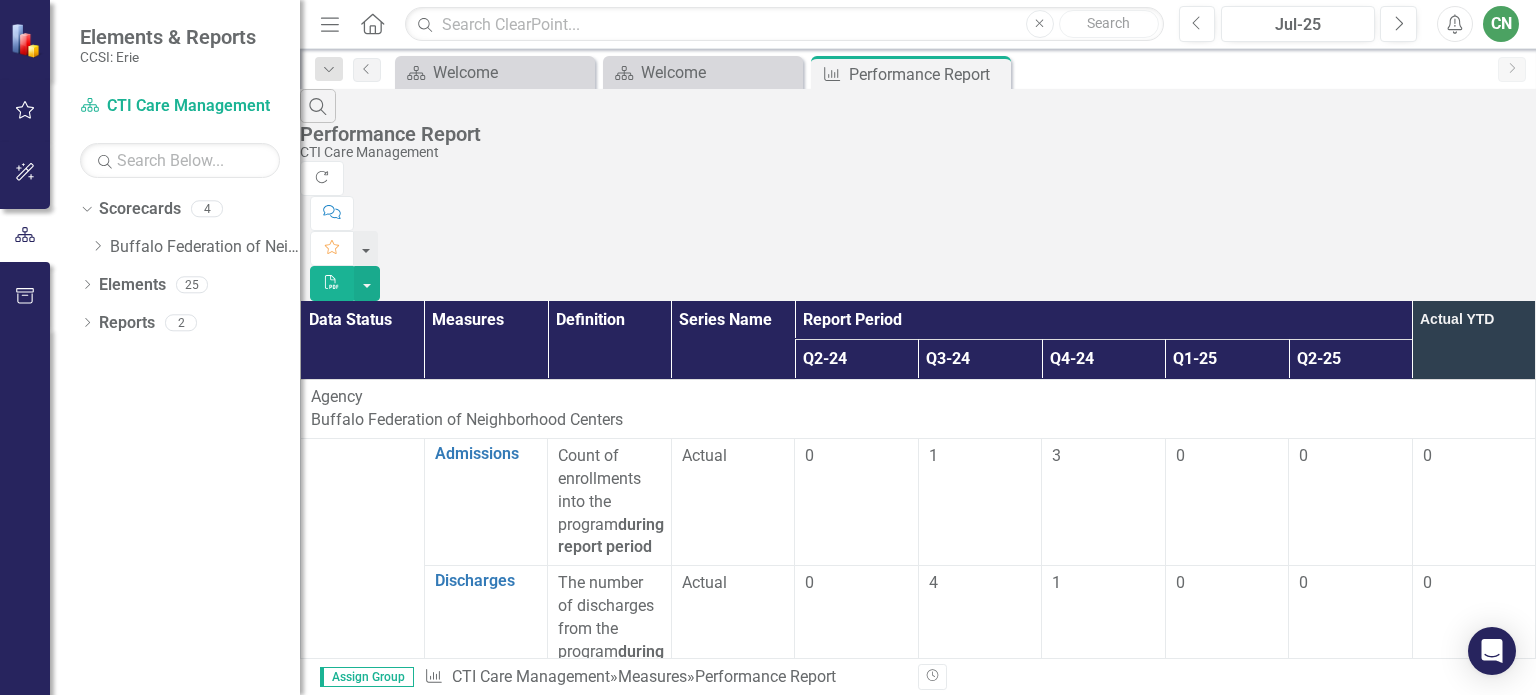 scroll, scrollTop: 1800, scrollLeft: 0, axis: vertical 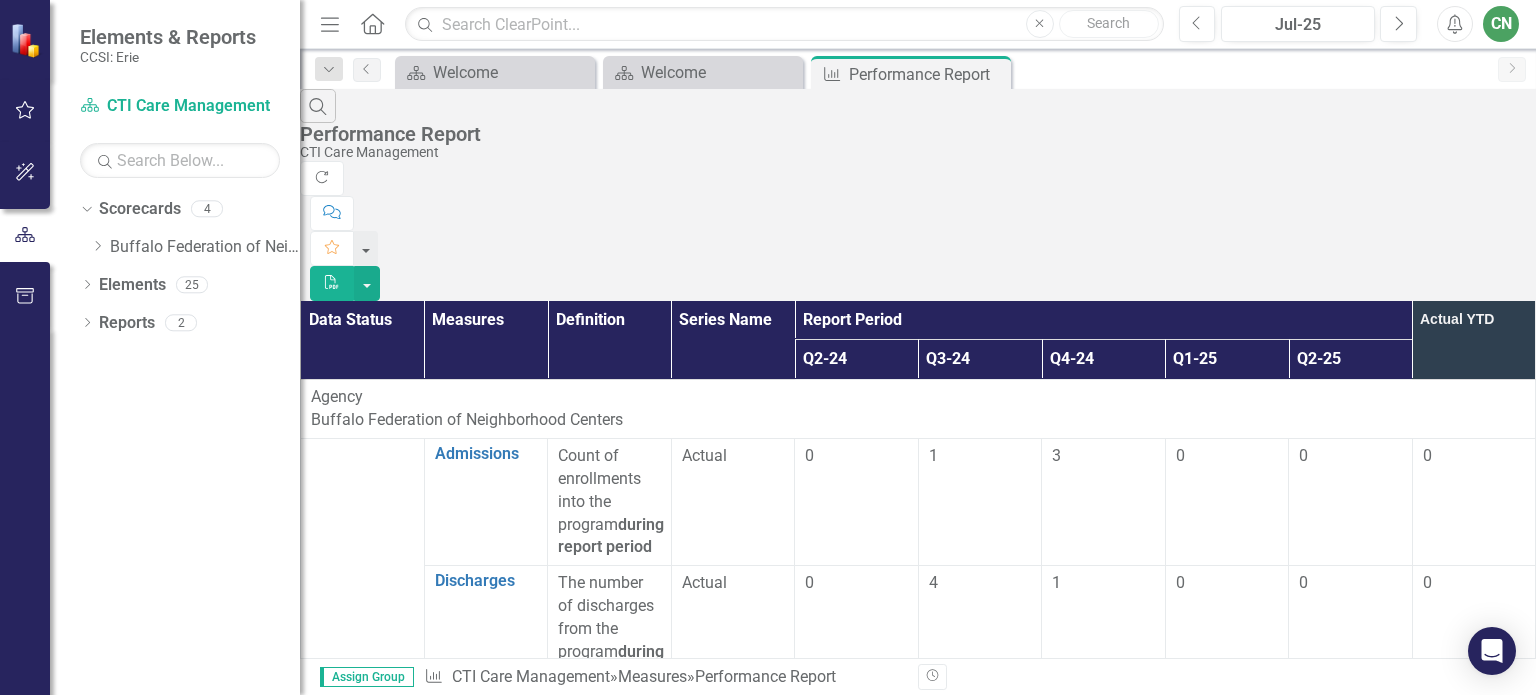 click on "3" at bounding box center (1303, 2296) 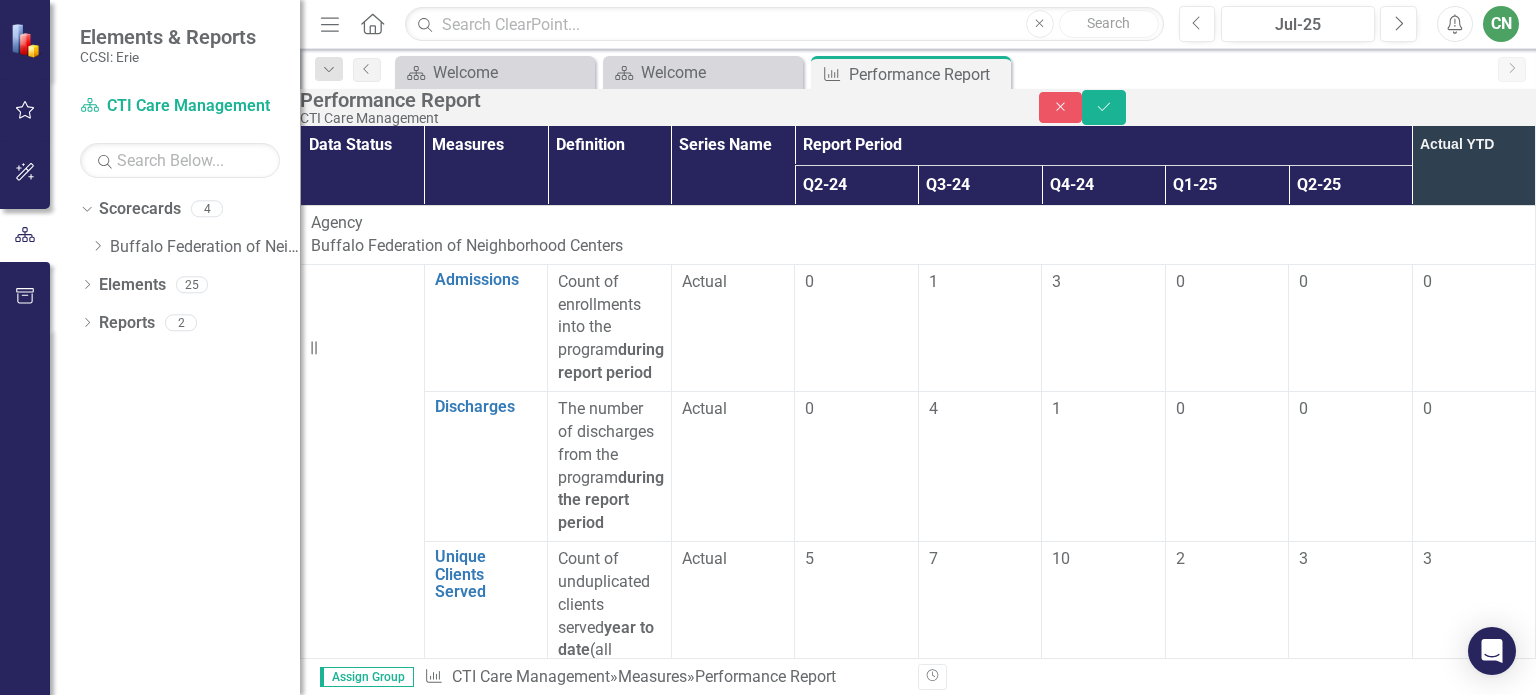 drag, startPoint x: 1388, startPoint y: 365, endPoint x: 1344, endPoint y: 371, distance: 44.407207 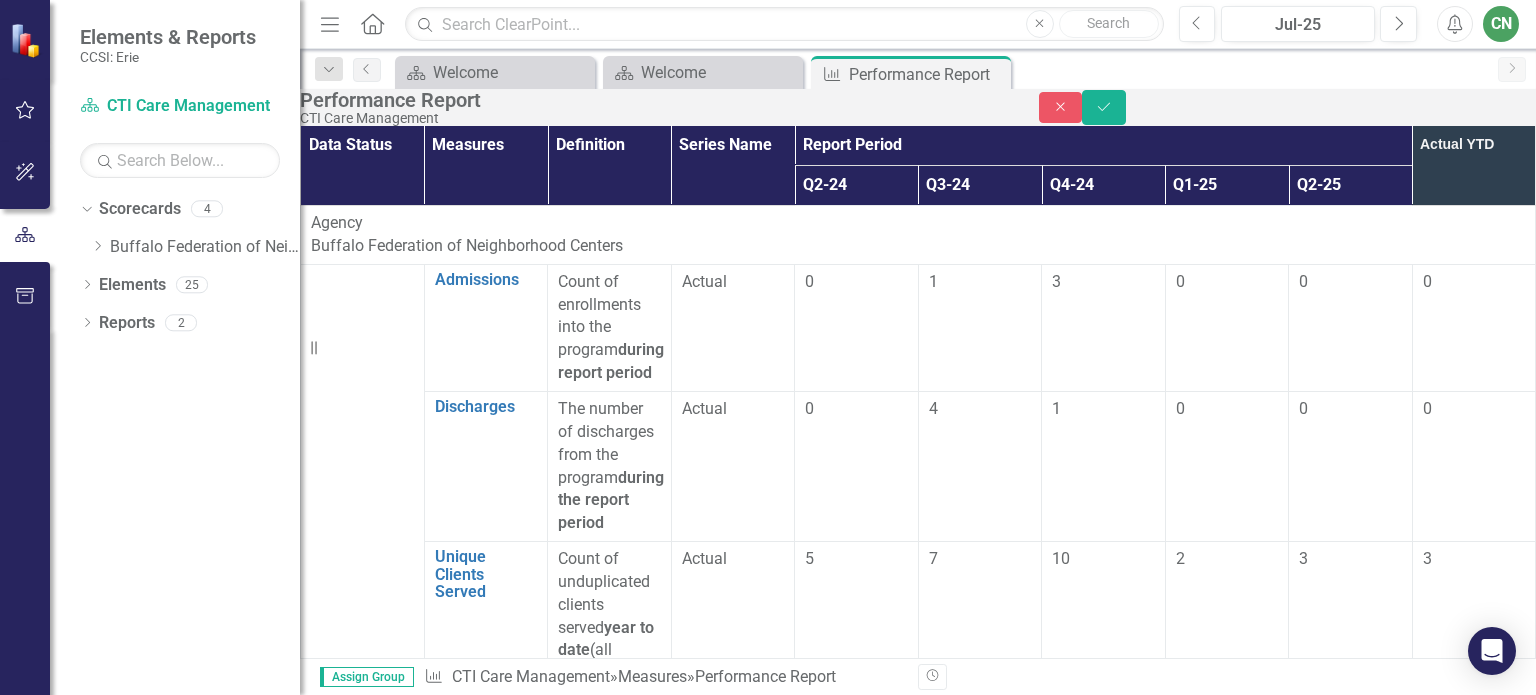 click on "3" at bounding box center (1350, 2130) 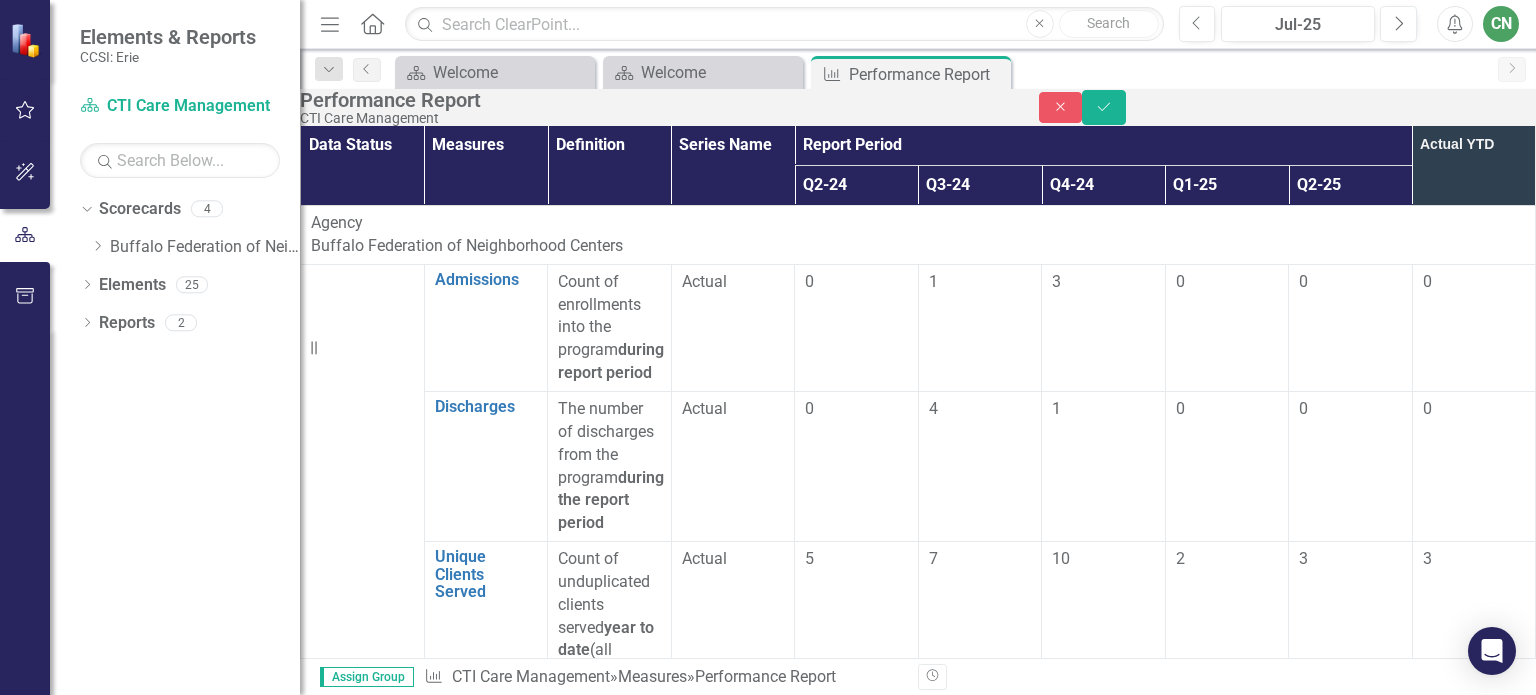 type on "2" 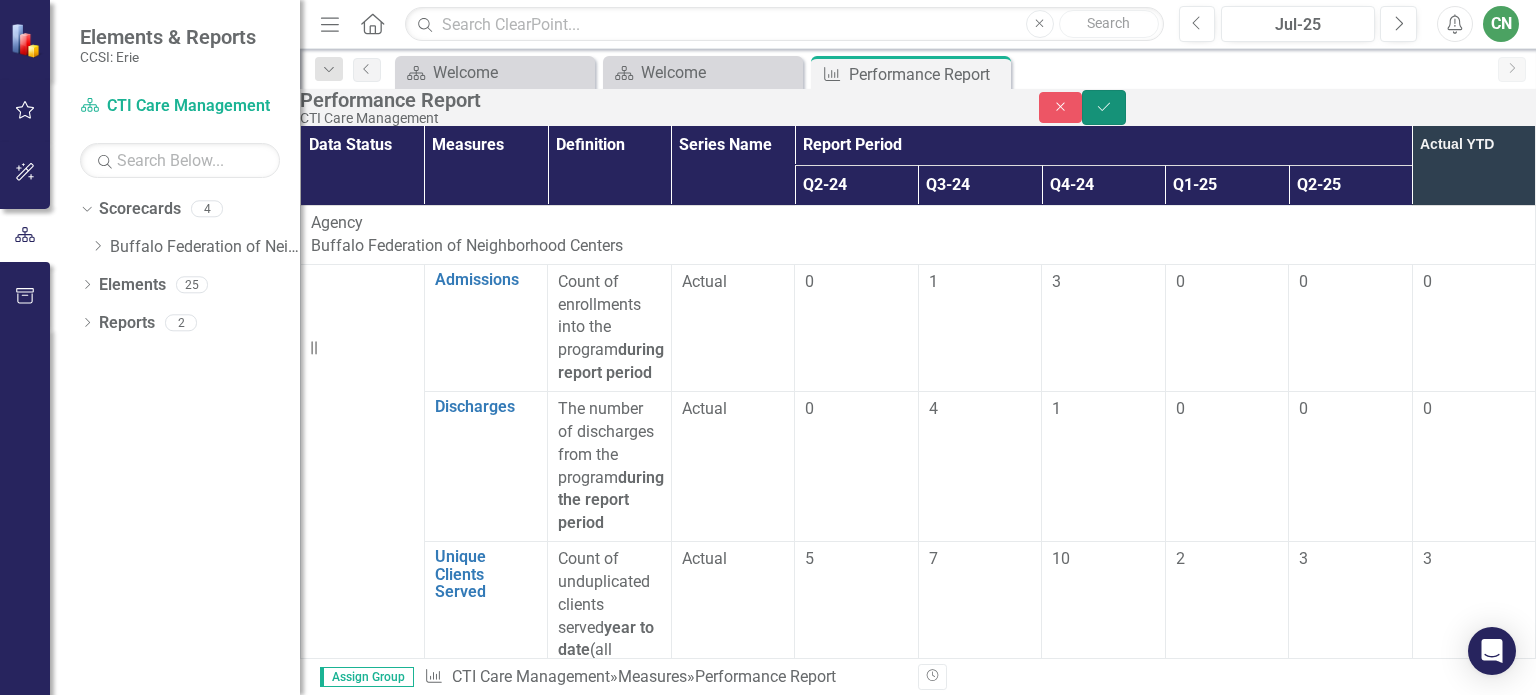 click on "Save" 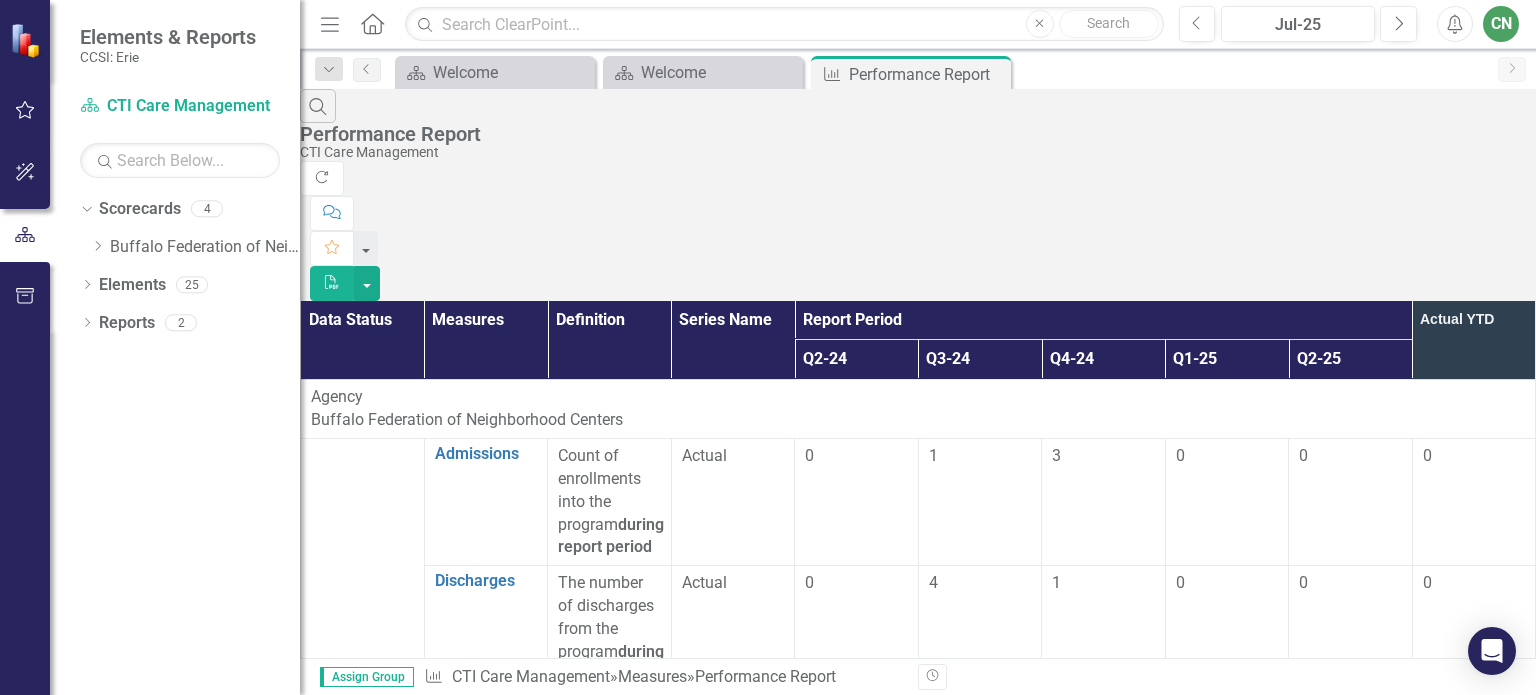 scroll, scrollTop: 1400, scrollLeft: 0, axis: vertical 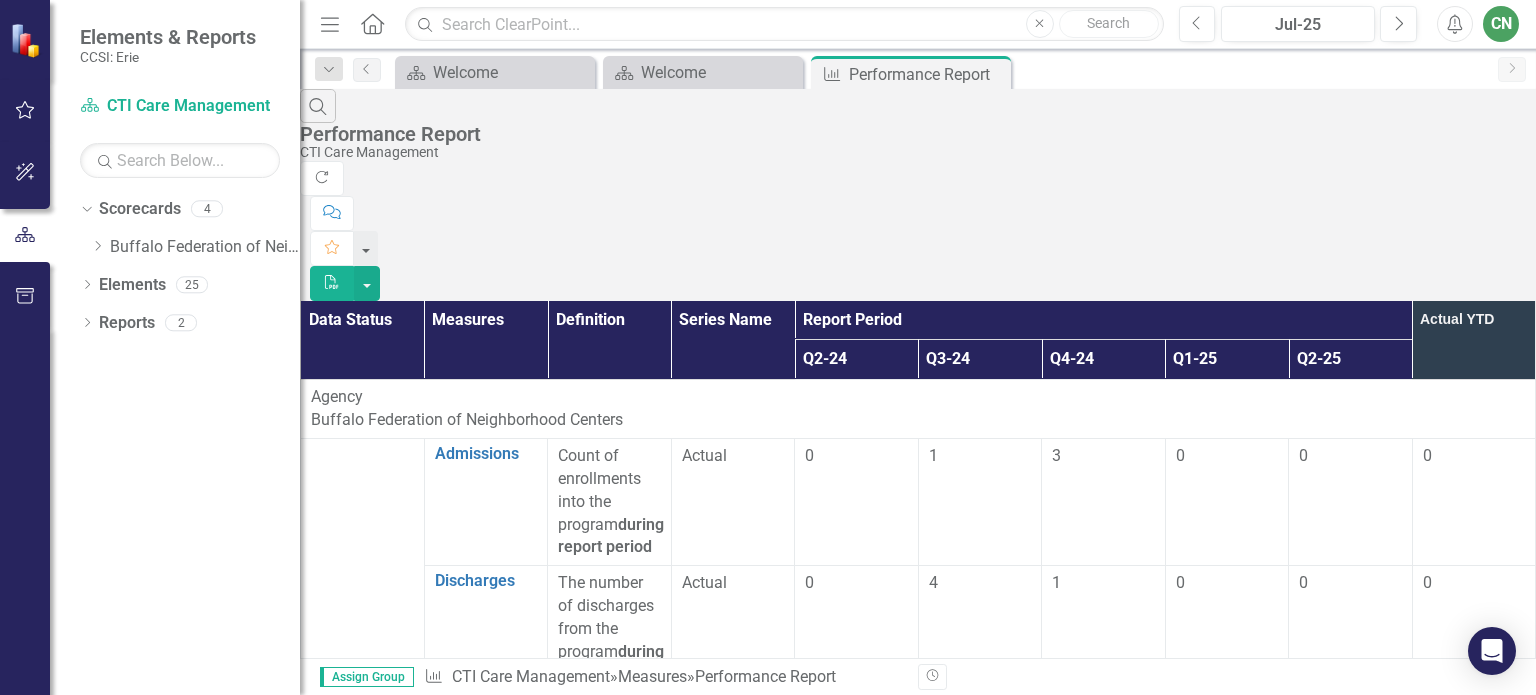 click on "0" at bounding box center [1350, 1932] 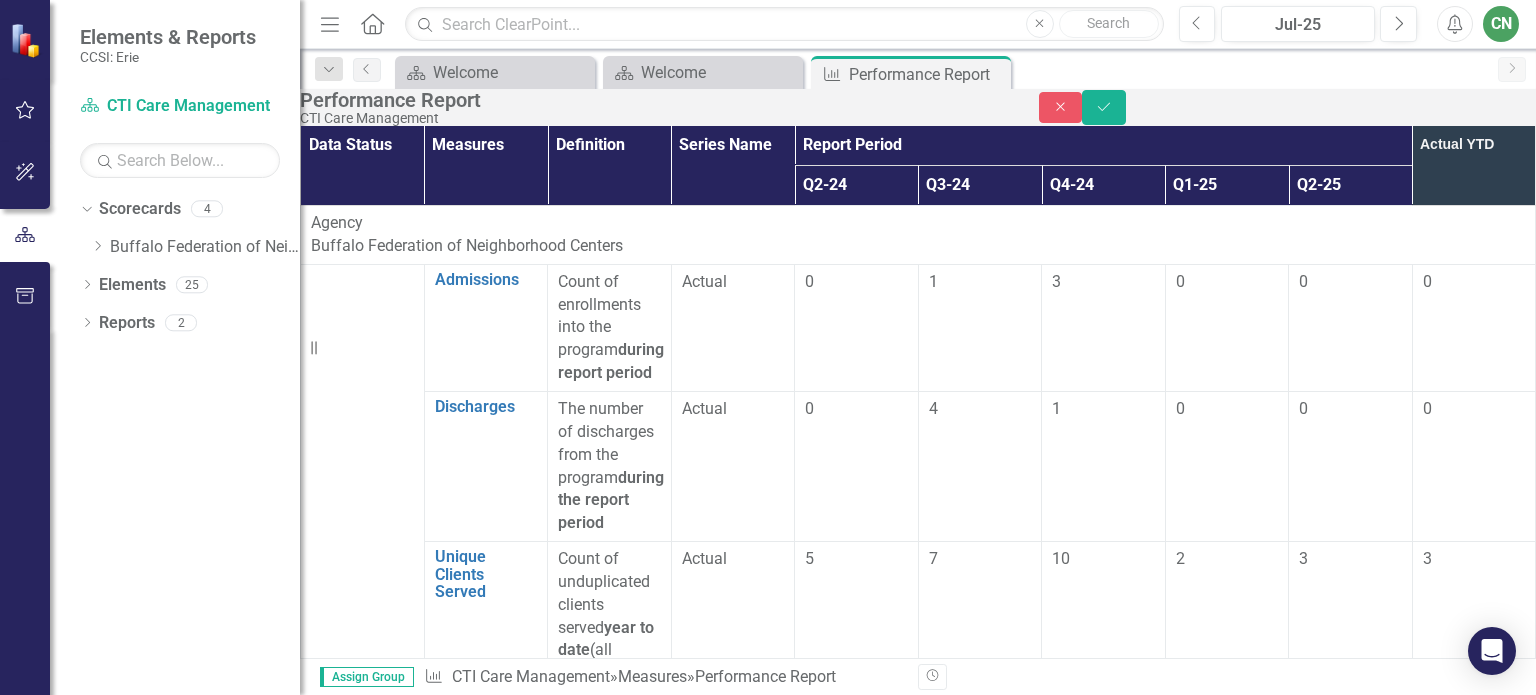 click on "0" at bounding box center [1350, 1764] 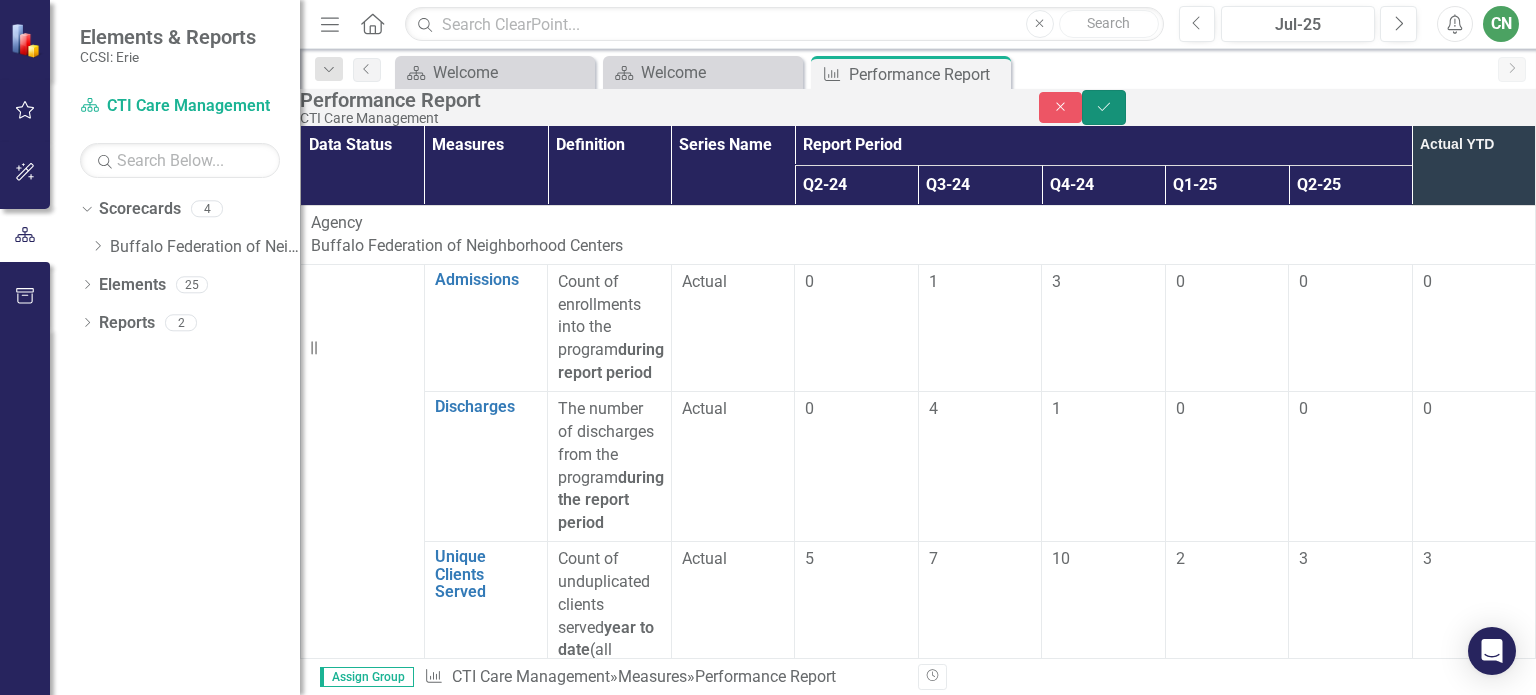click on "Save" at bounding box center (1104, 107) 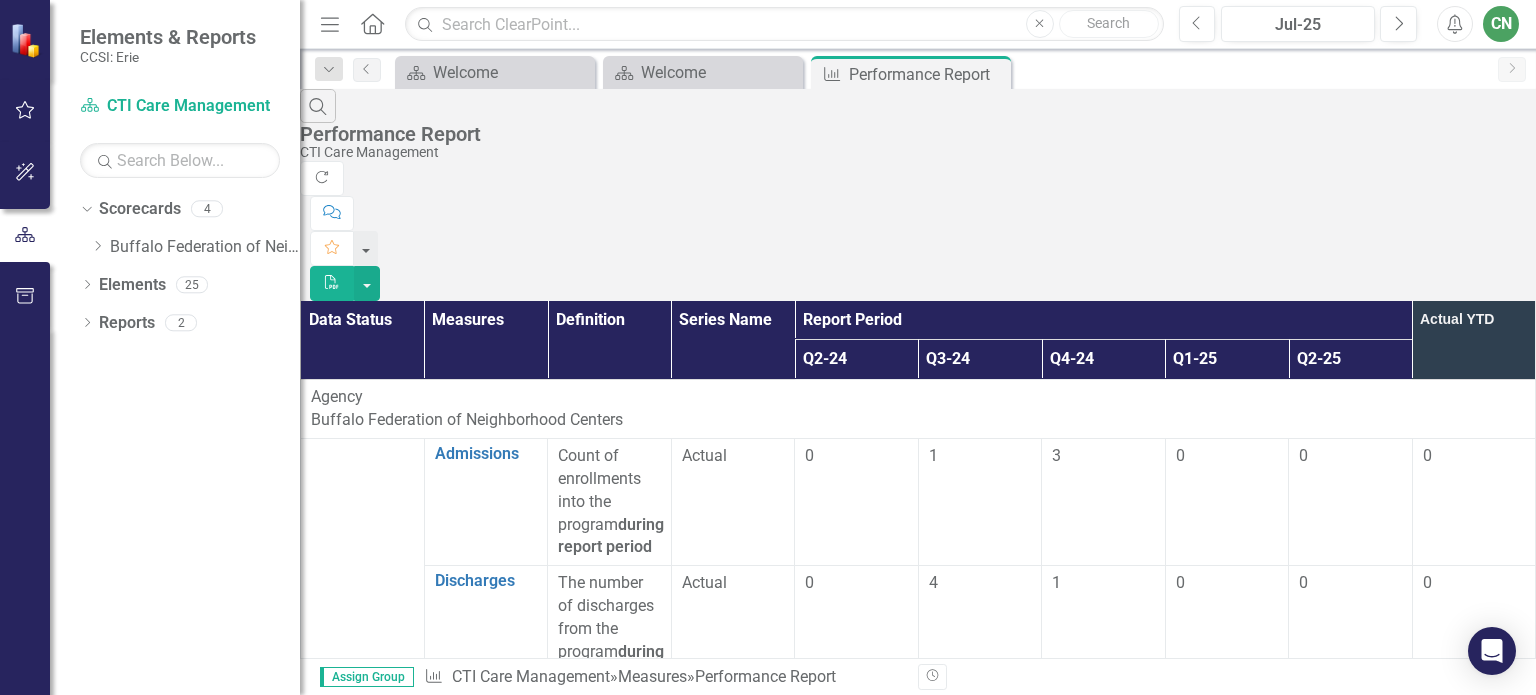 scroll, scrollTop: 2300, scrollLeft: 0, axis: vertical 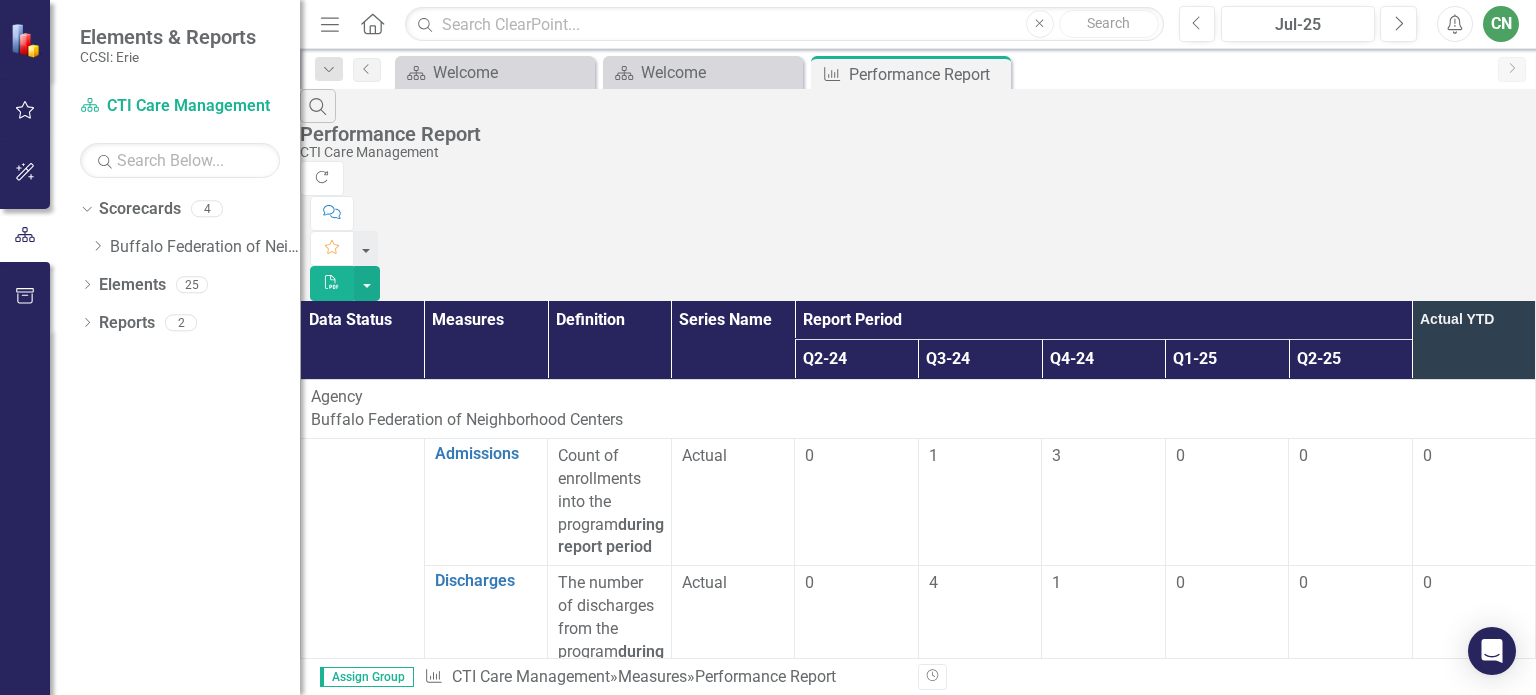 click at bounding box center (1350, 2772) 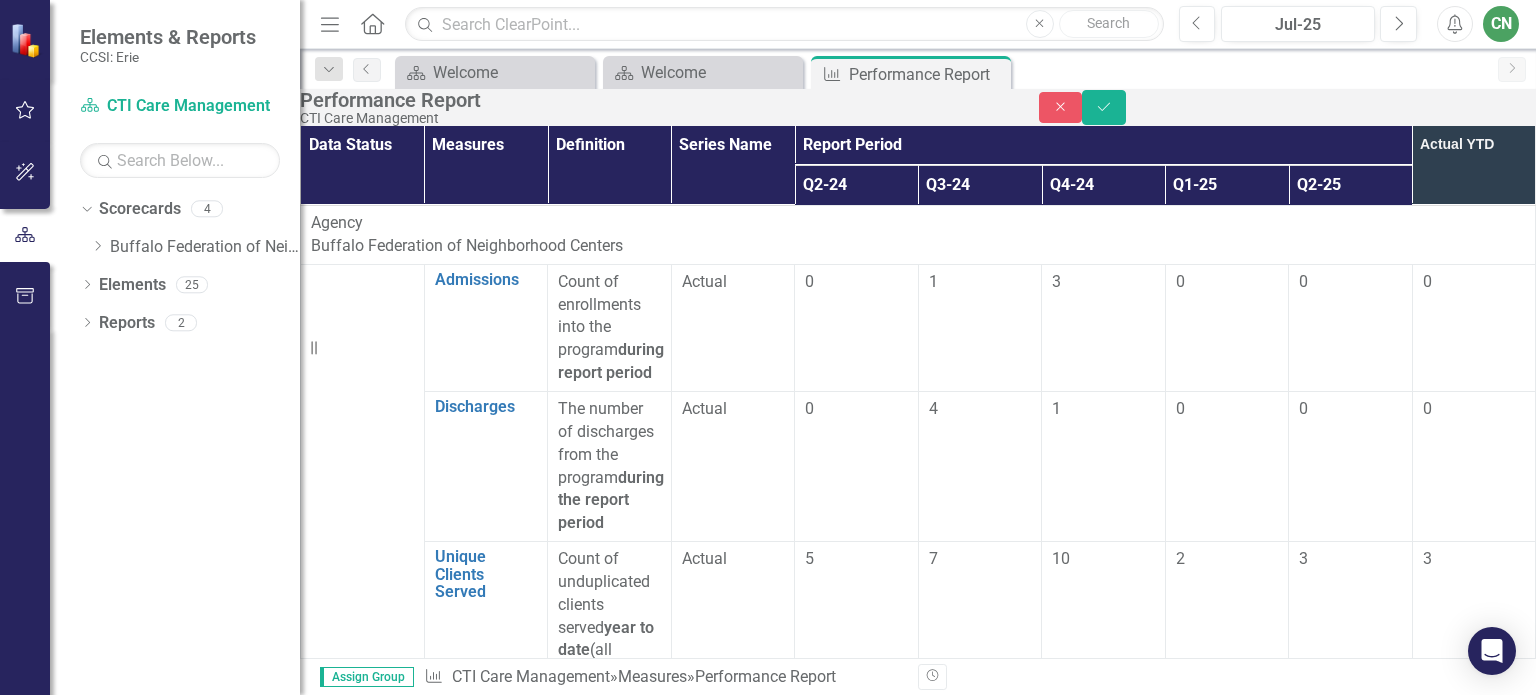 click at bounding box center (1350, 2604) 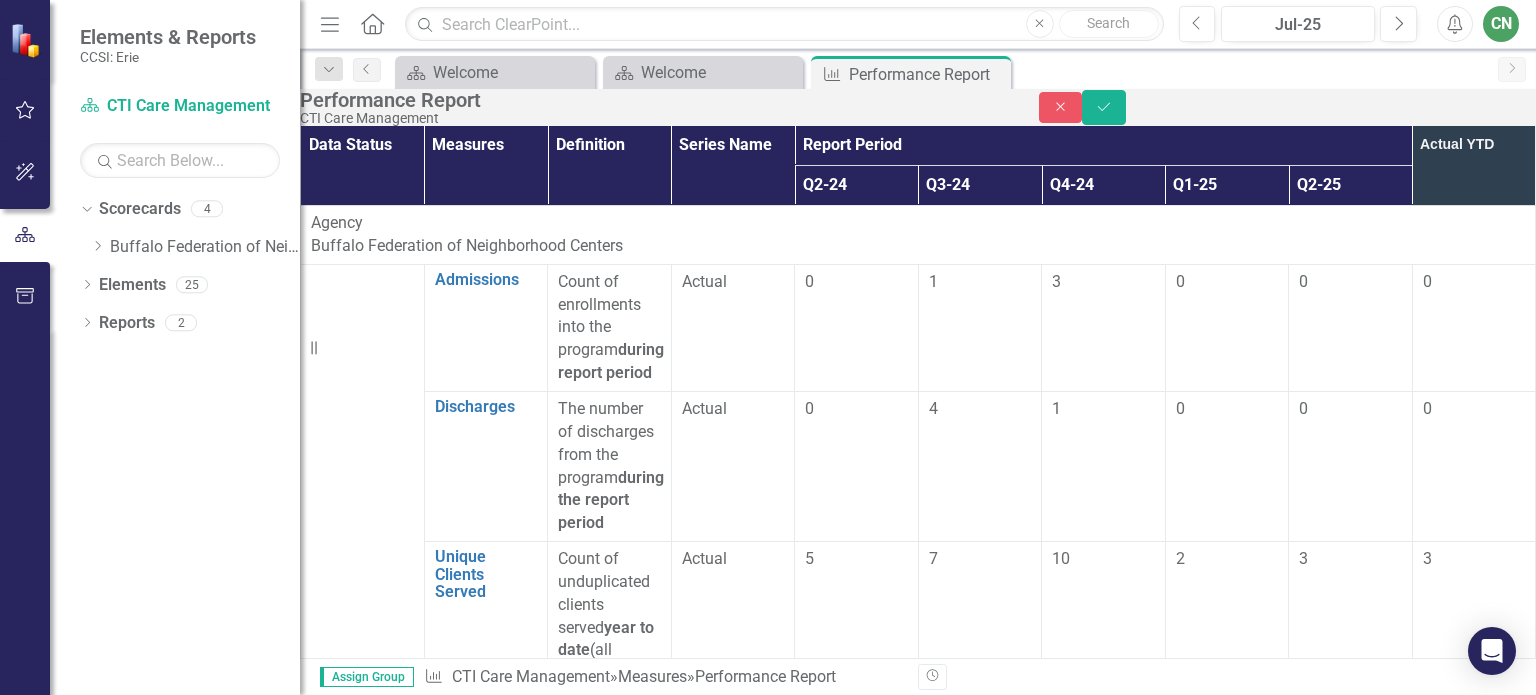 type on "0" 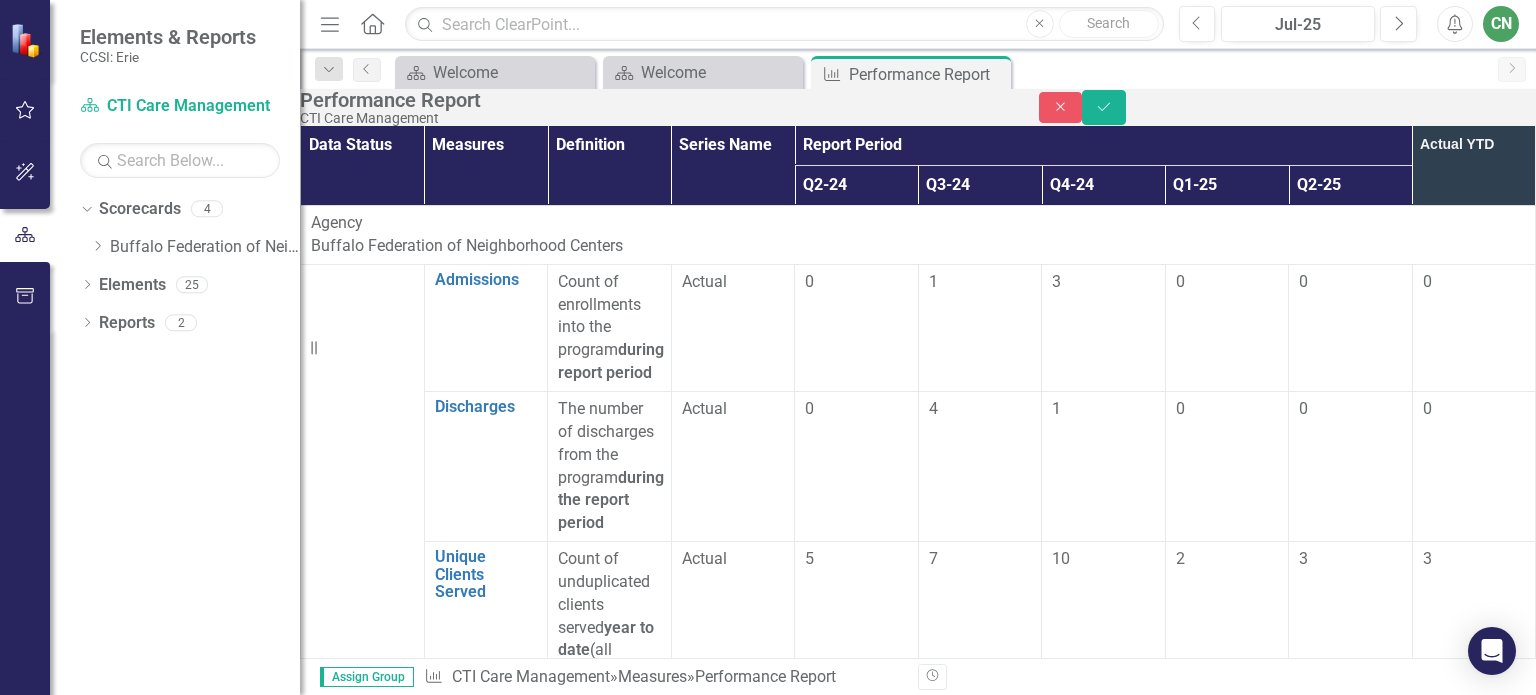scroll, scrollTop: 2600, scrollLeft: 0, axis: vertical 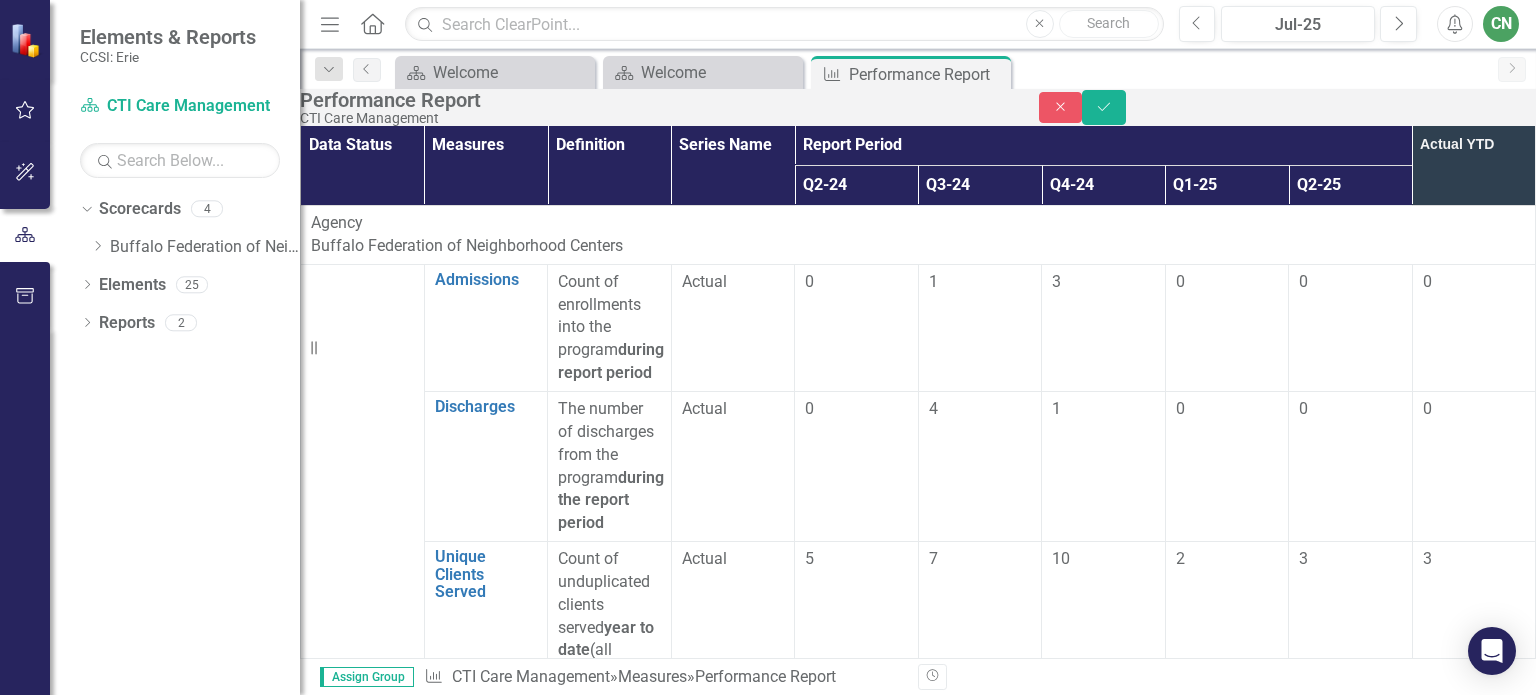 type on "0" 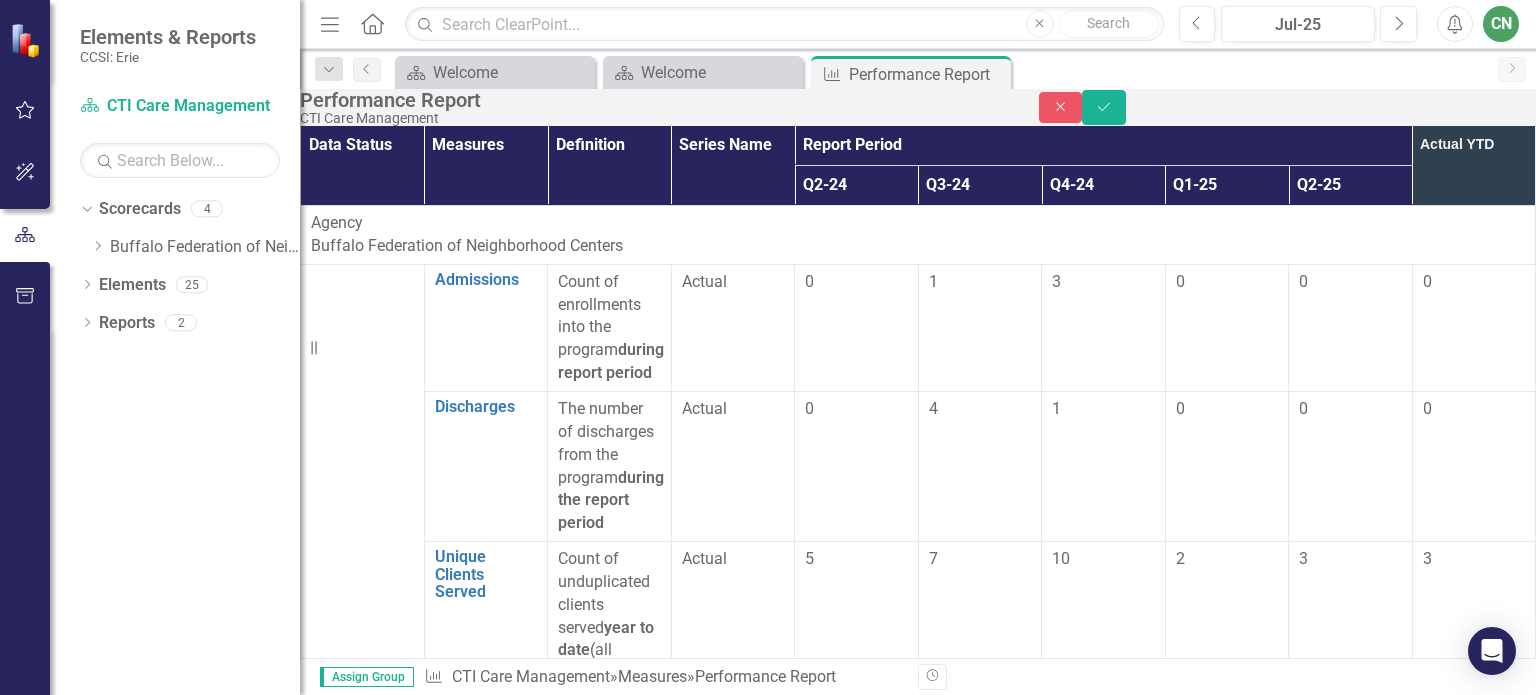 type on "0" 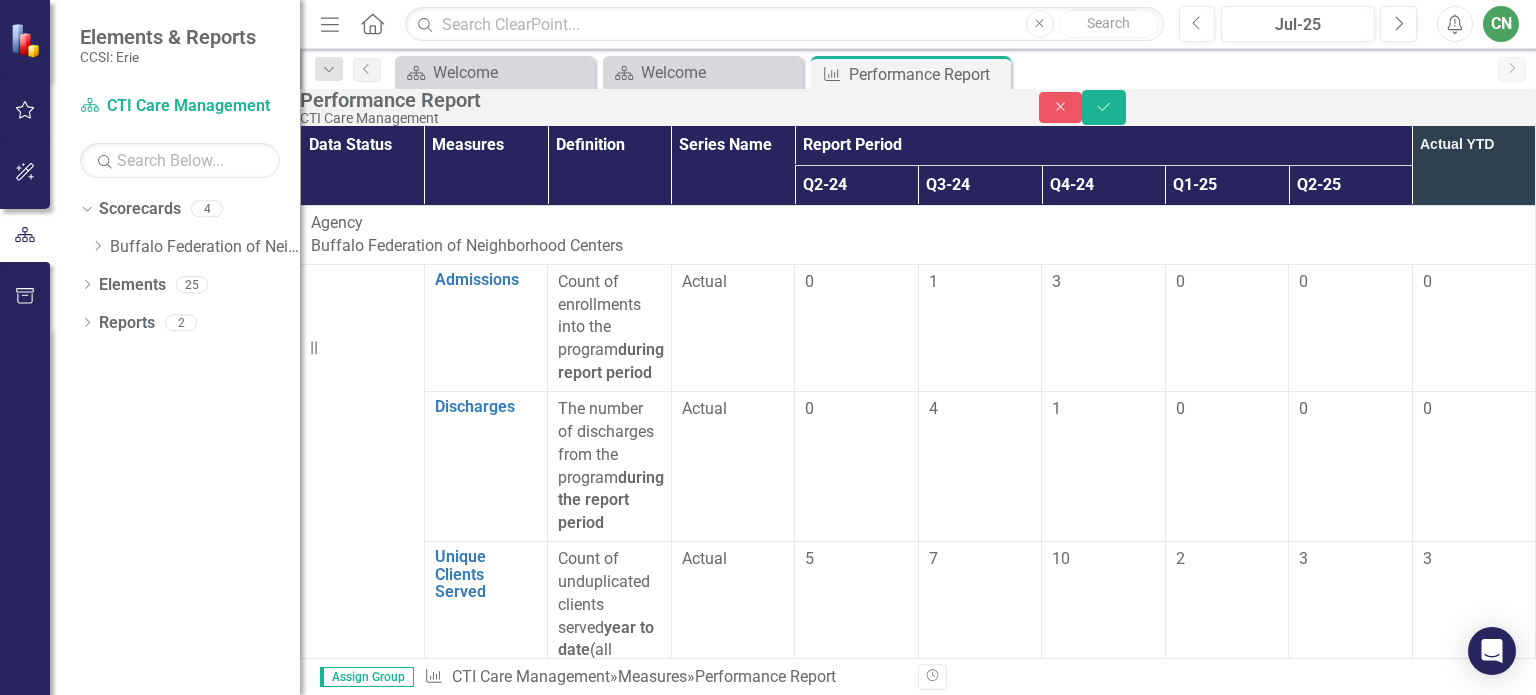 click at bounding box center [1350, 3043] 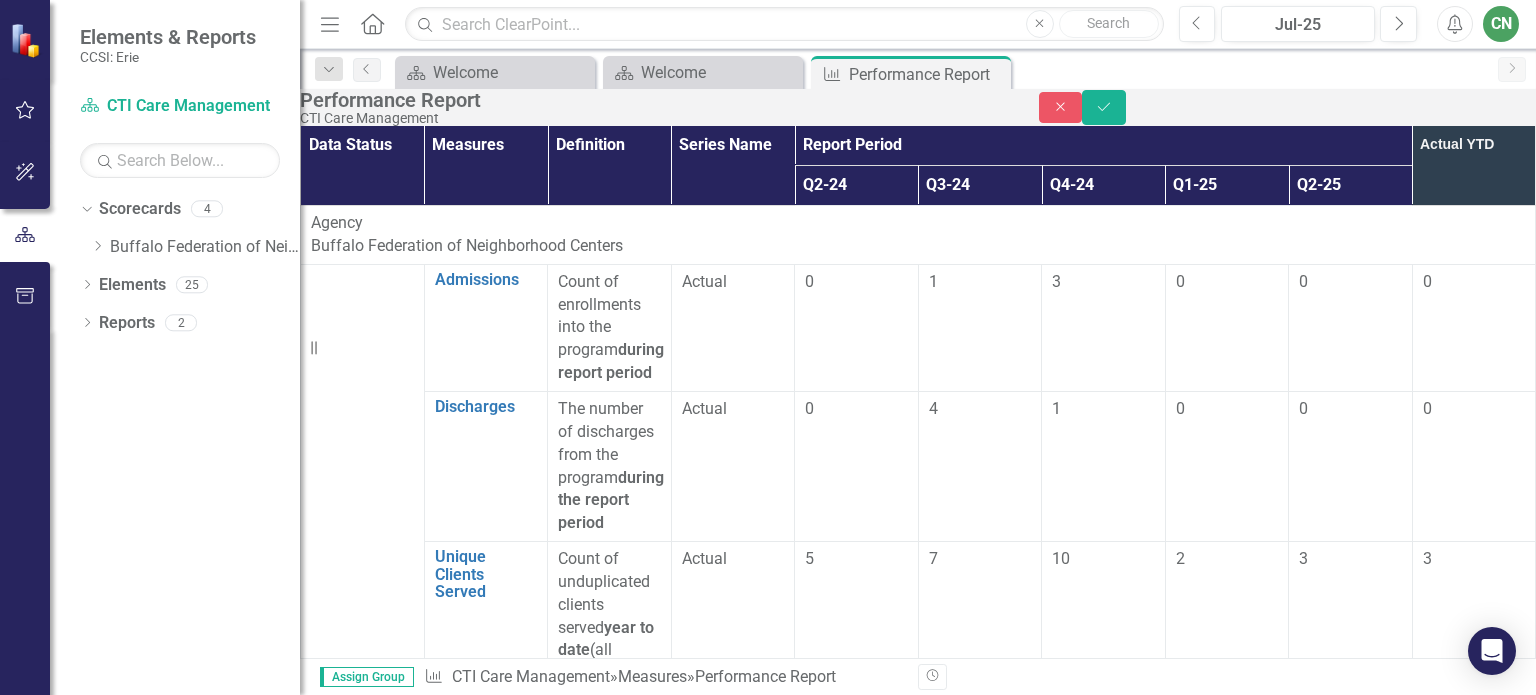 scroll, scrollTop: 2700, scrollLeft: 0, axis: vertical 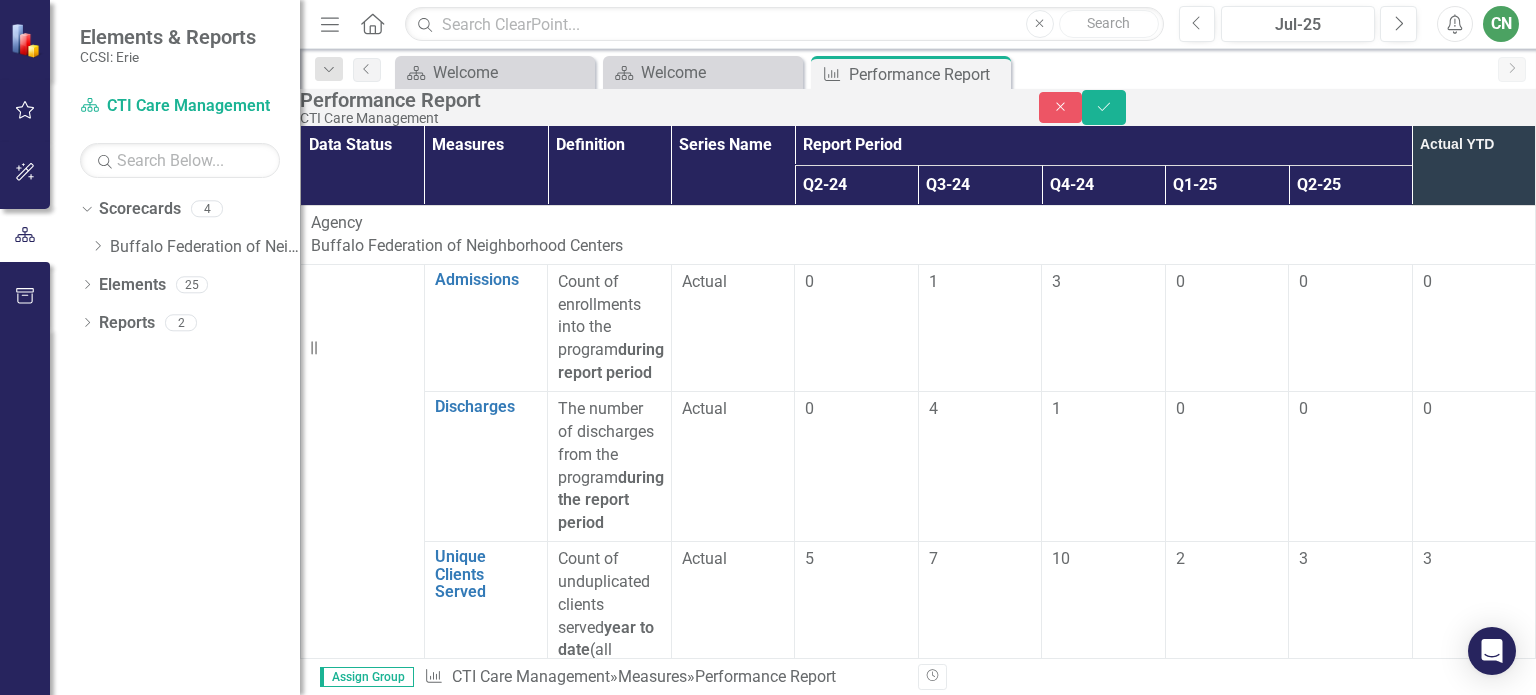 type on "0" 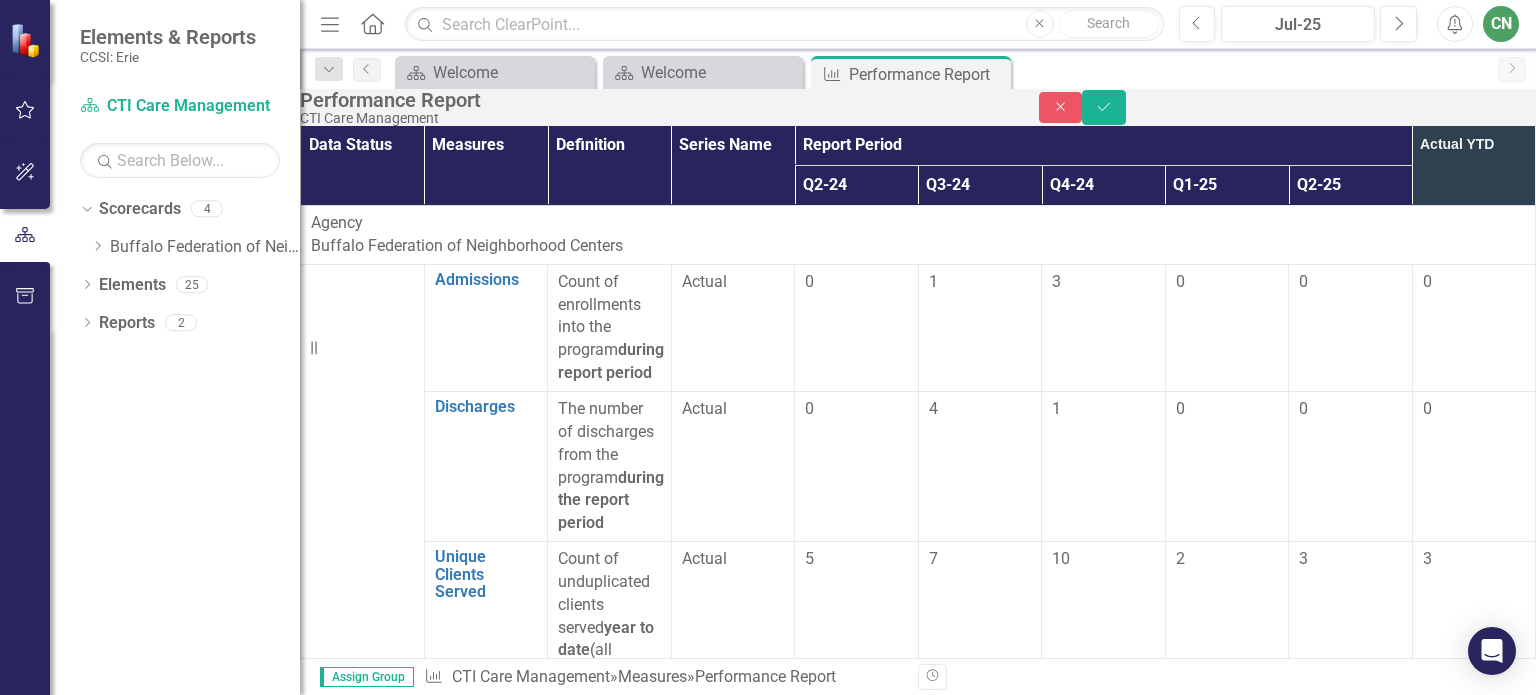 click at bounding box center (1350, 3151) 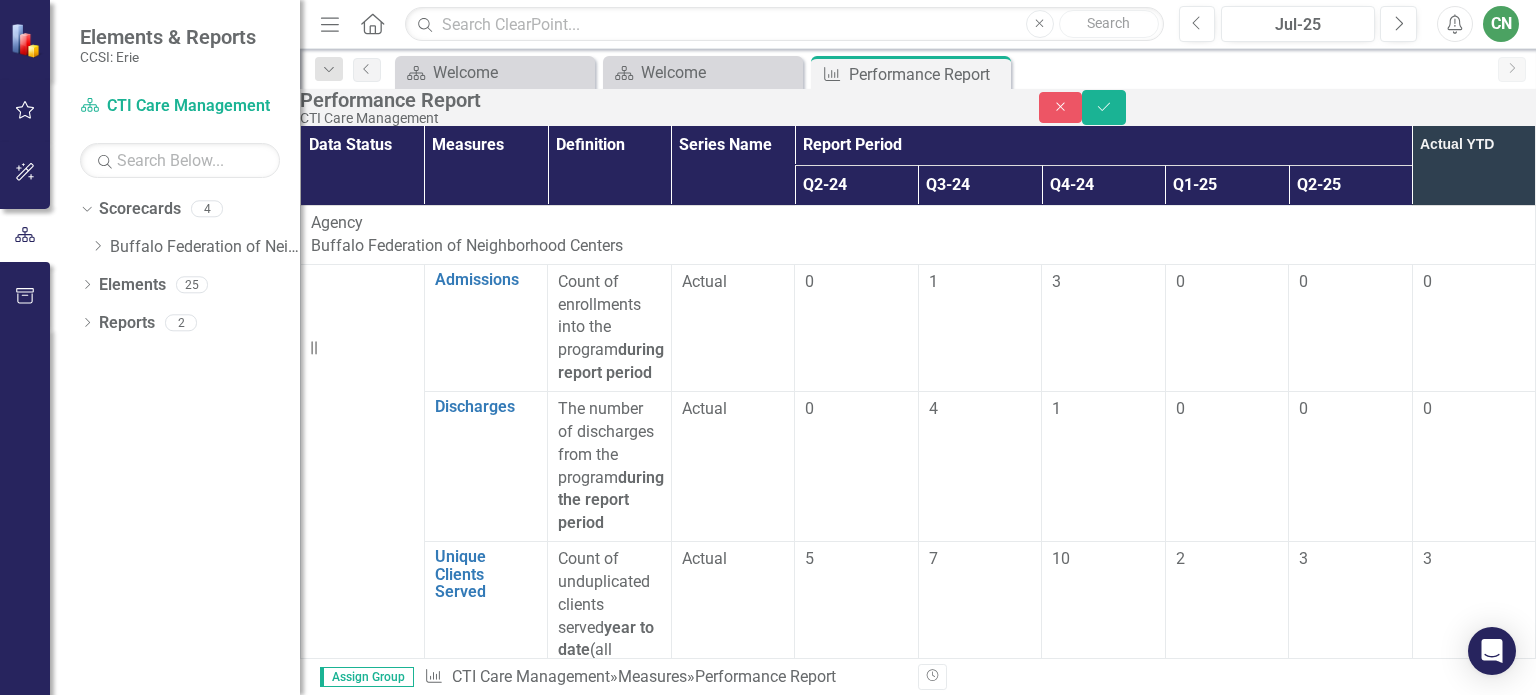 scroll, scrollTop: 2900, scrollLeft: 0, axis: vertical 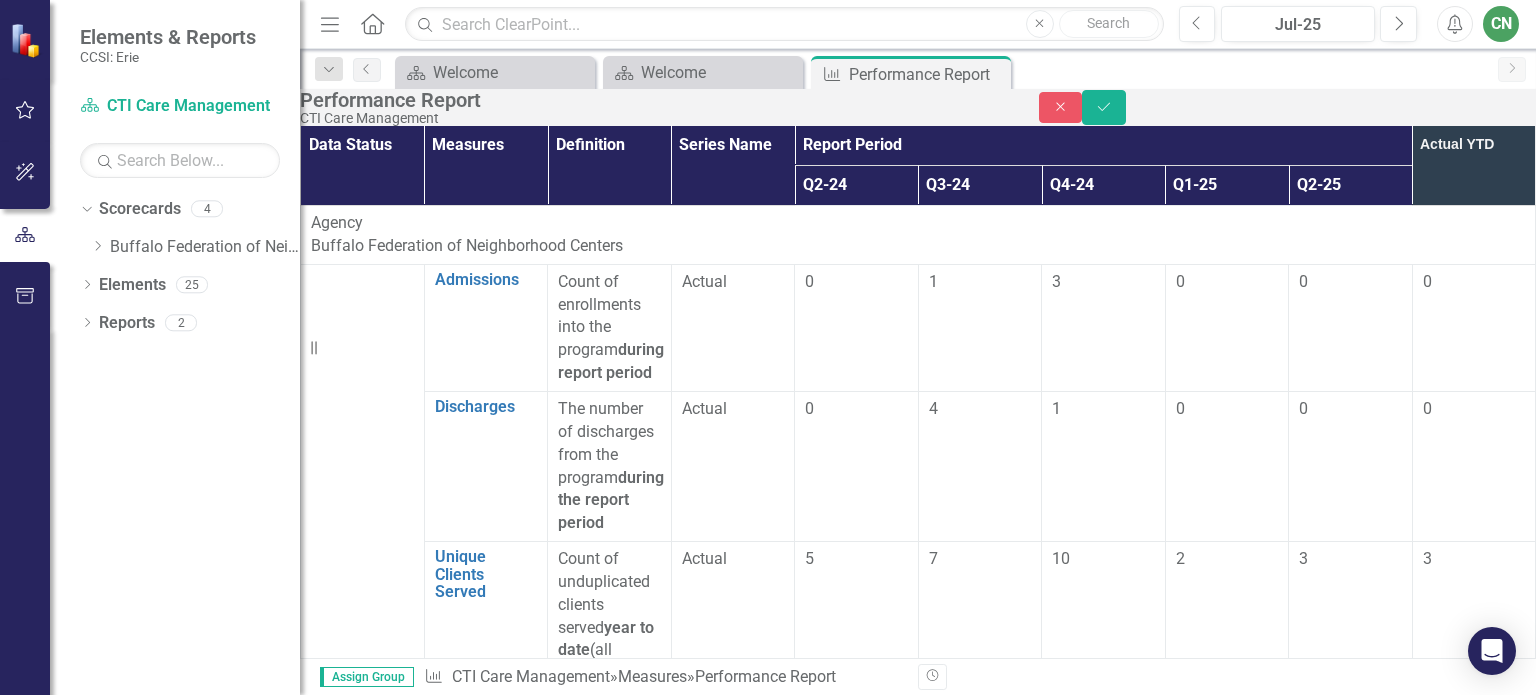 click at bounding box center (1351, 3285) 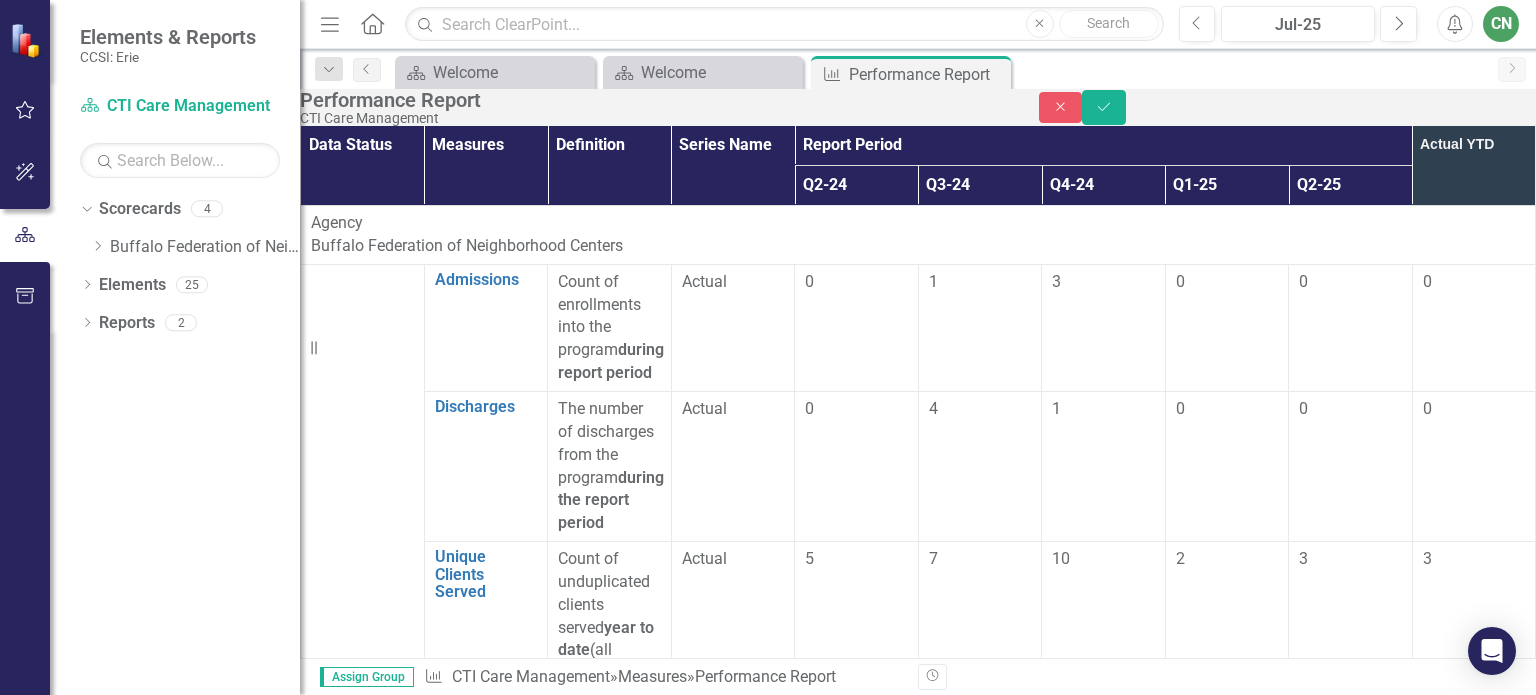 type on "0" 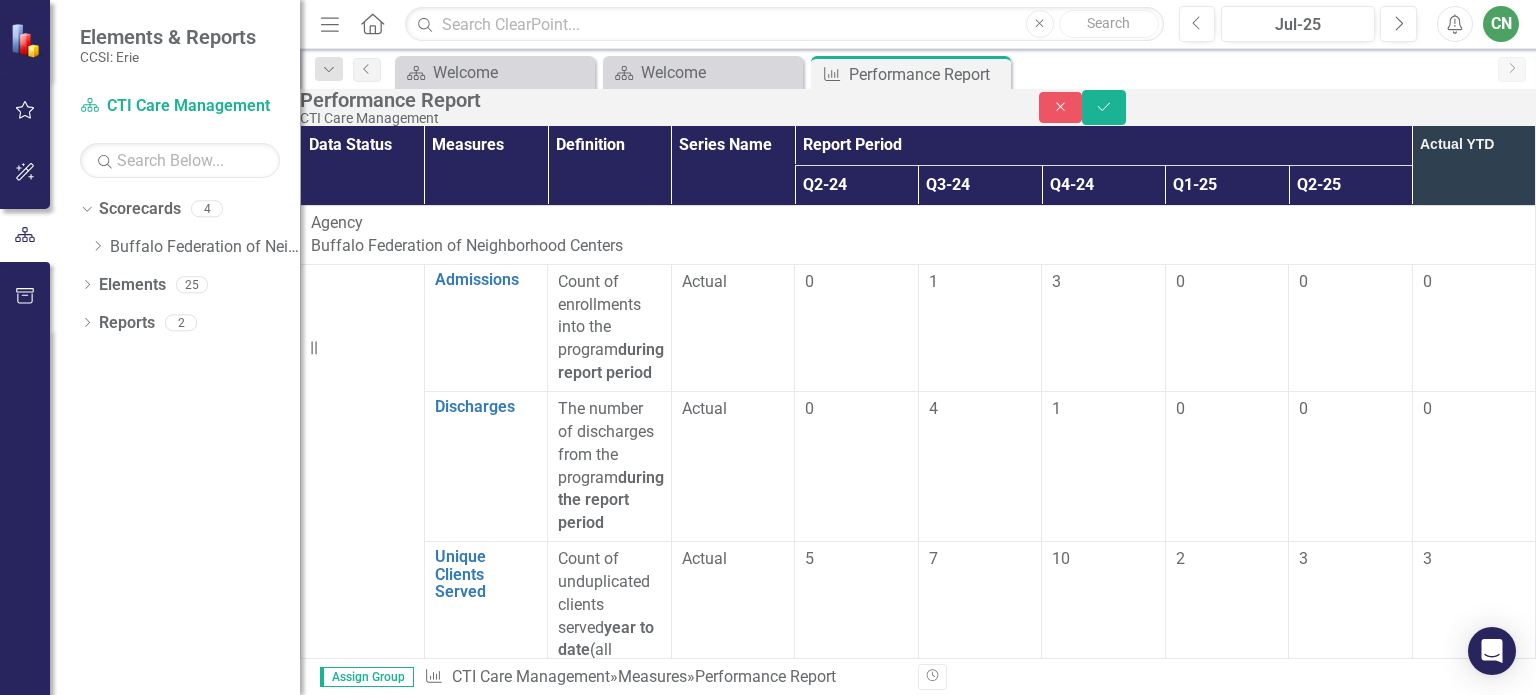 click on "0" at bounding box center (1350, 3216) 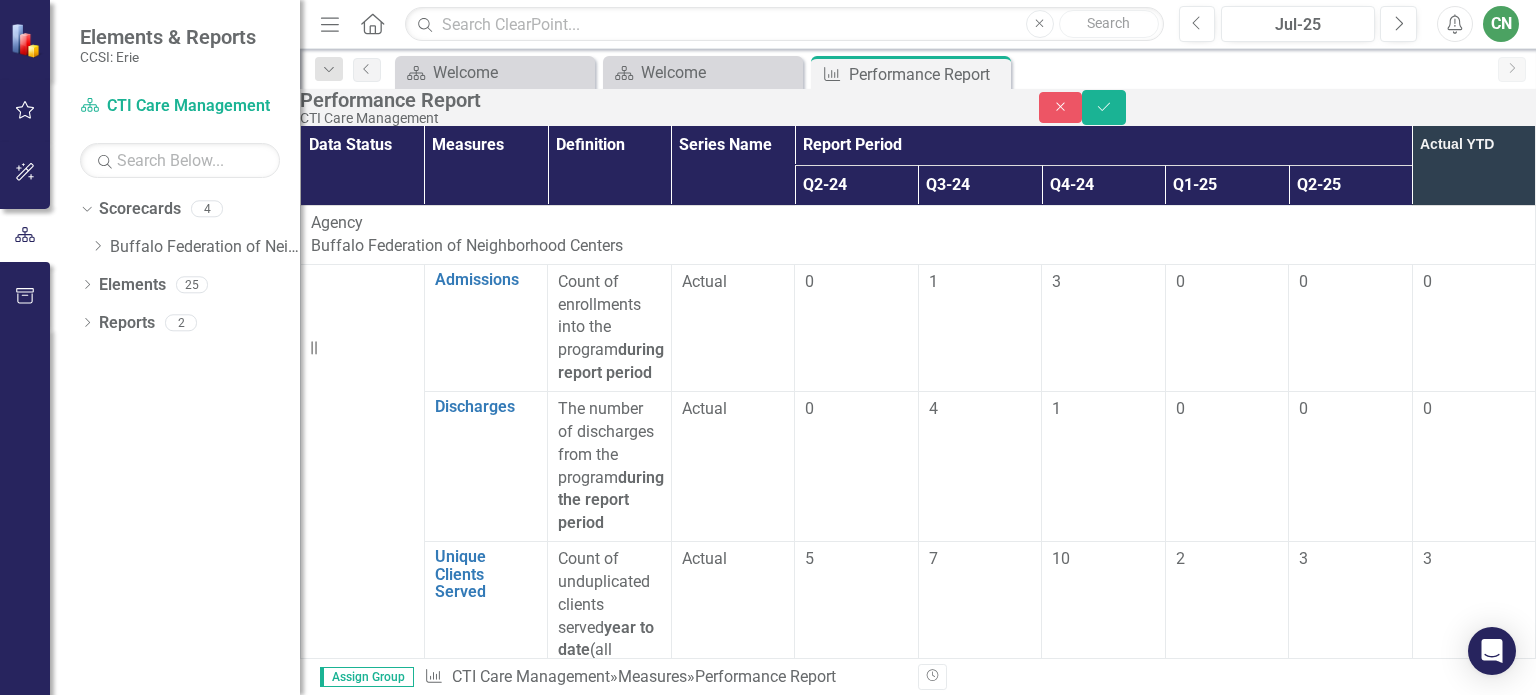 click at bounding box center [1350, 3275] 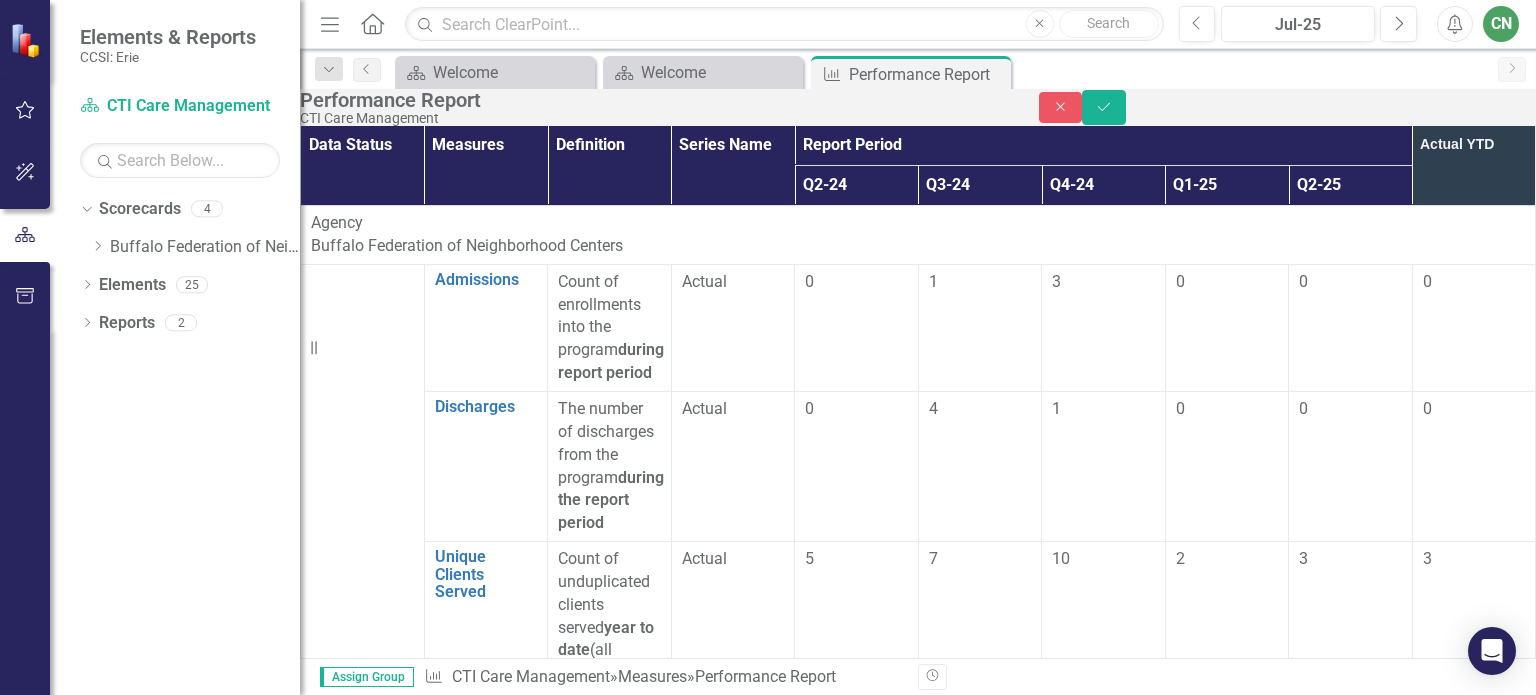 click at bounding box center (1350, 3275) 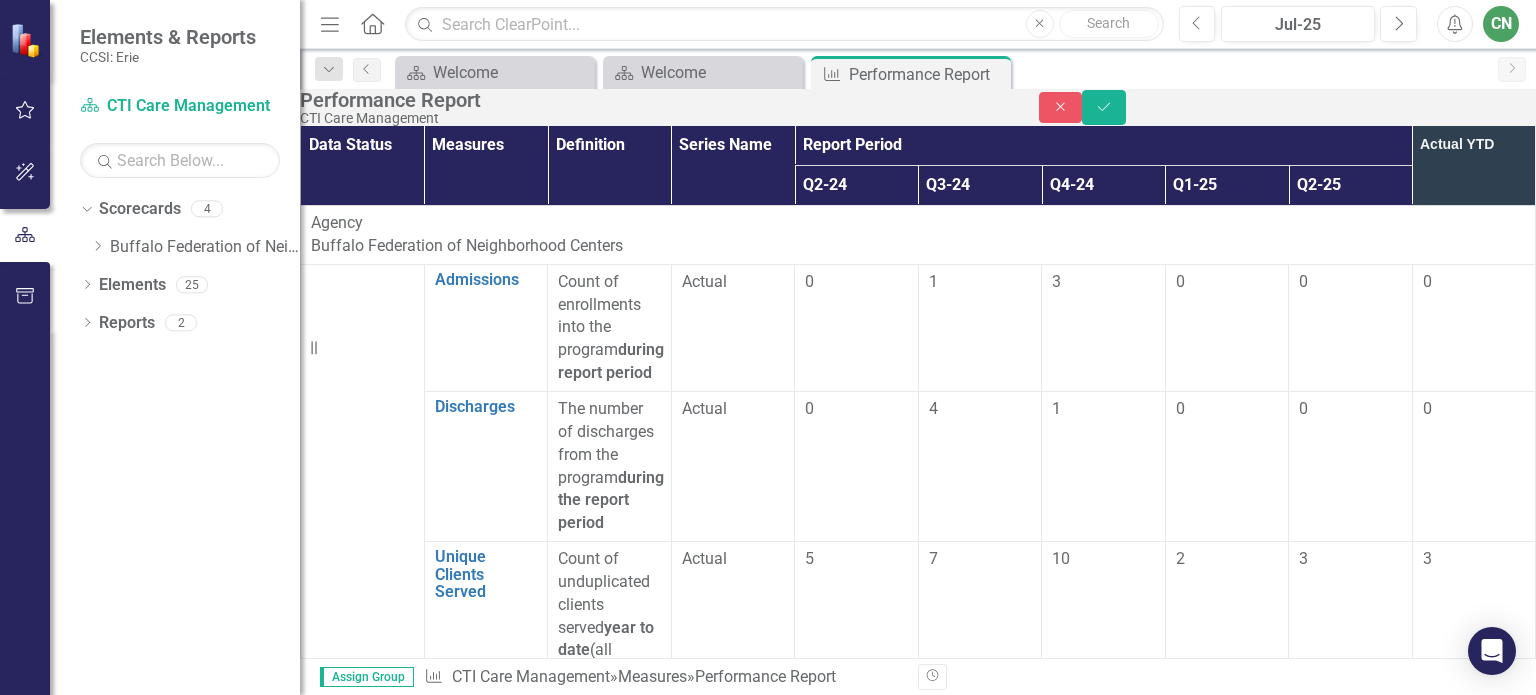 type on "0" 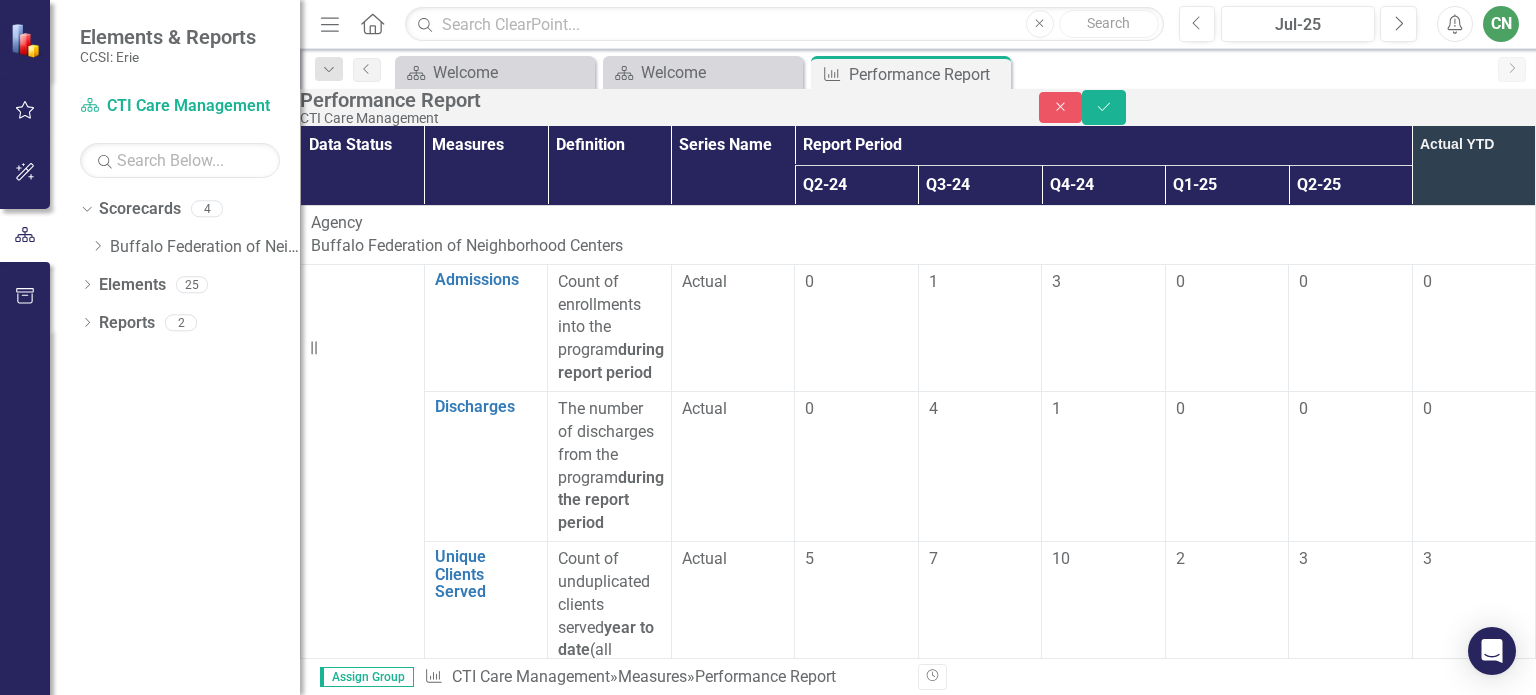 click at bounding box center [1351, 3384] 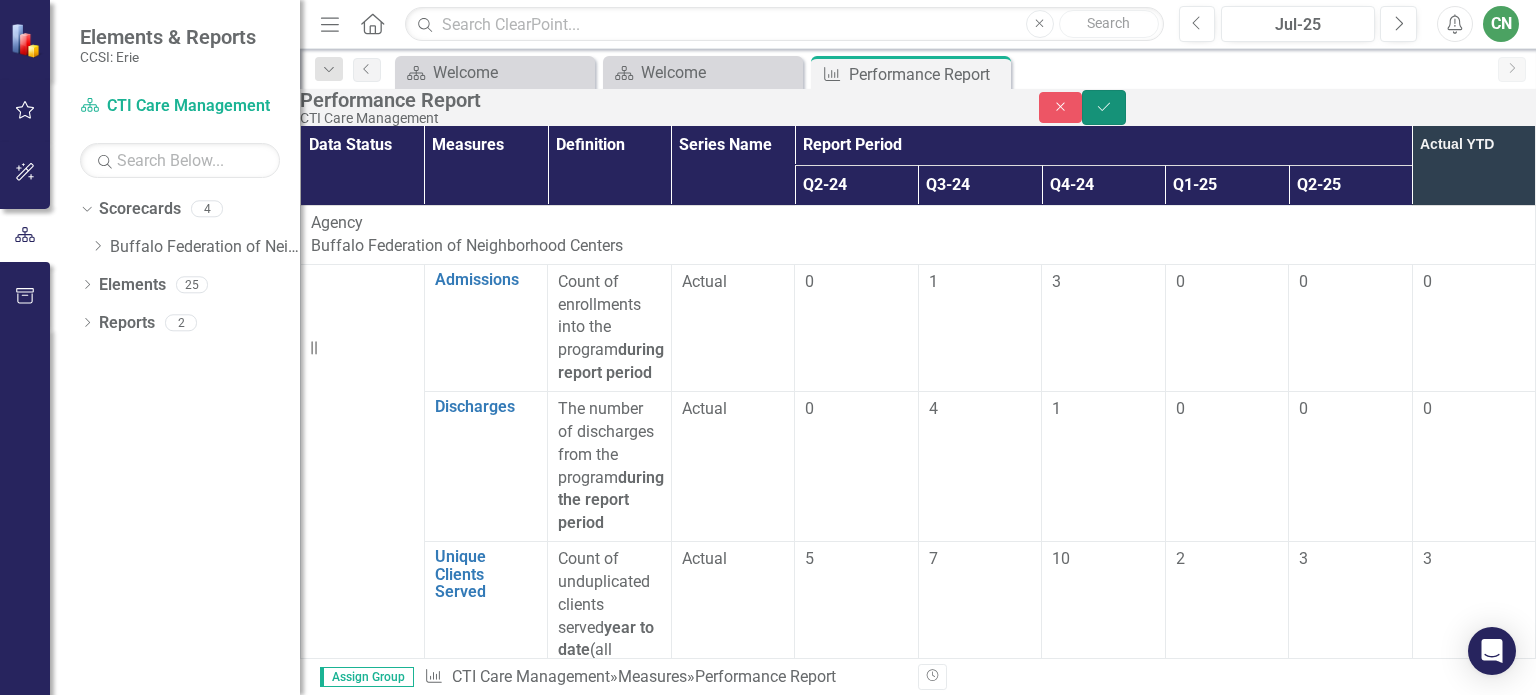 click on "Save" at bounding box center [1104, 107] 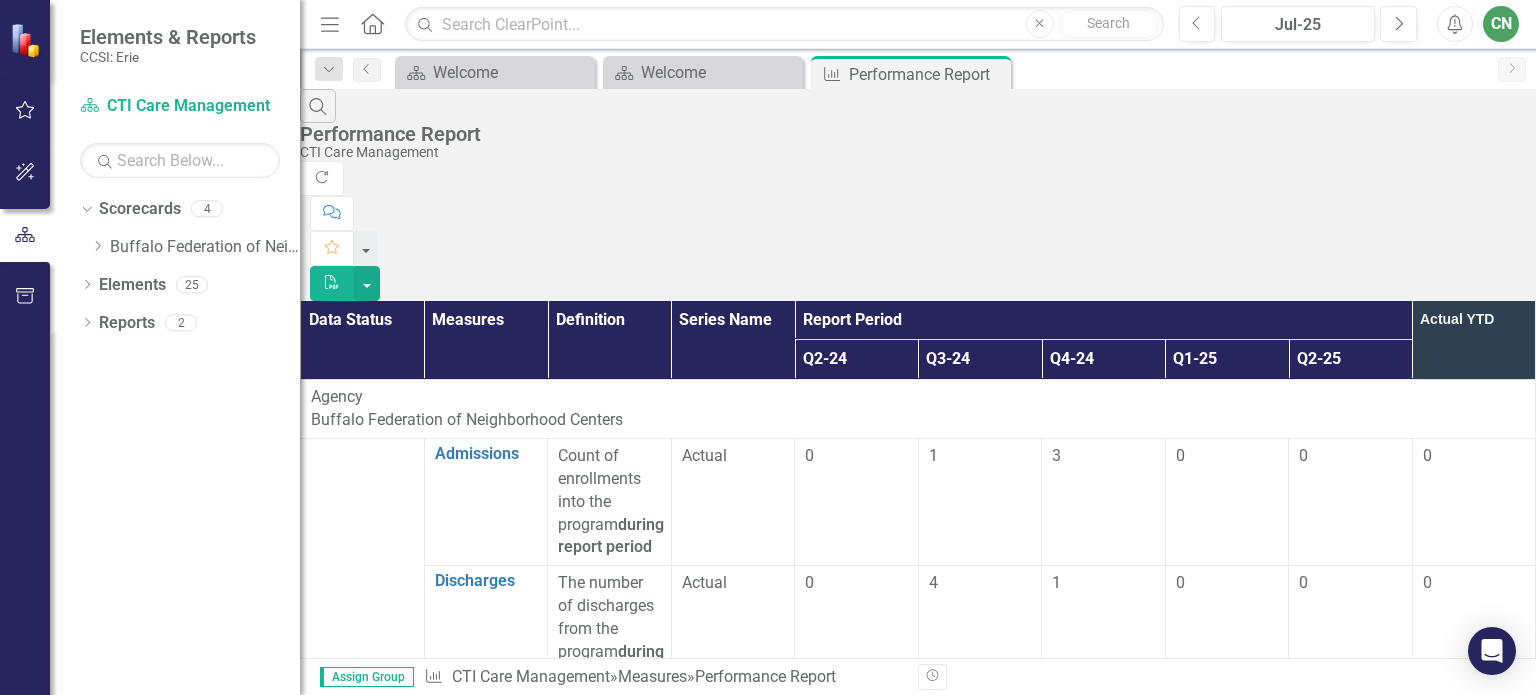 scroll, scrollTop: 3300, scrollLeft: 0, axis: vertical 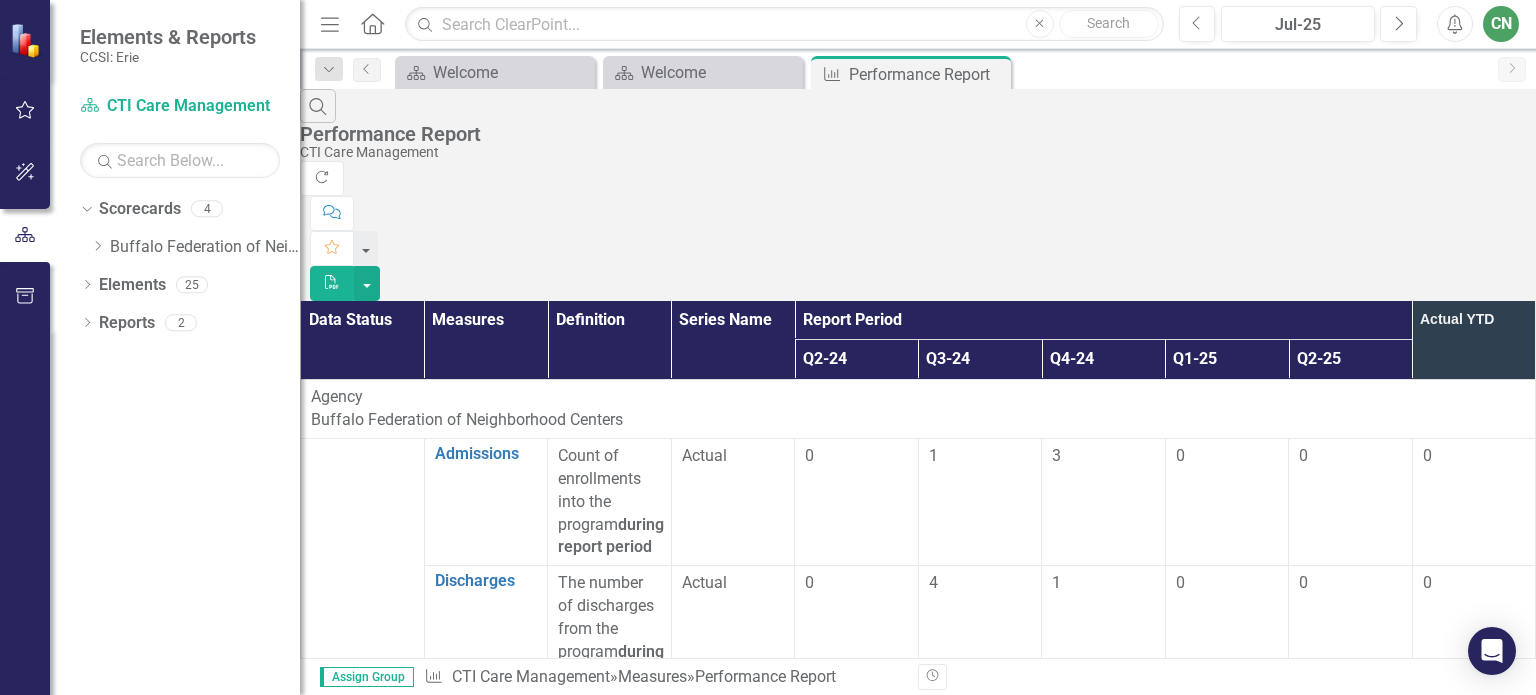 click at bounding box center (1350, 3790) 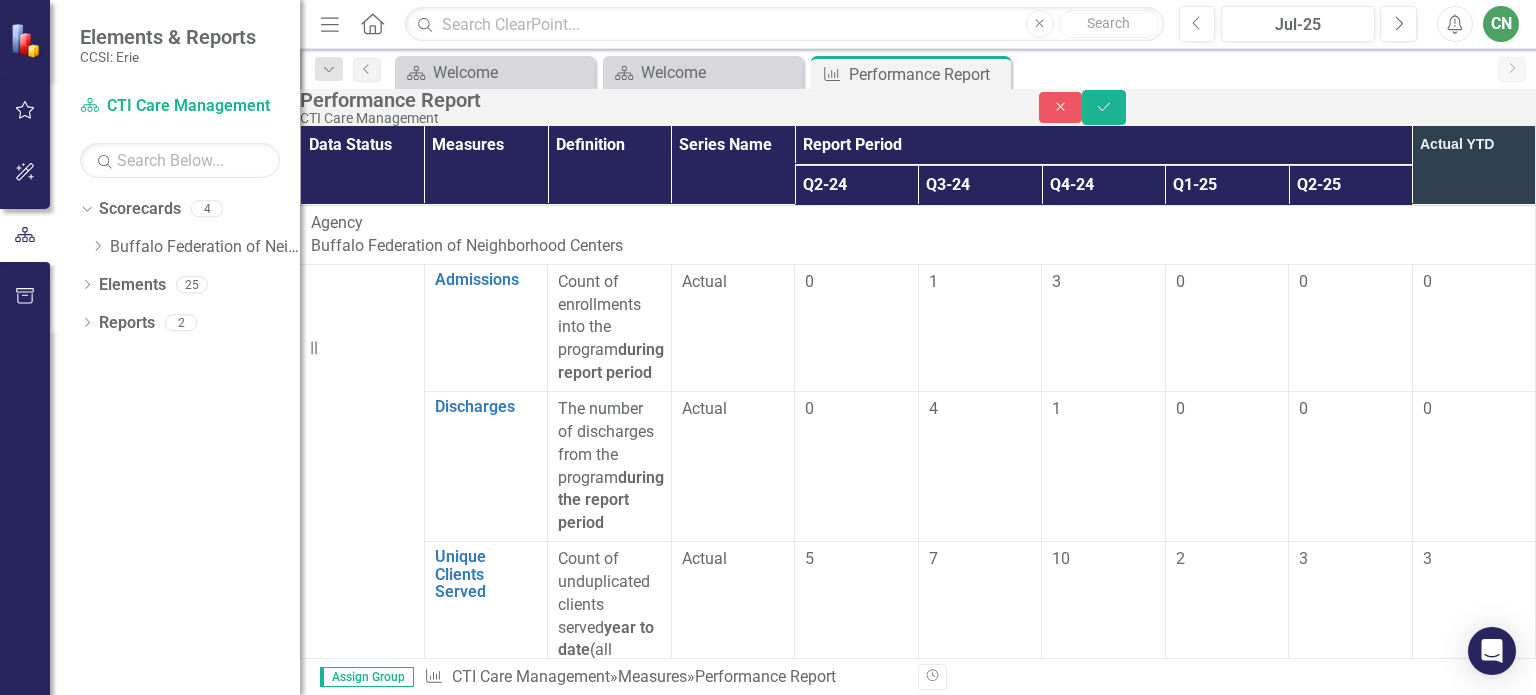 click at bounding box center [1350, 3622] 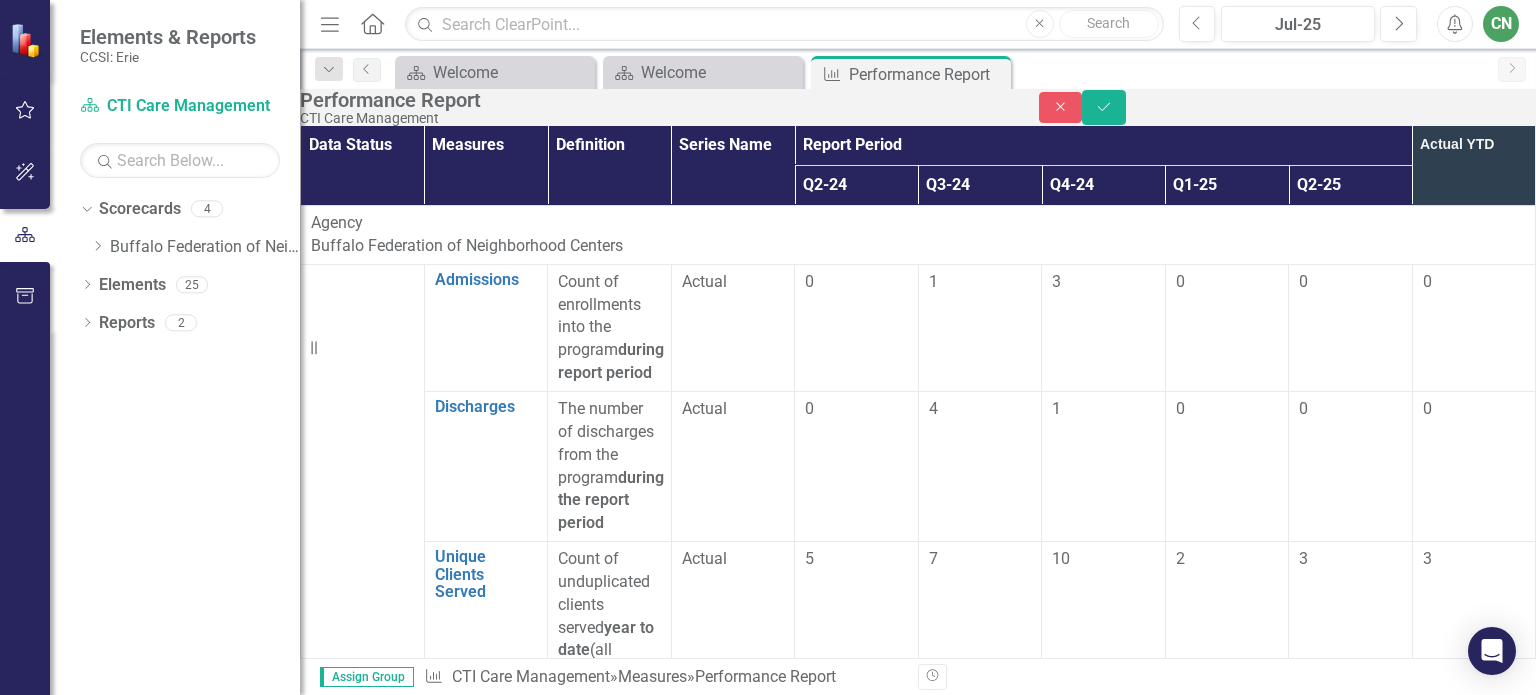 type on "20" 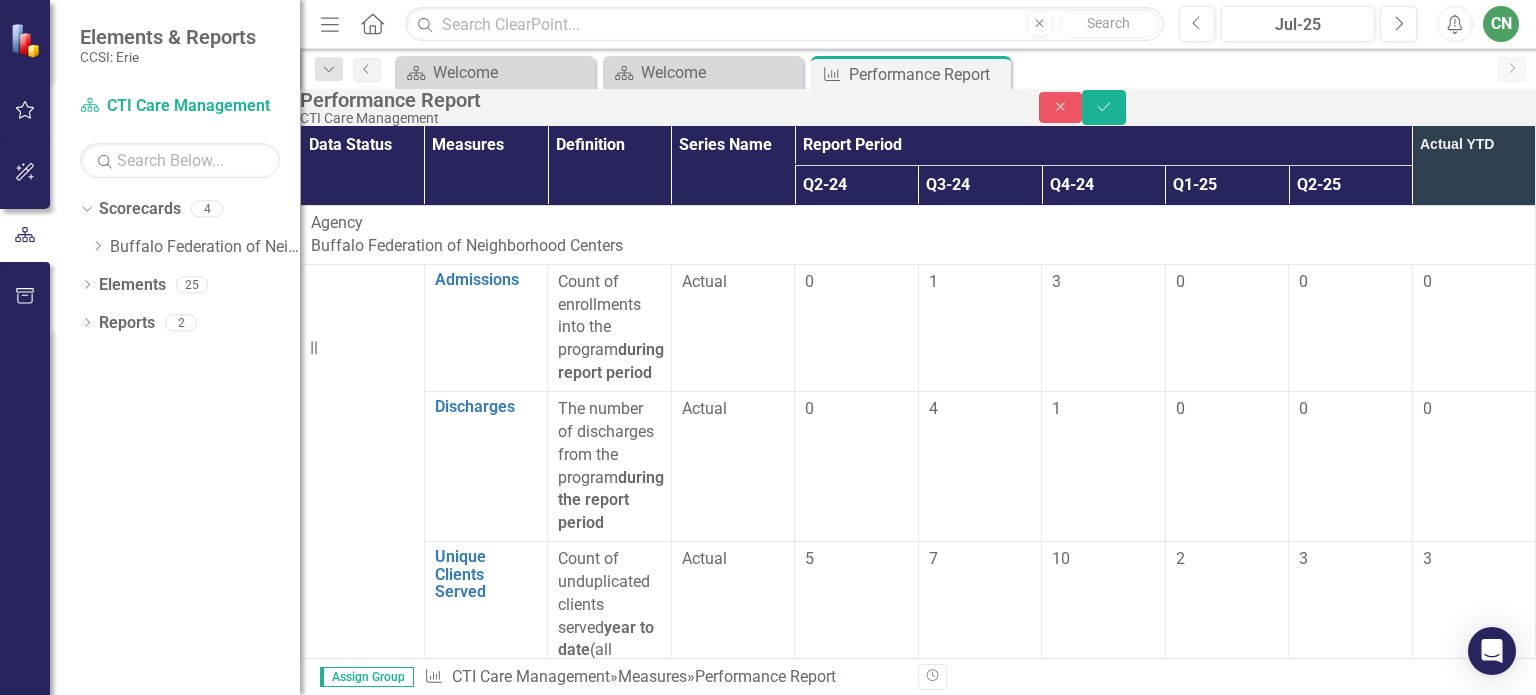 click at bounding box center [1350, 3697] 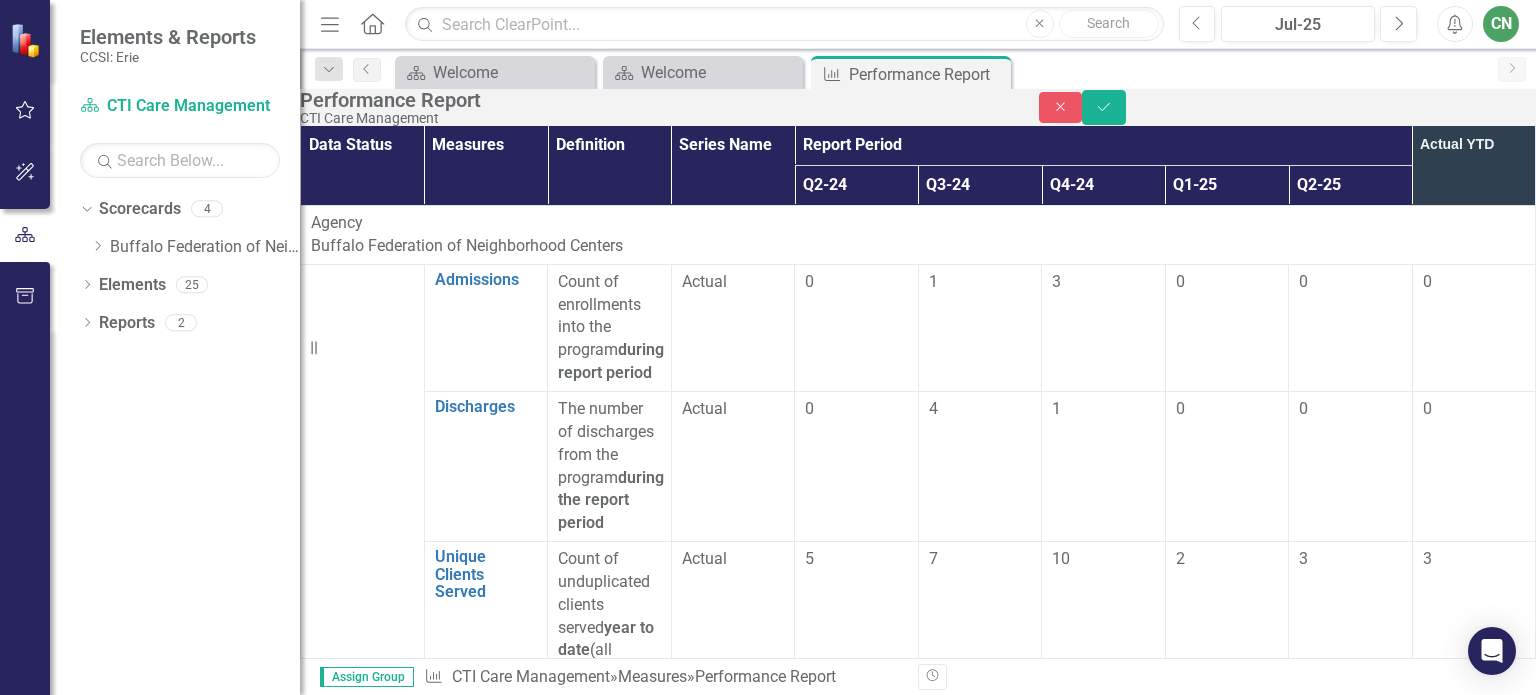 click at bounding box center [1350, 3697] 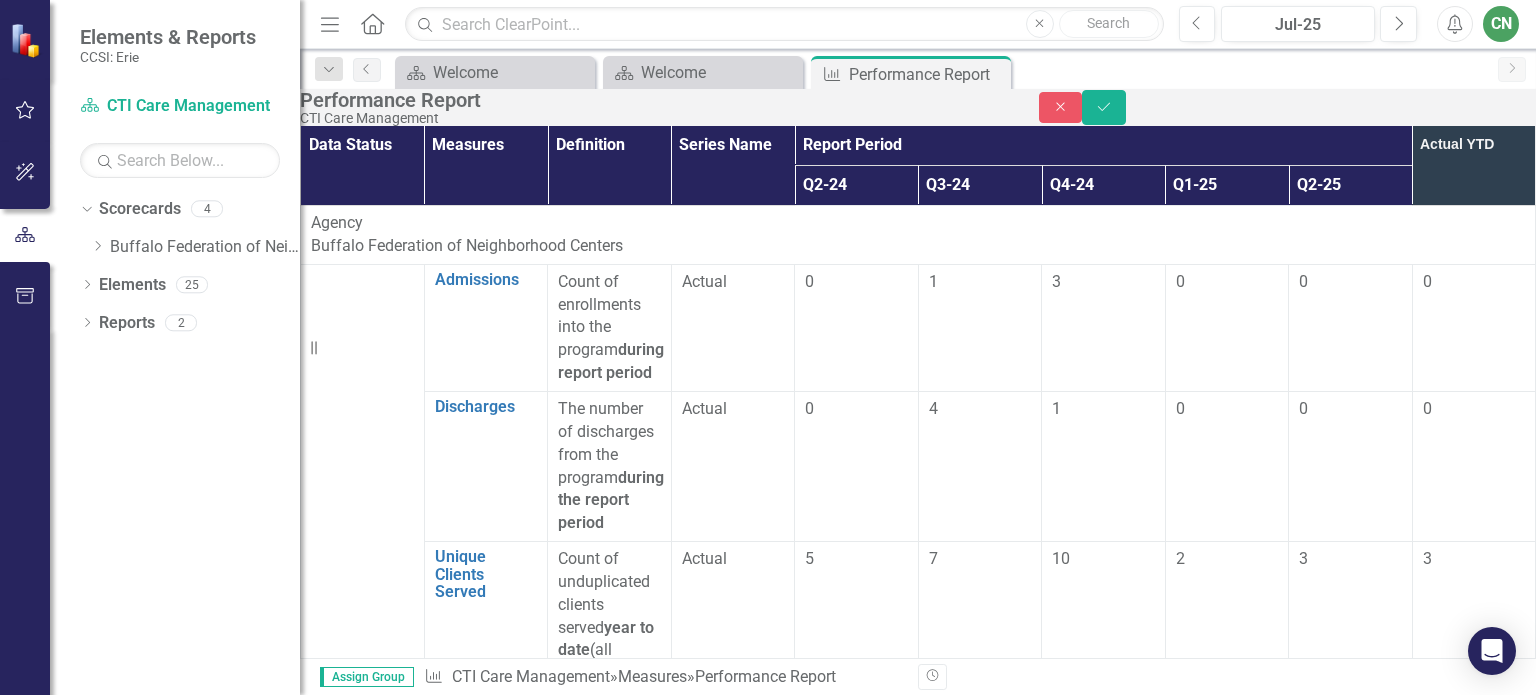click at bounding box center (1350, 3697) 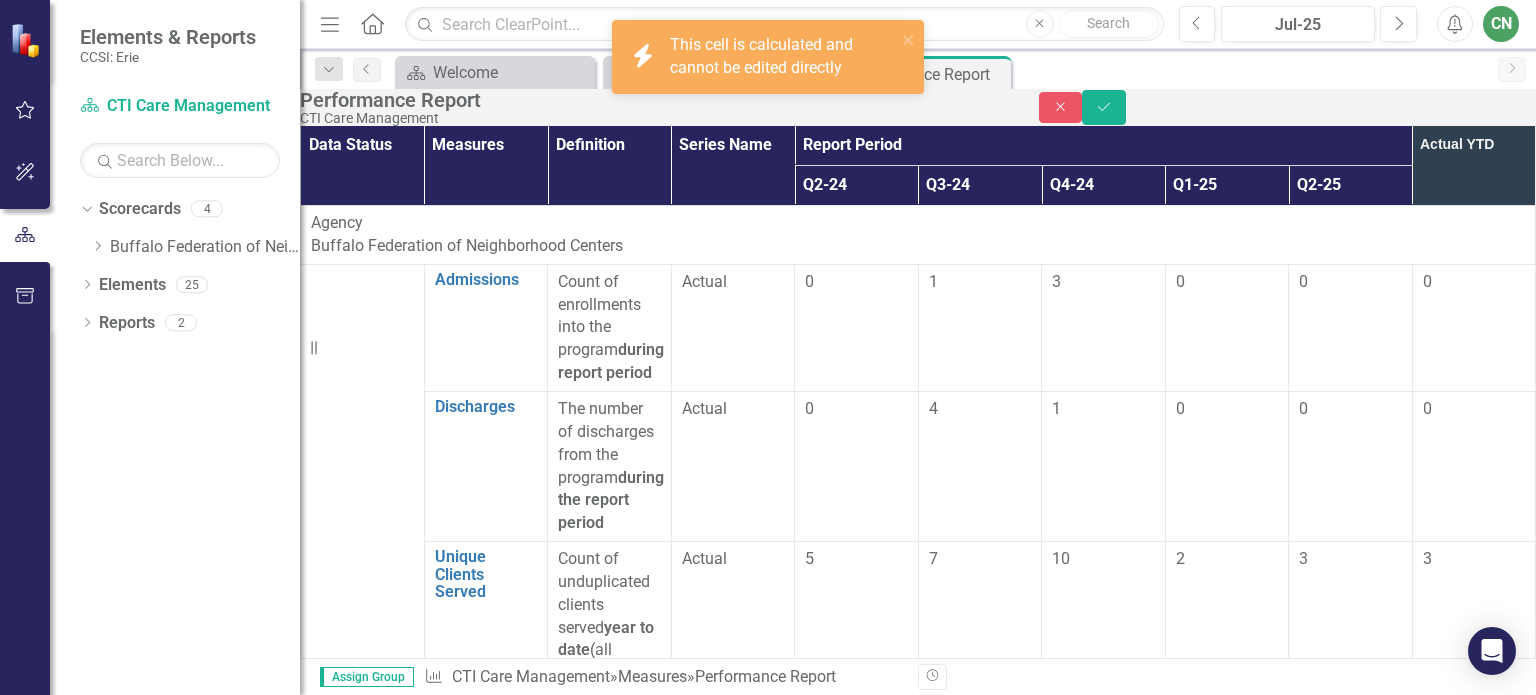 click at bounding box center (1351, 3776) 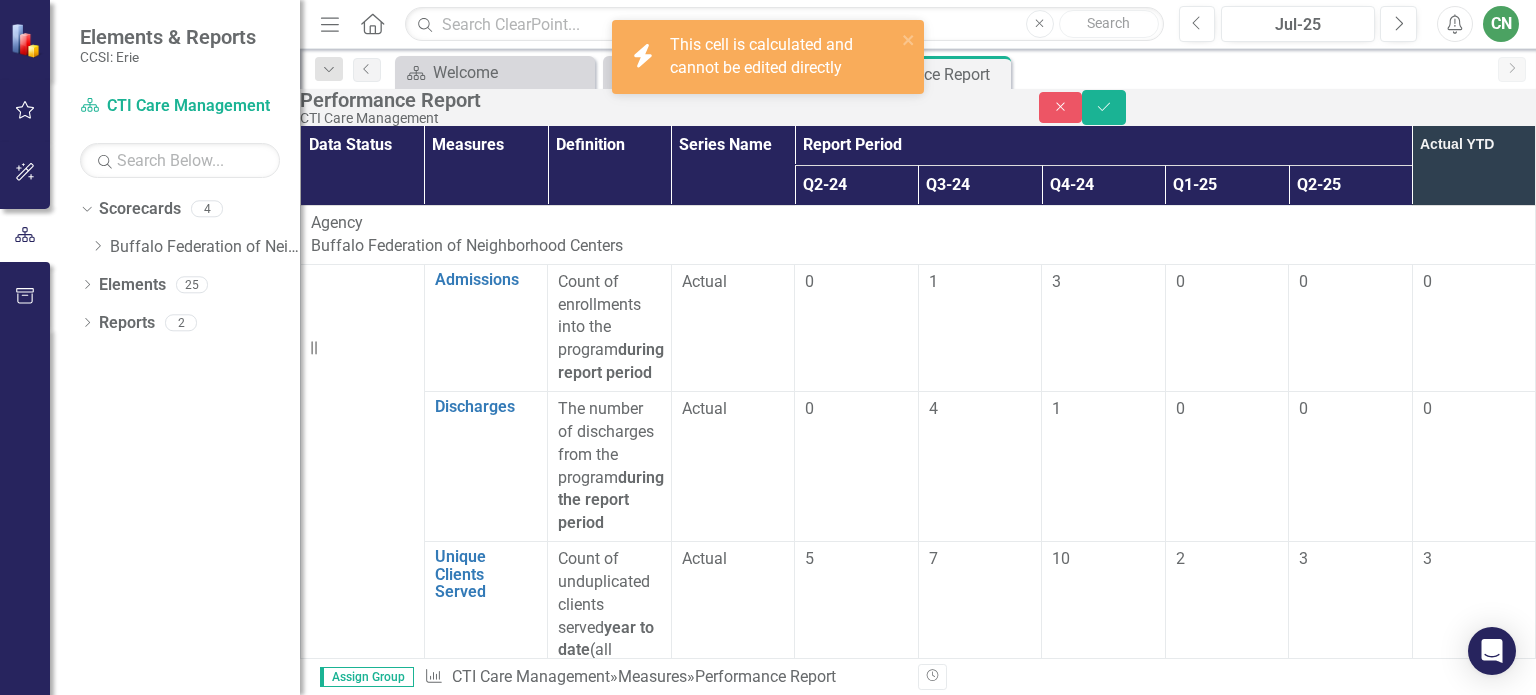 click at bounding box center [1351, 3776] 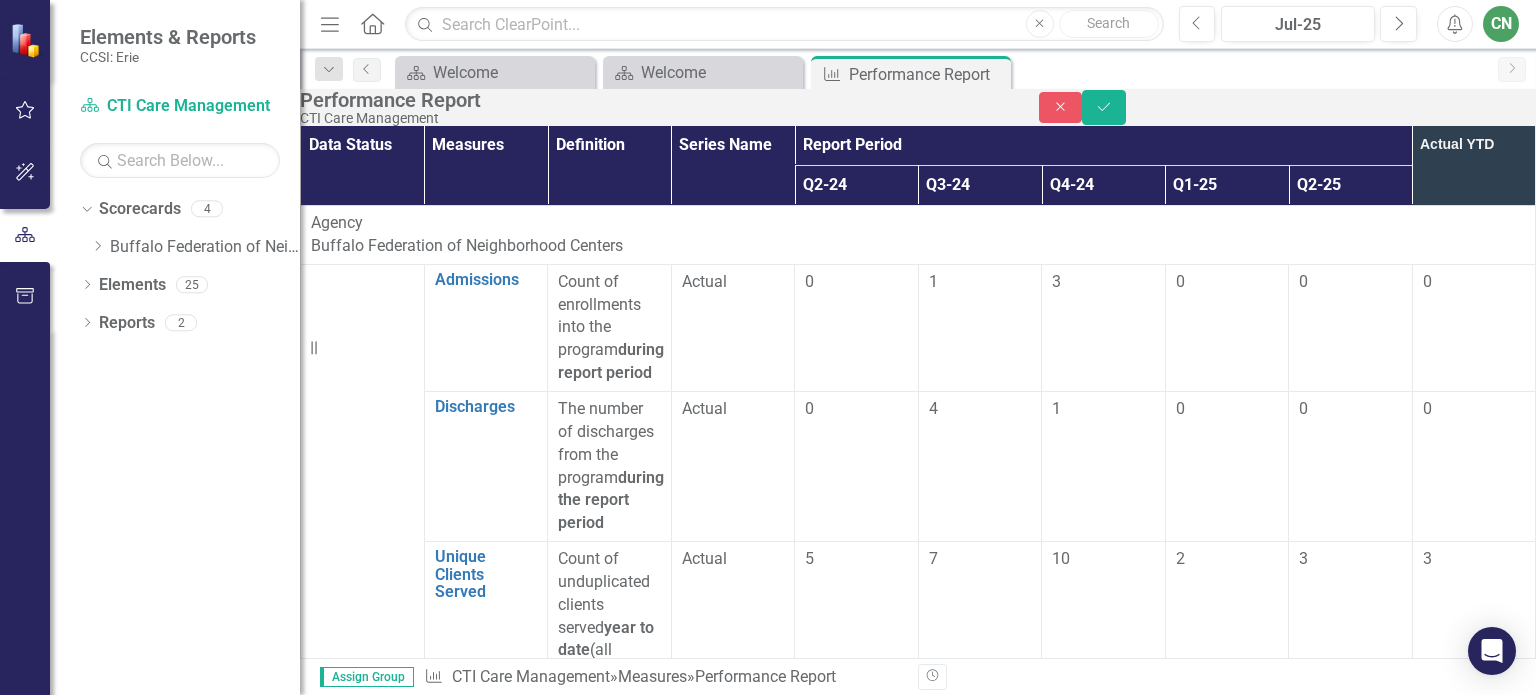 click at bounding box center [1351, 3776] 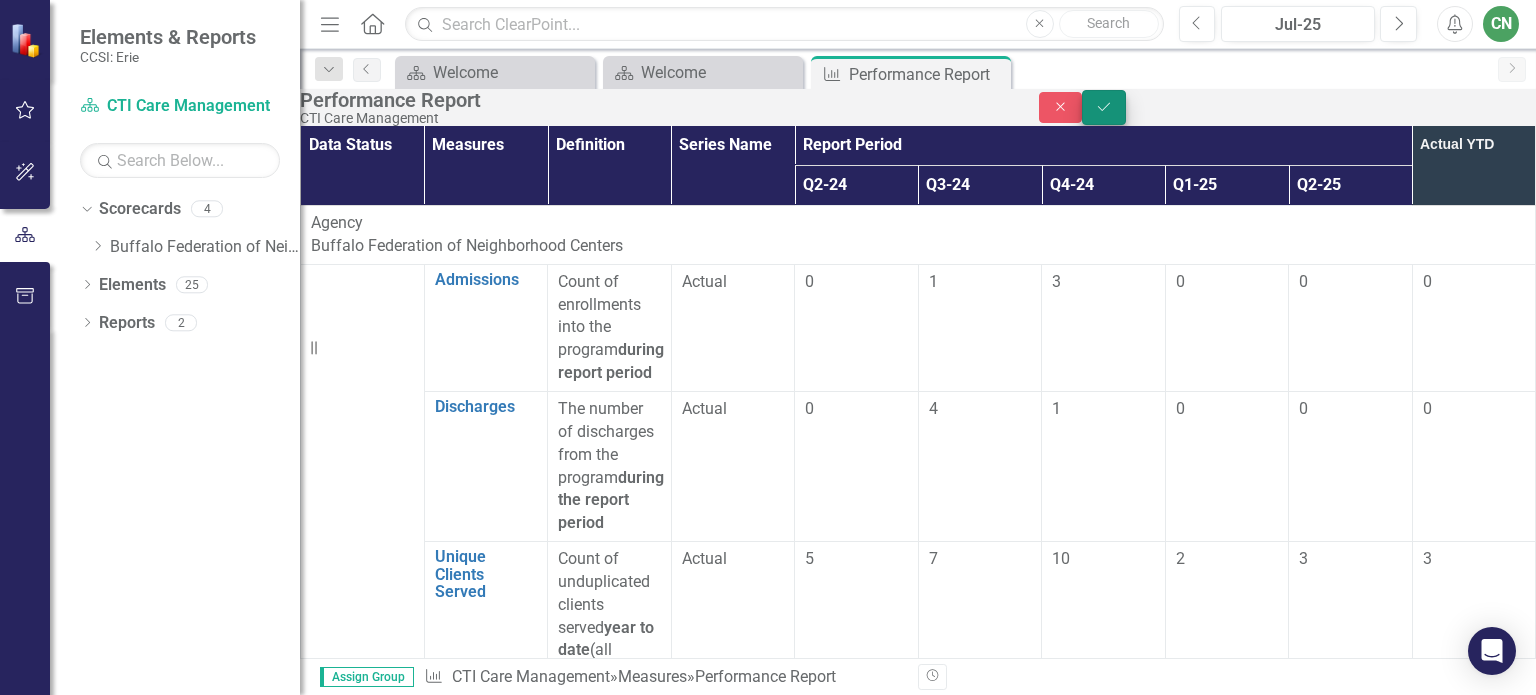 type on "2" 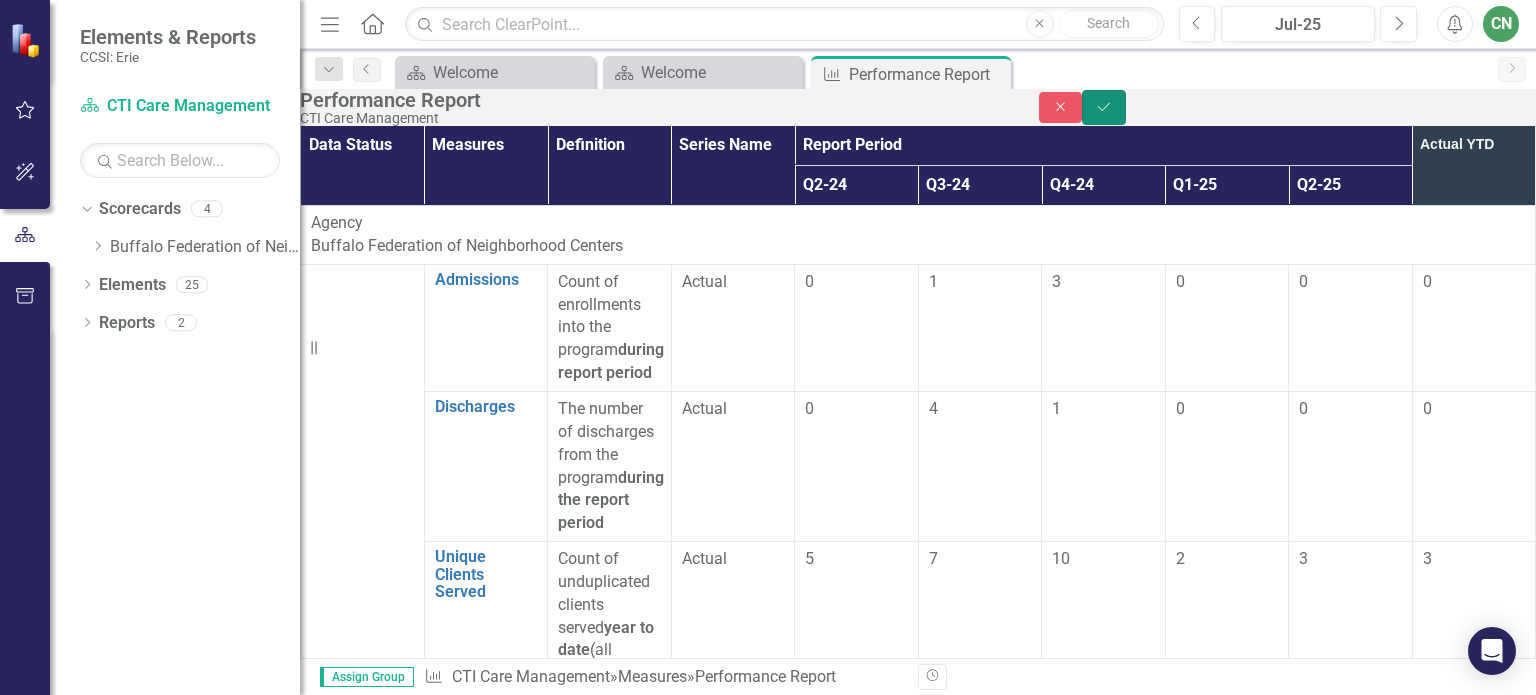 click on "Save" 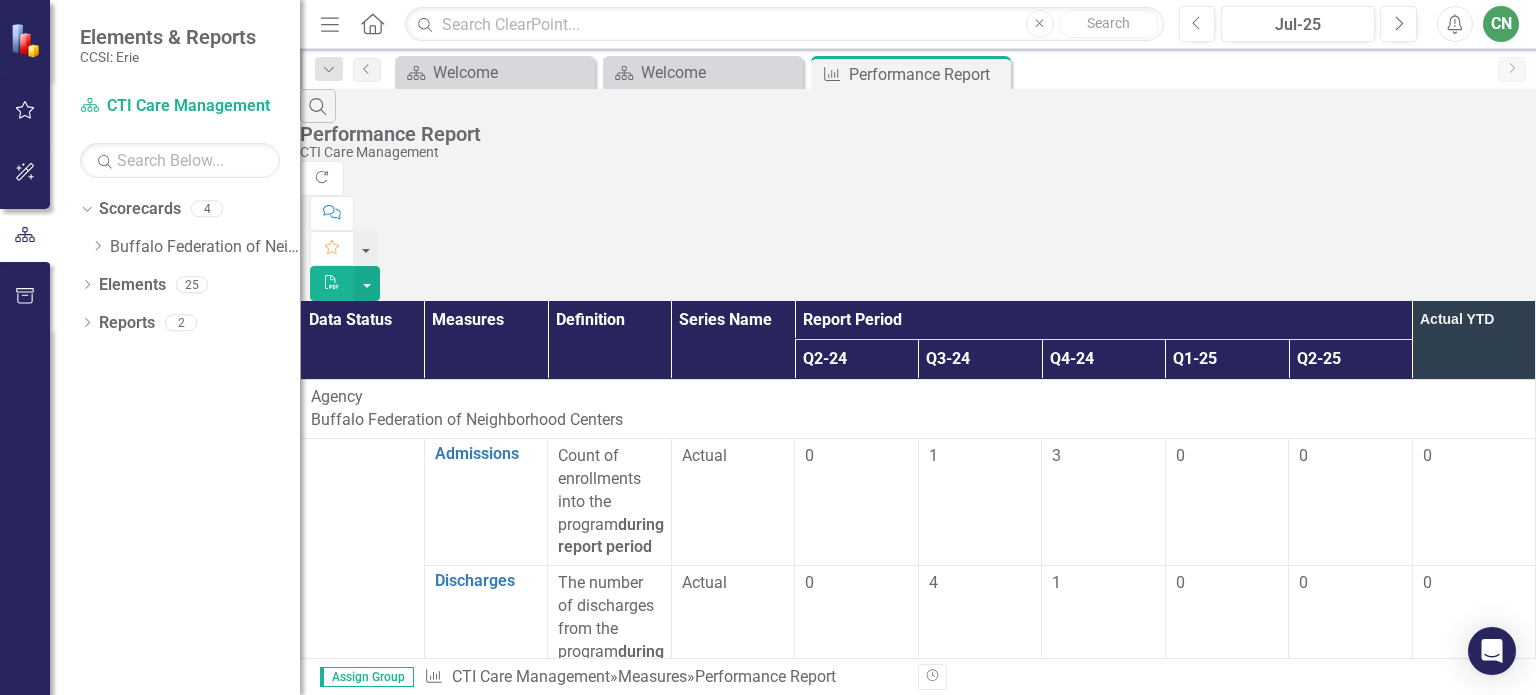 scroll, scrollTop: 3500, scrollLeft: 0, axis: vertical 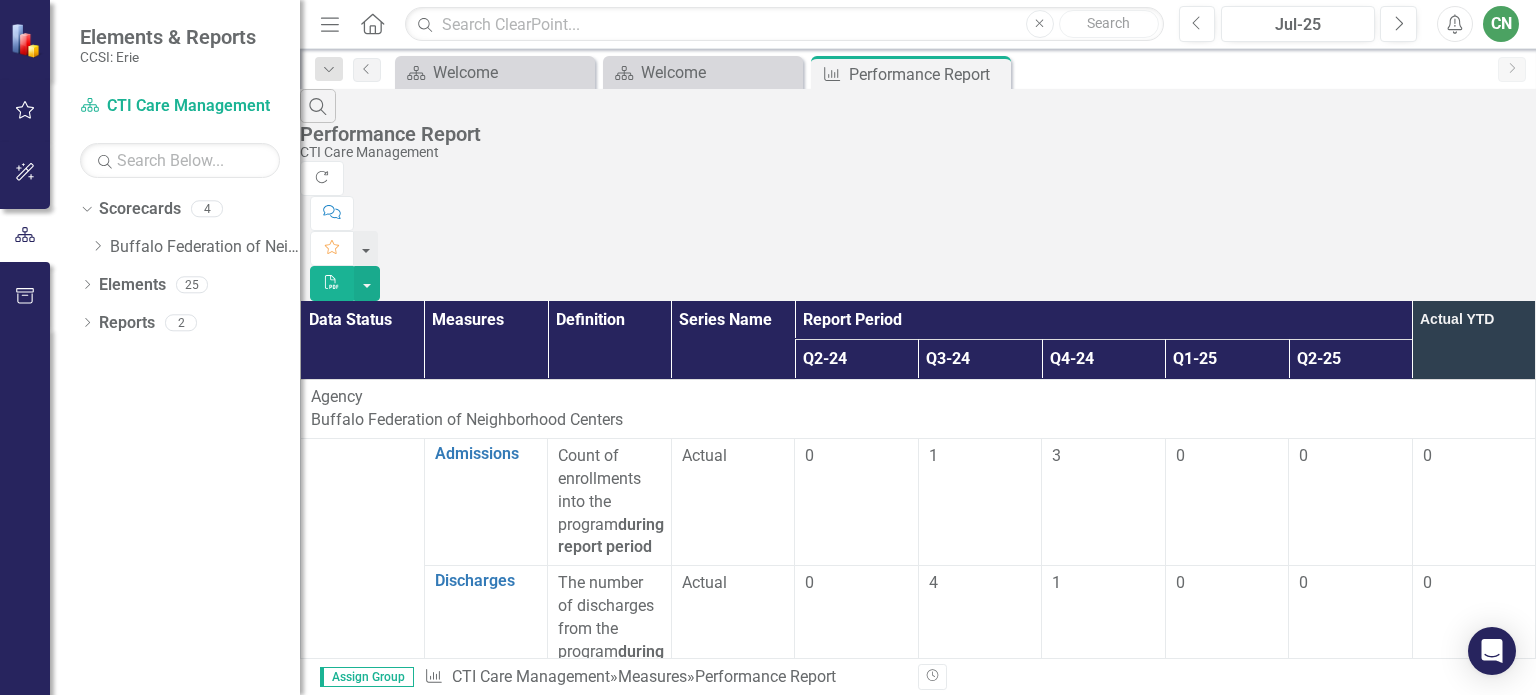 click at bounding box center [1351, 4078] 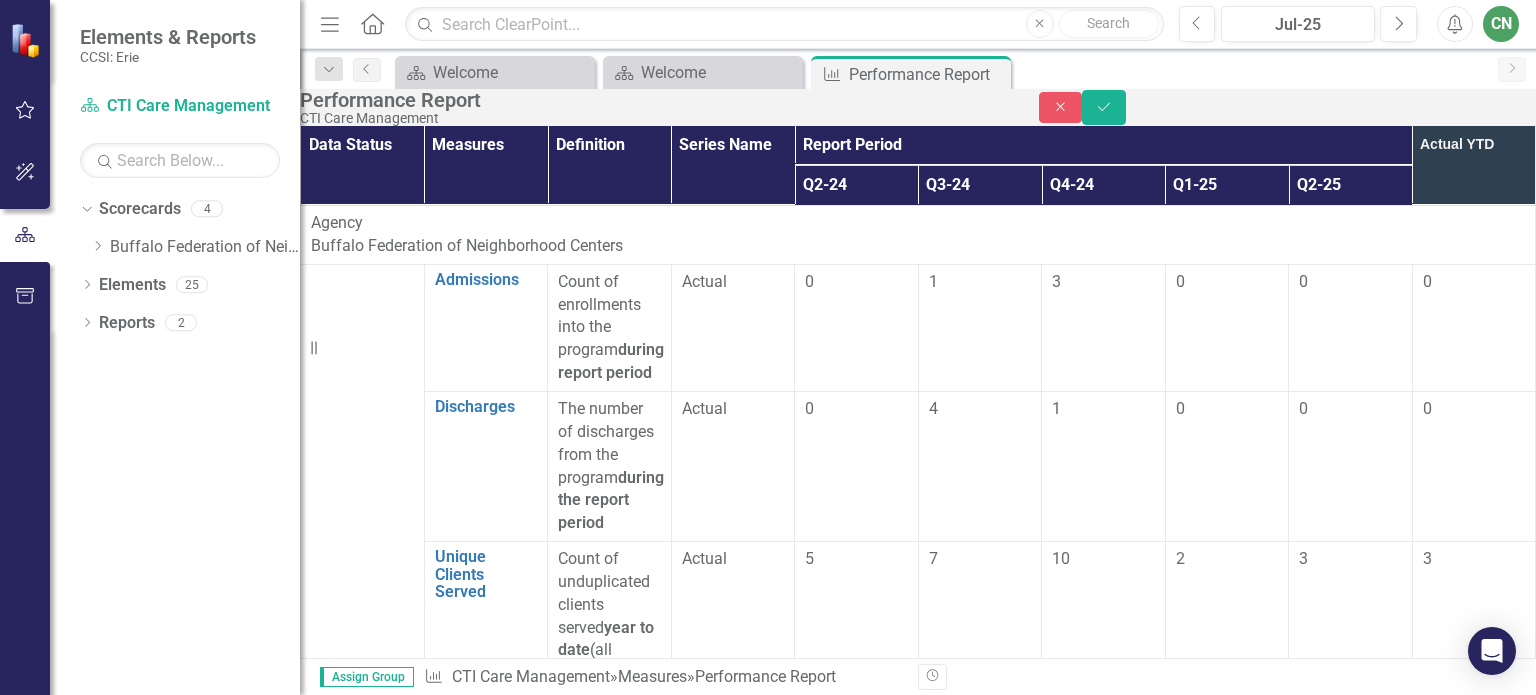 click at bounding box center (1350, 3853) 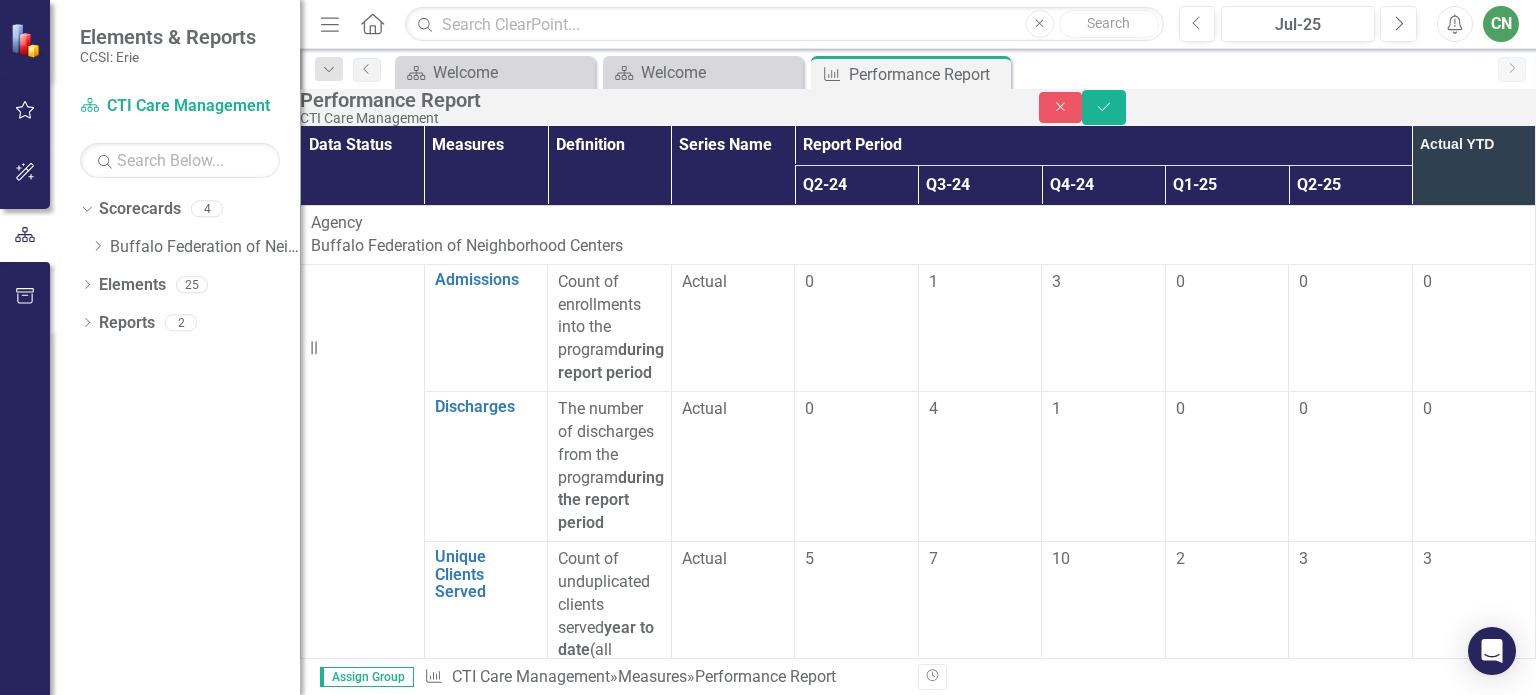 scroll, scrollTop: 3600, scrollLeft: 0, axis: vertical 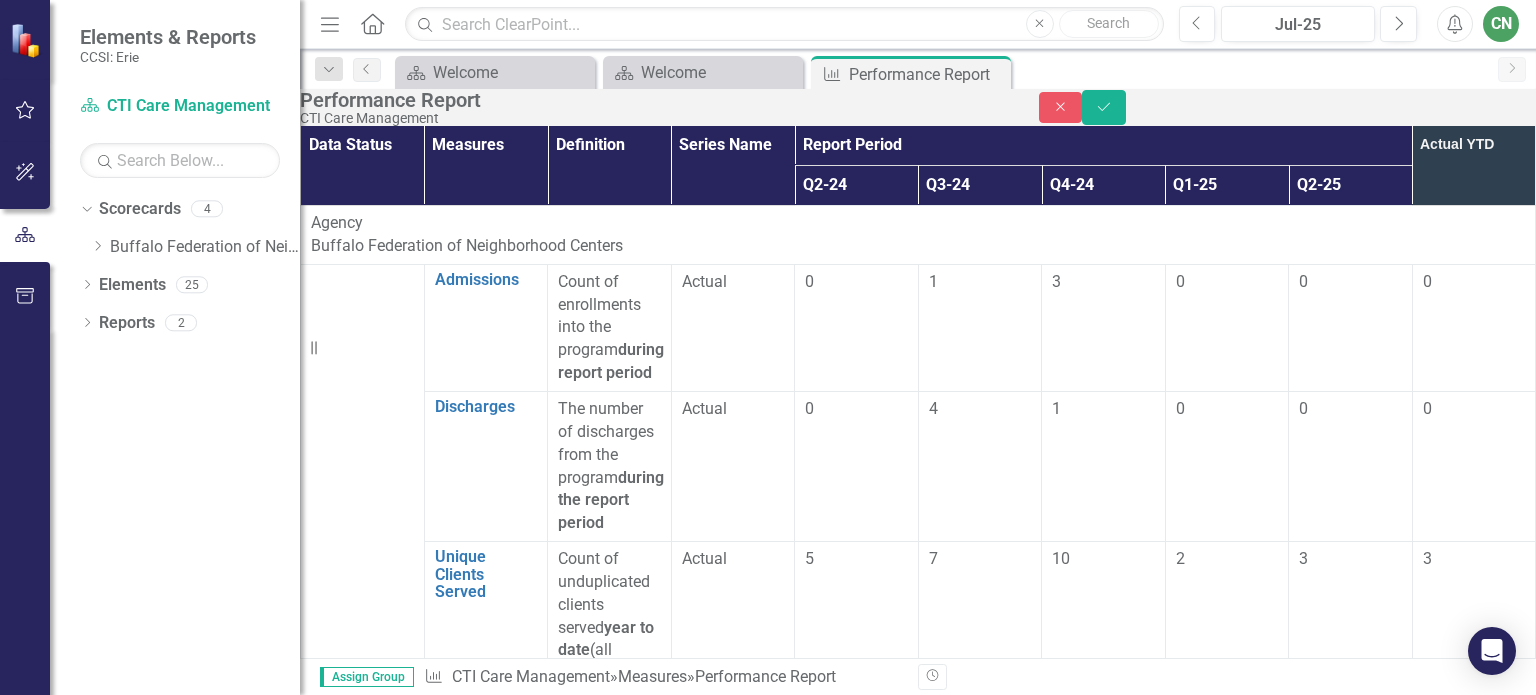 type on "2" 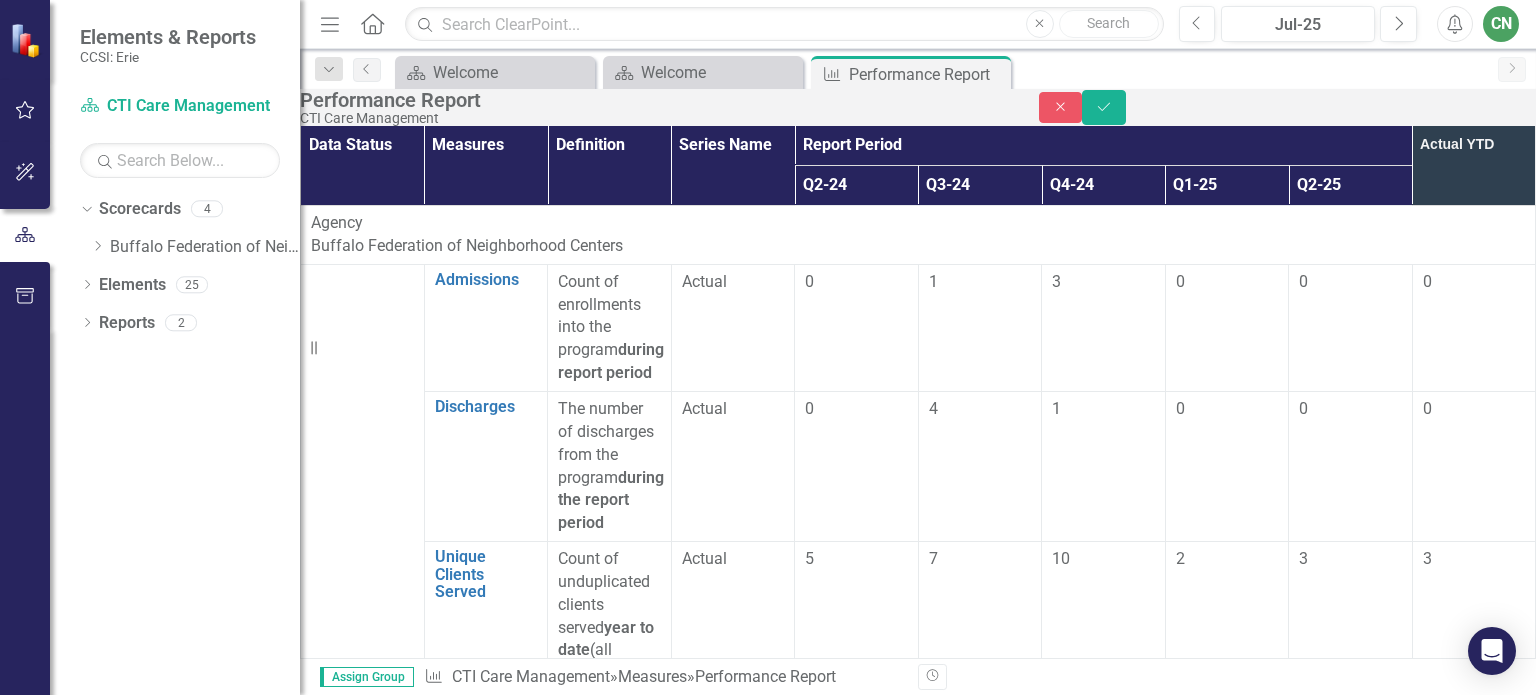 click at bounding box center (1351, 4022) 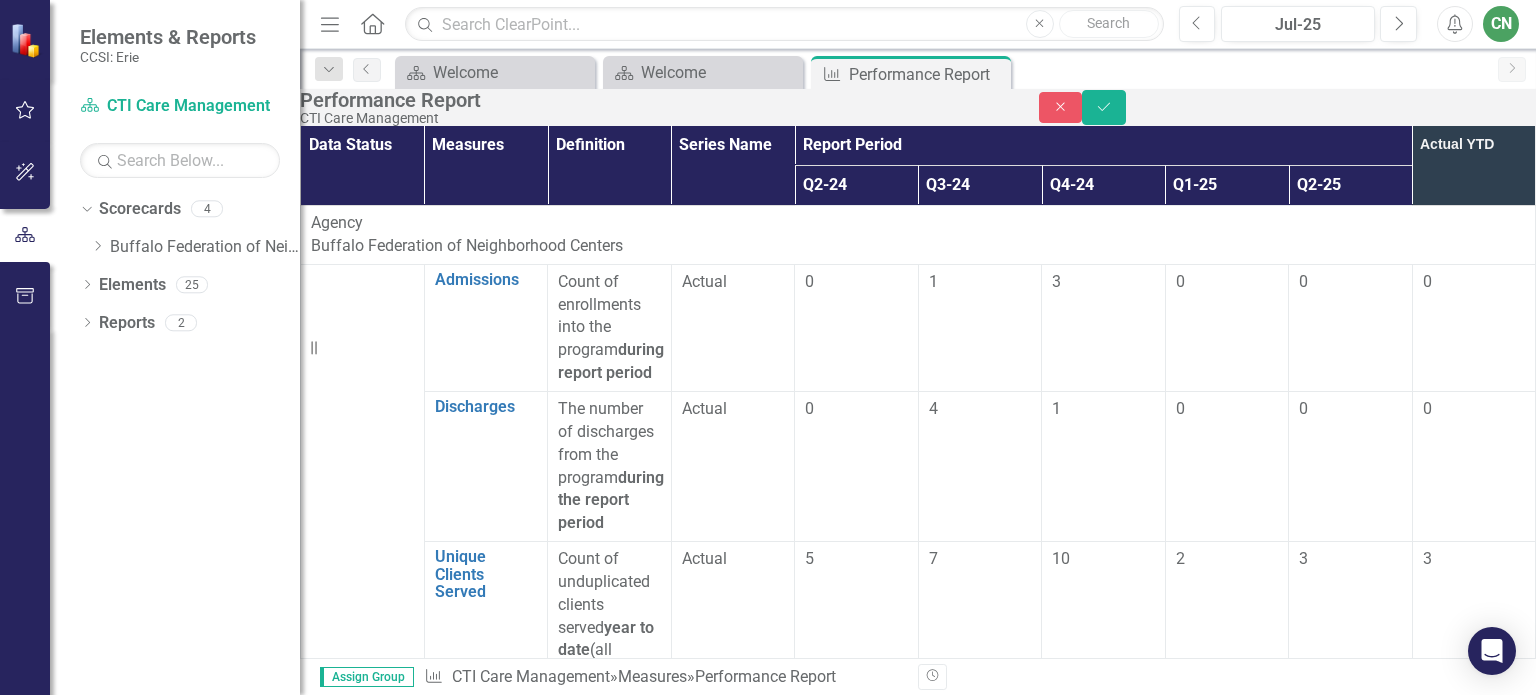 click at bounding box center (1350, 4003) 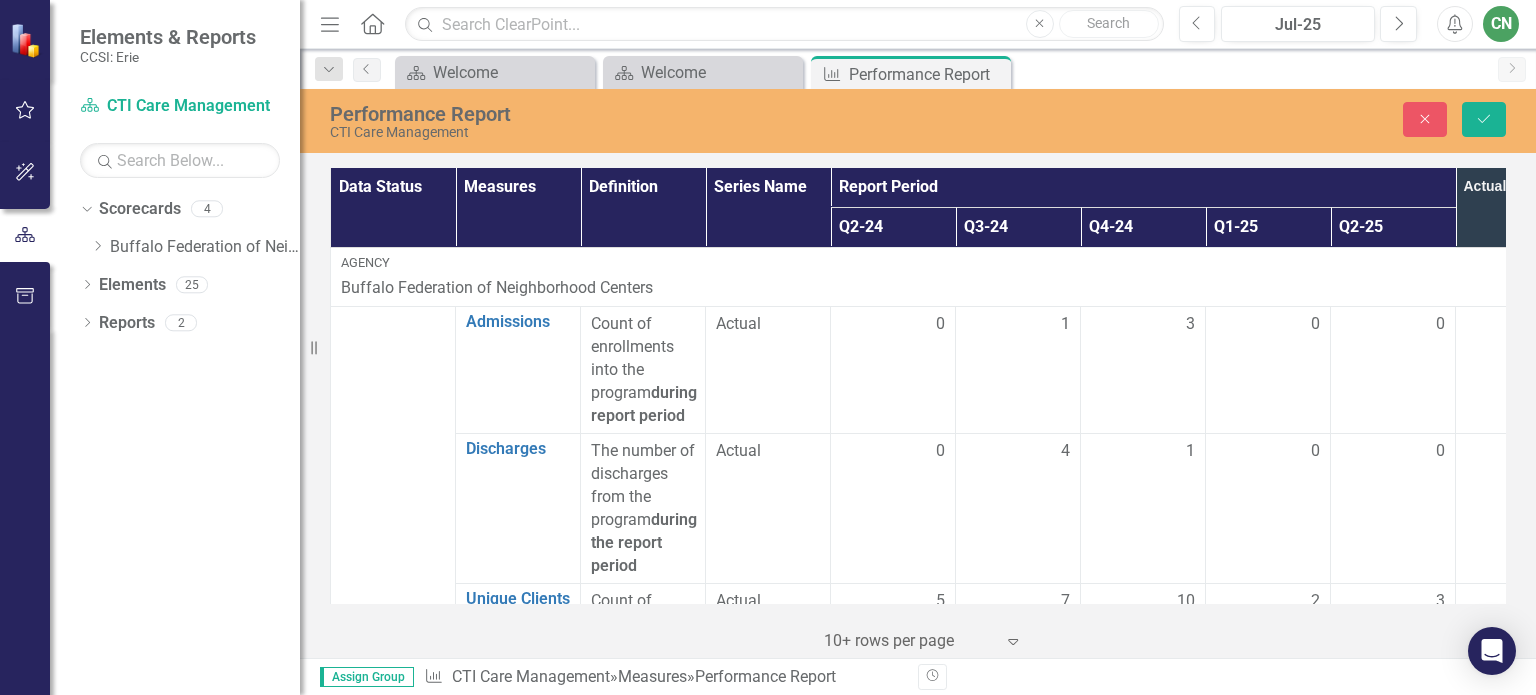 scroll, scrollTop: 0, scrollLeft: 0, axis: both 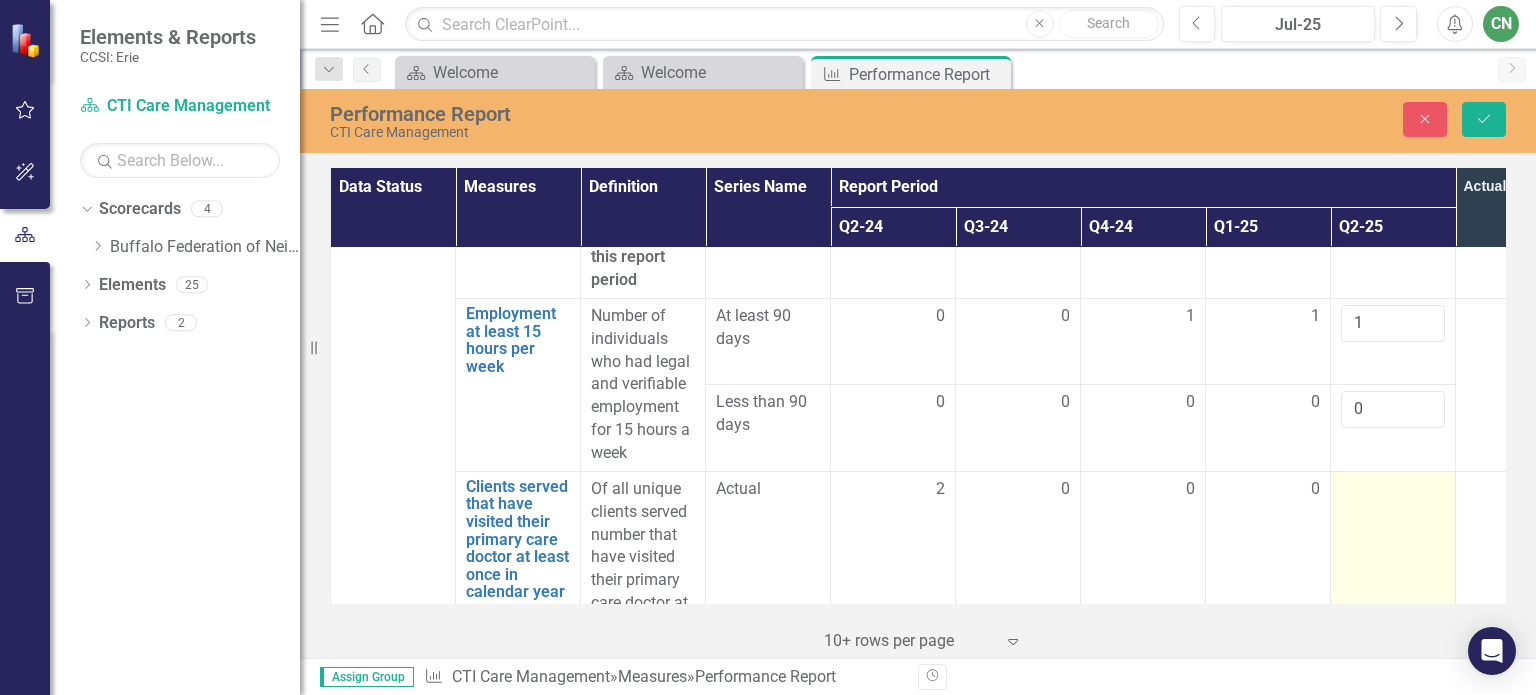 type on "0" 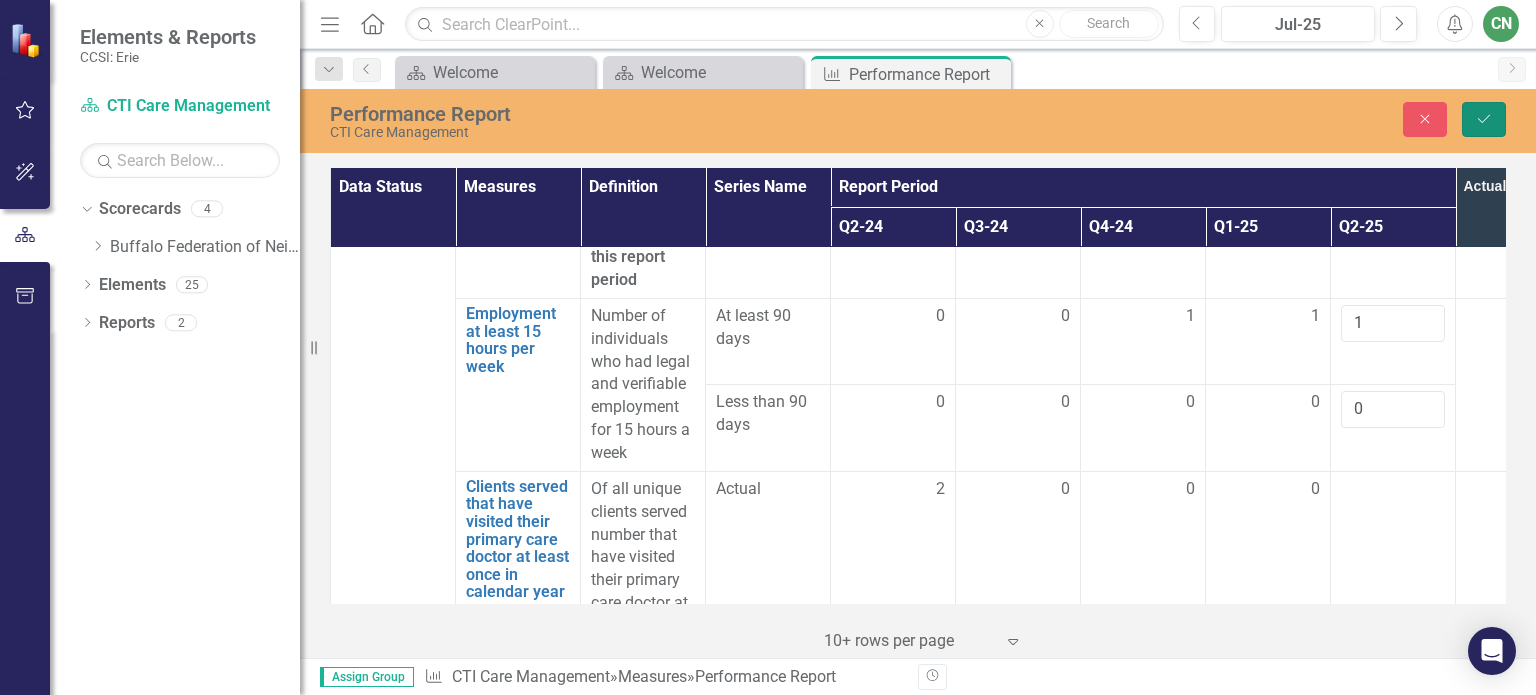 click on "Save" at bounding box center [1484, 119] 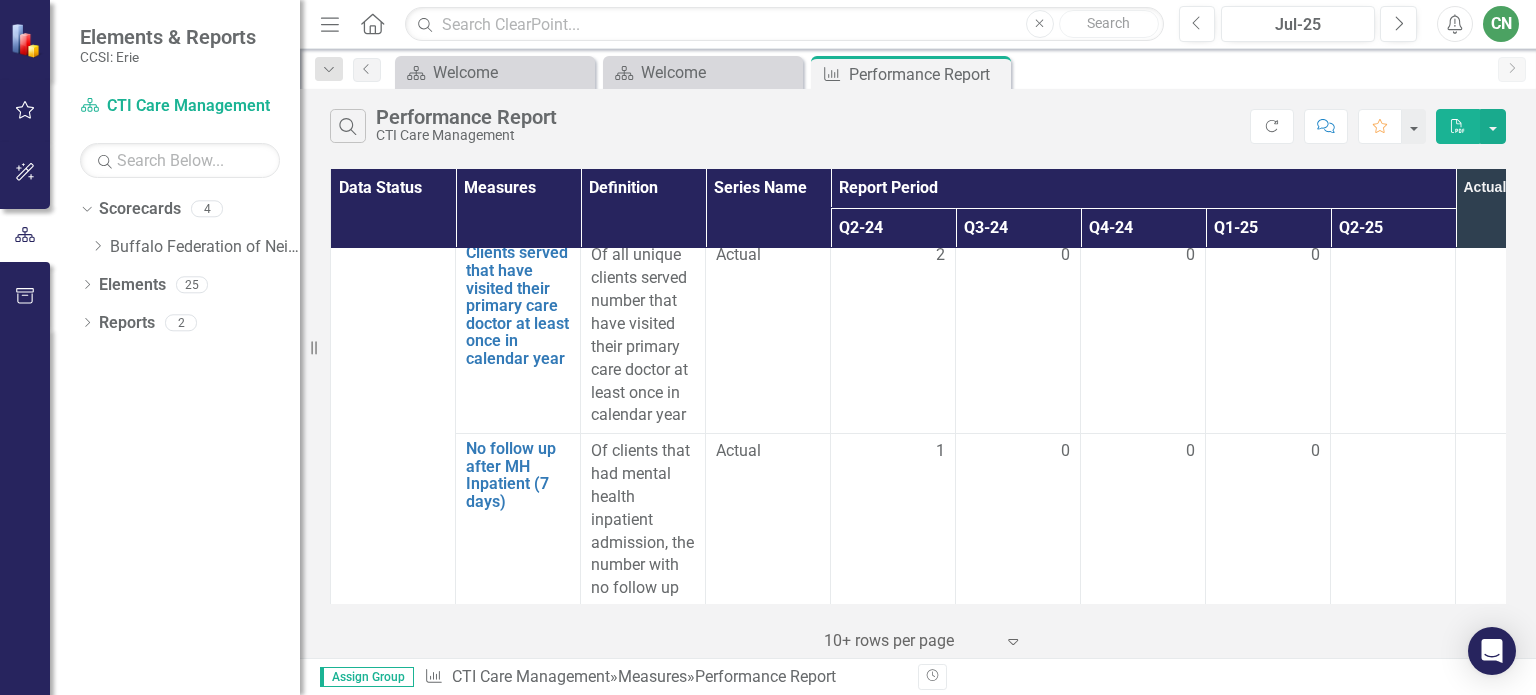 scroll, scrollTop: 3900, scrollLeft: 0, axis: vertical 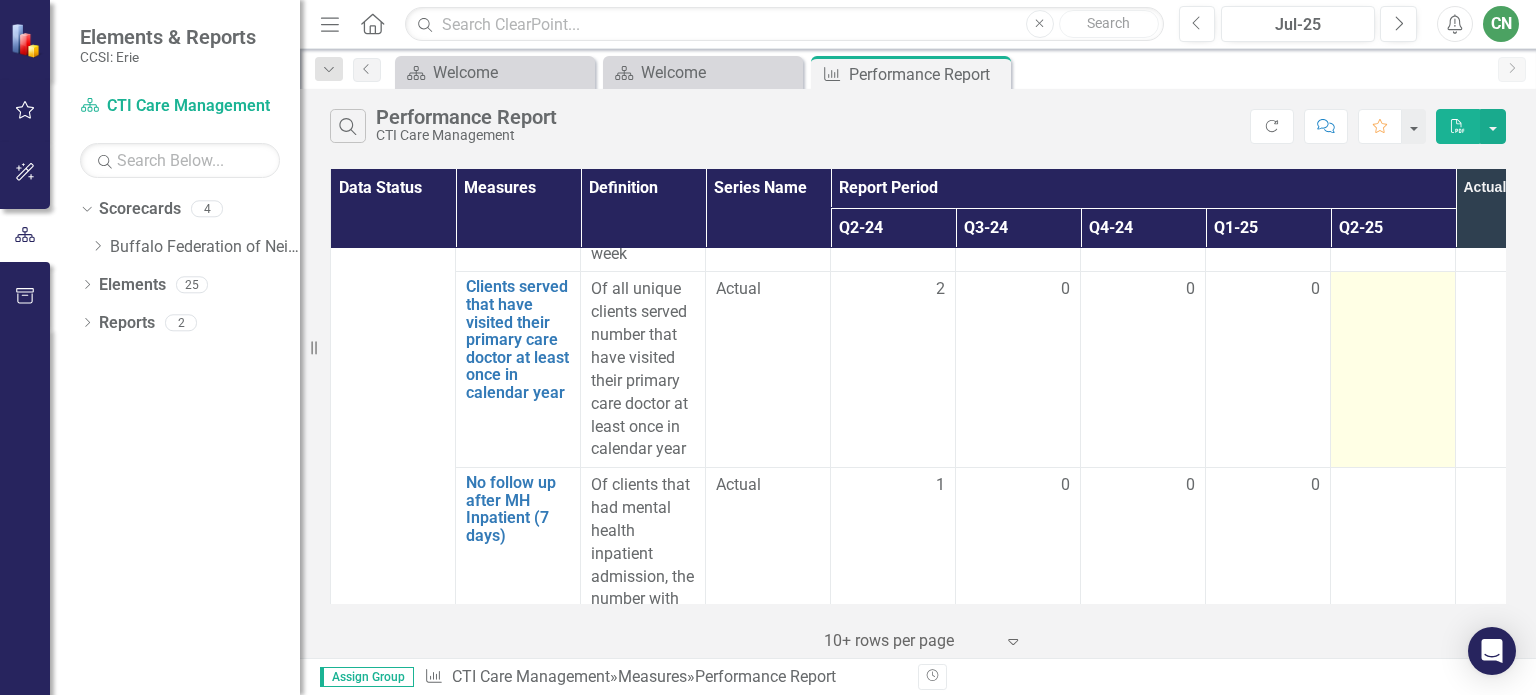 click at bounding box center (1393, 290) 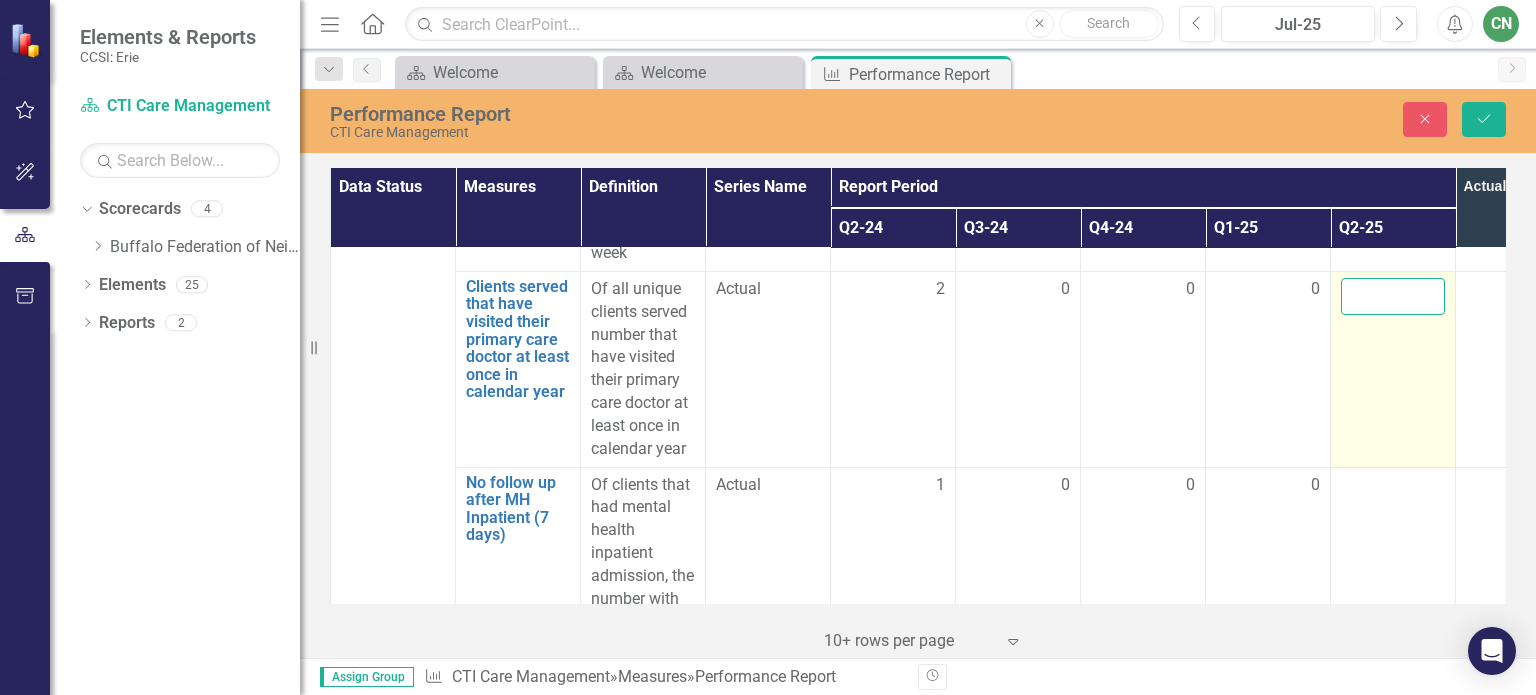 click at bounding box center [1393, 296] 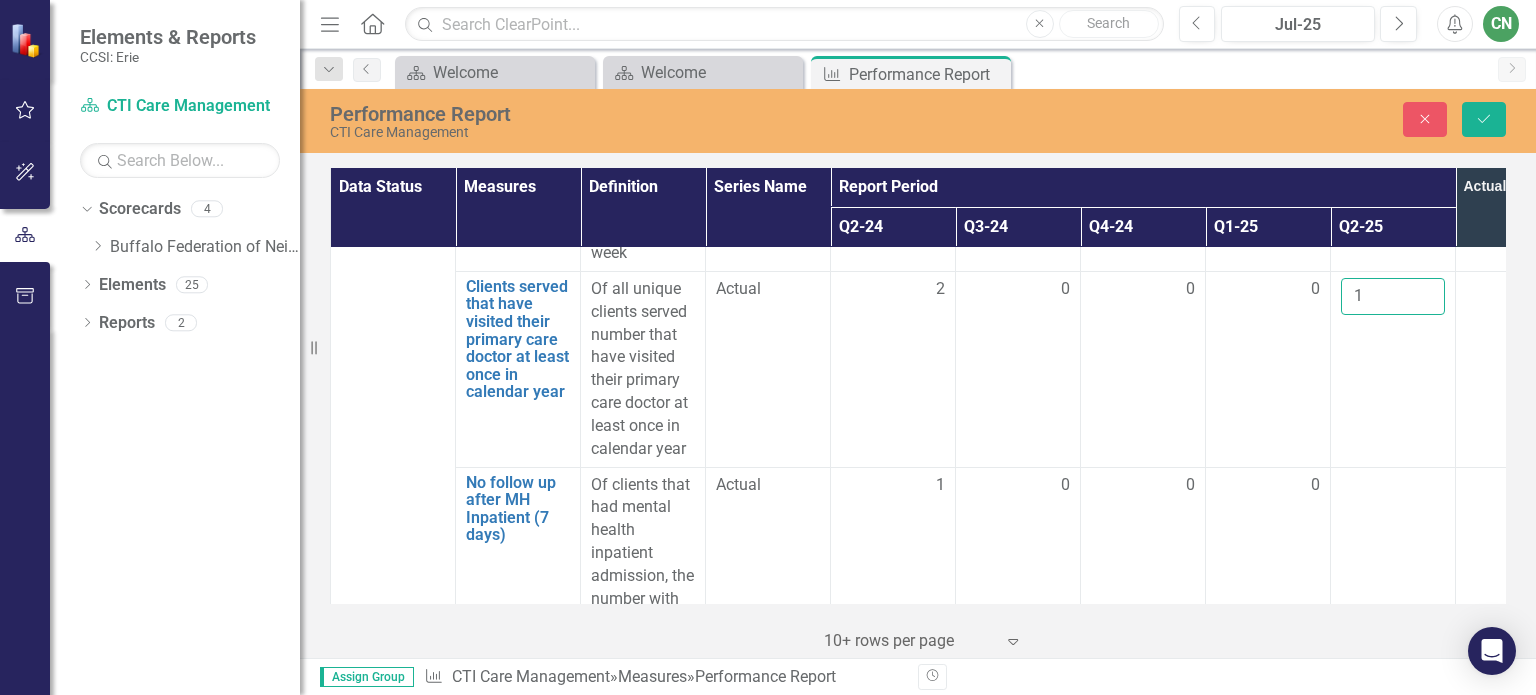 type on "1" 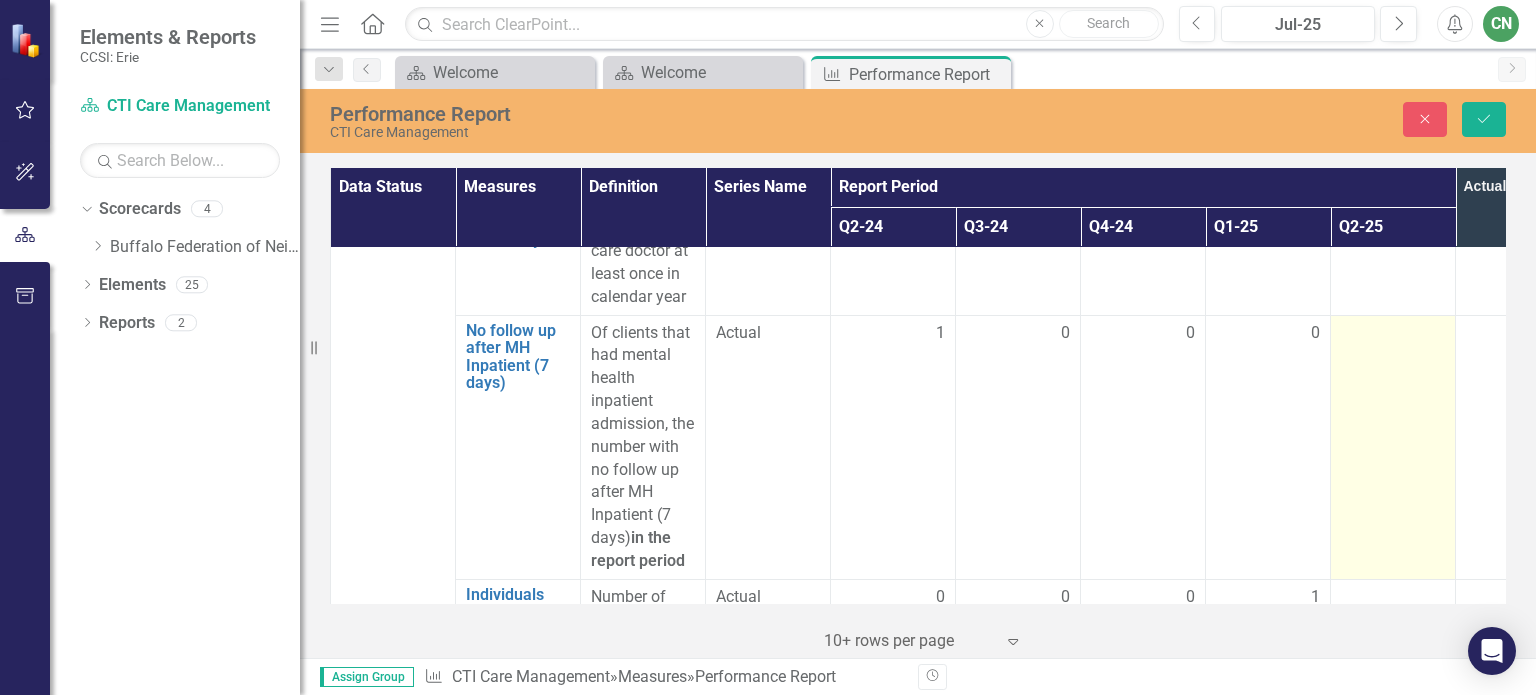 scroll, scrollTop: 4100, scrollLeft: 0, axis: vertical 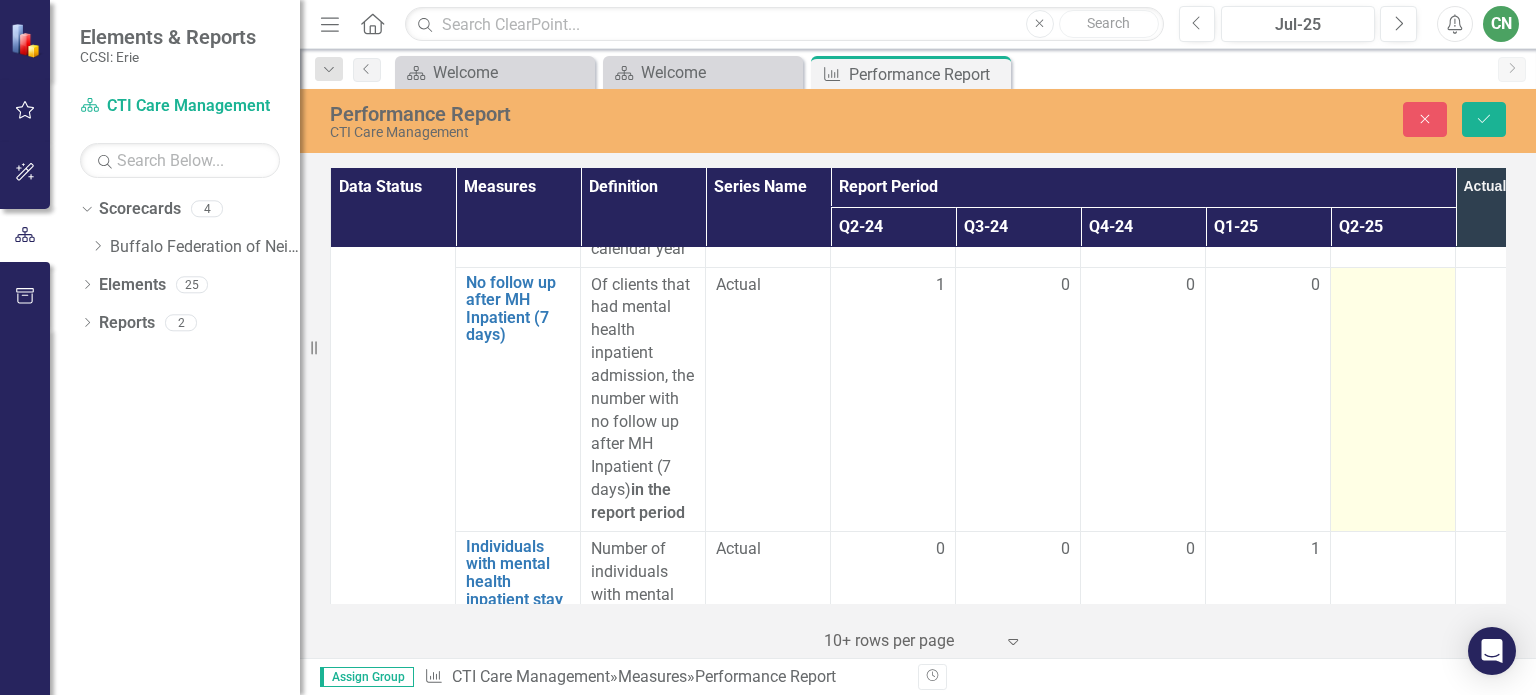 click at bounding box center (1393, 399) 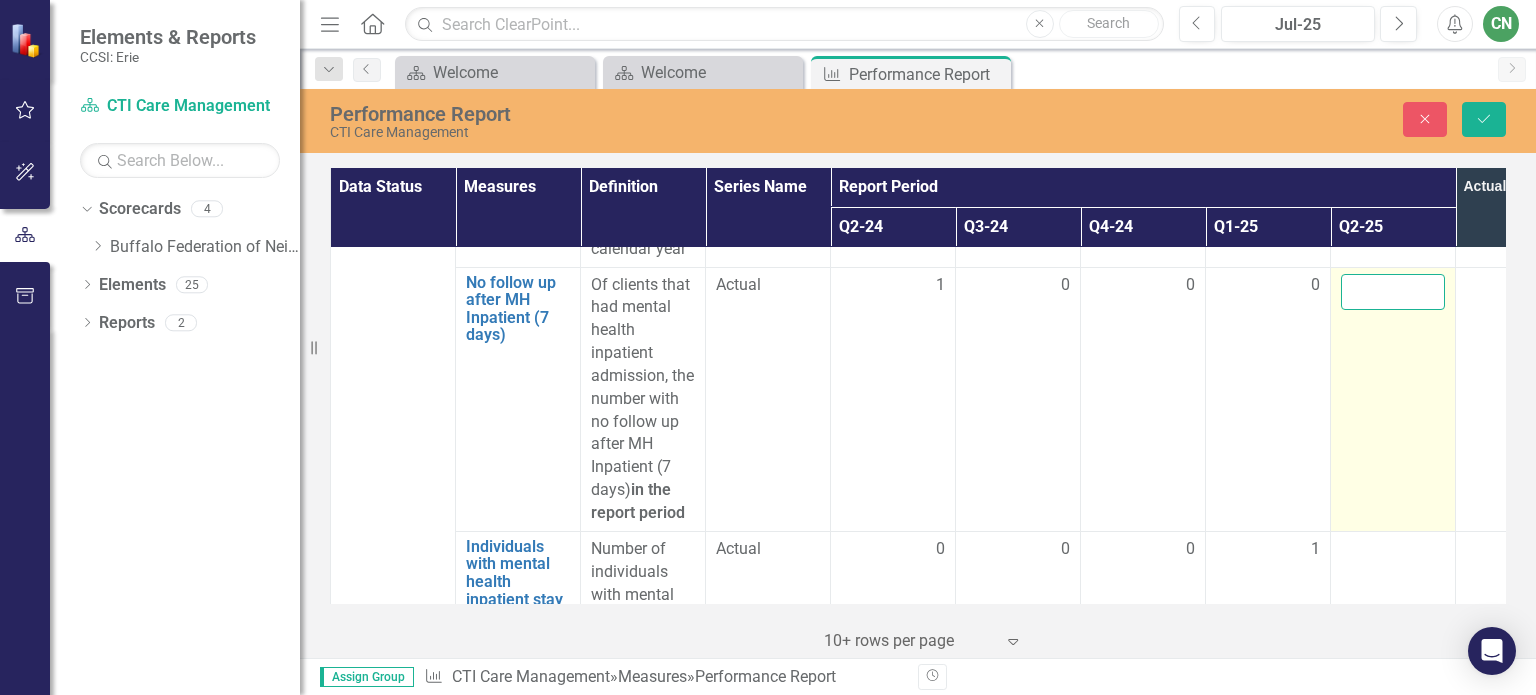 click at bounding box center (1393, 292) 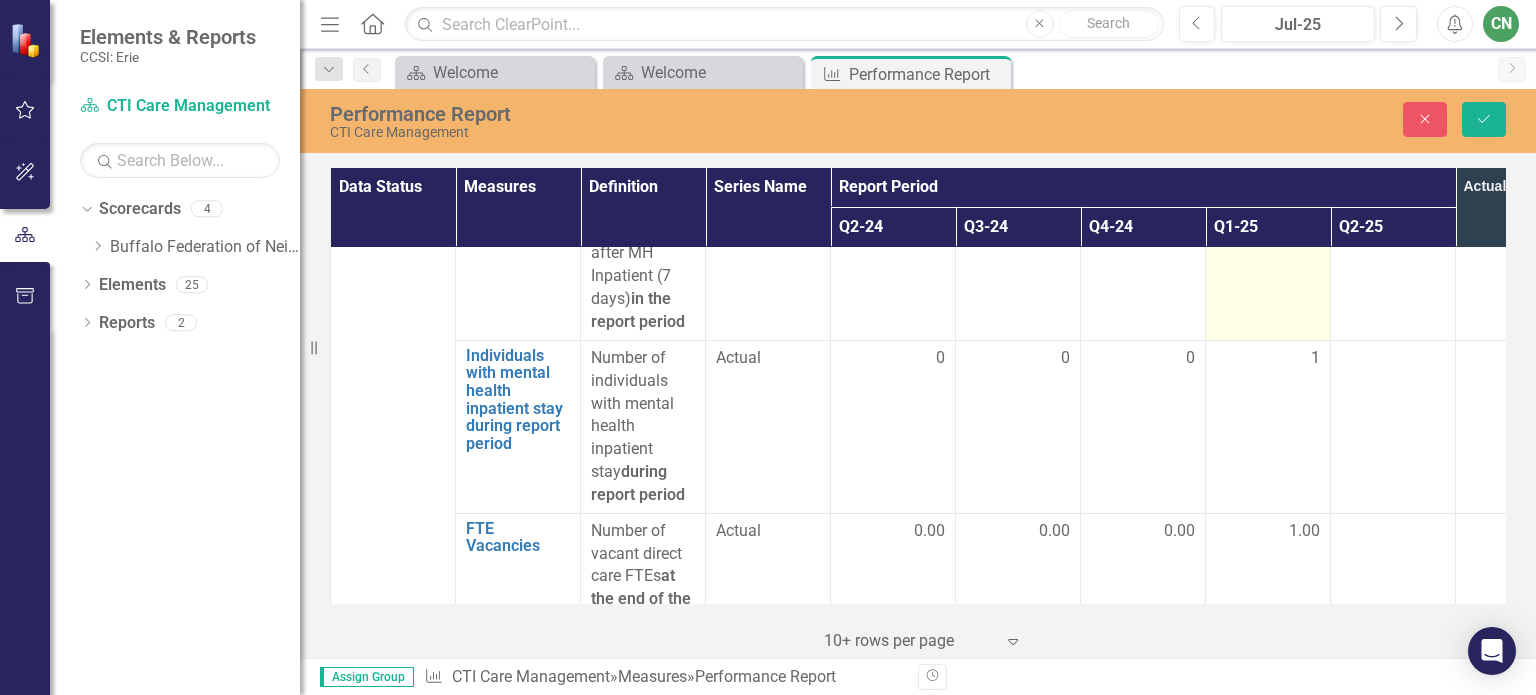 scroll, scrollTop: 4300, scrollLeft: 0, axis: vertical 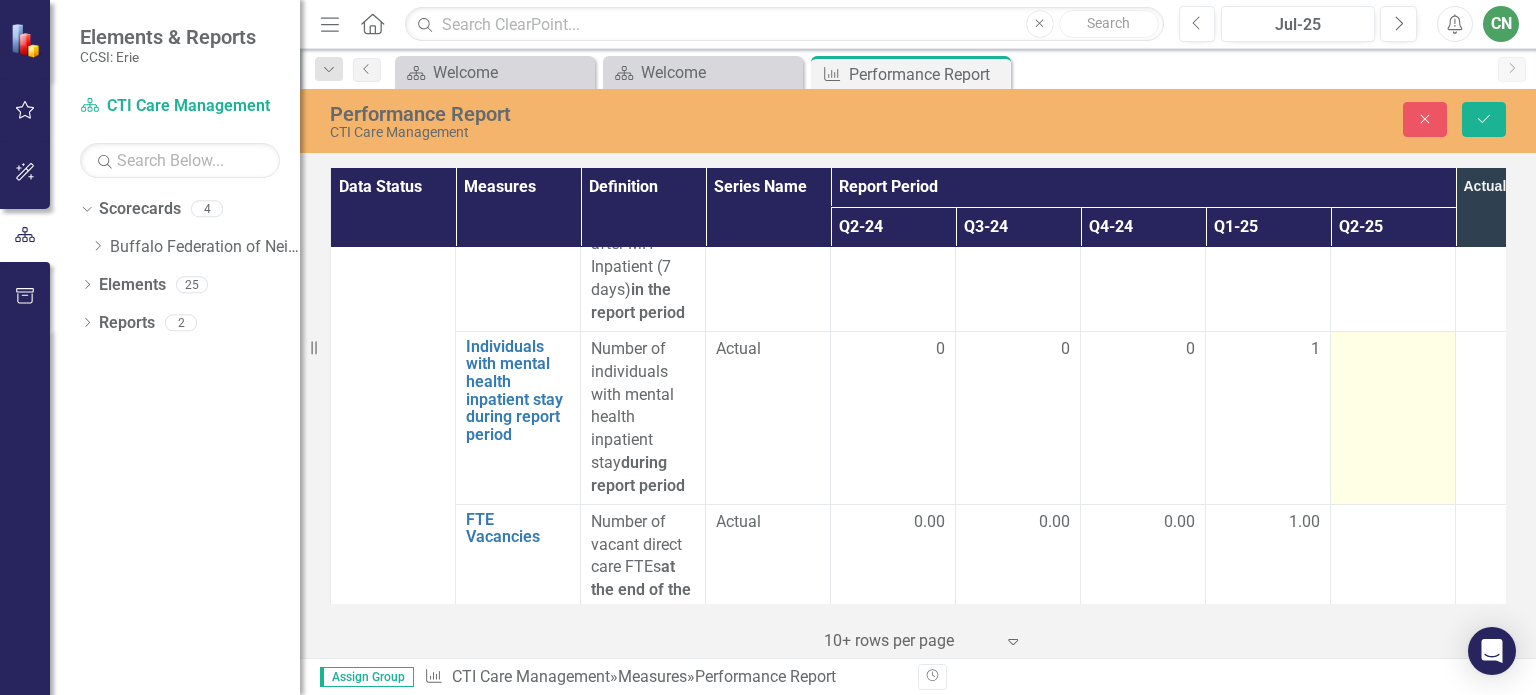type on "1" 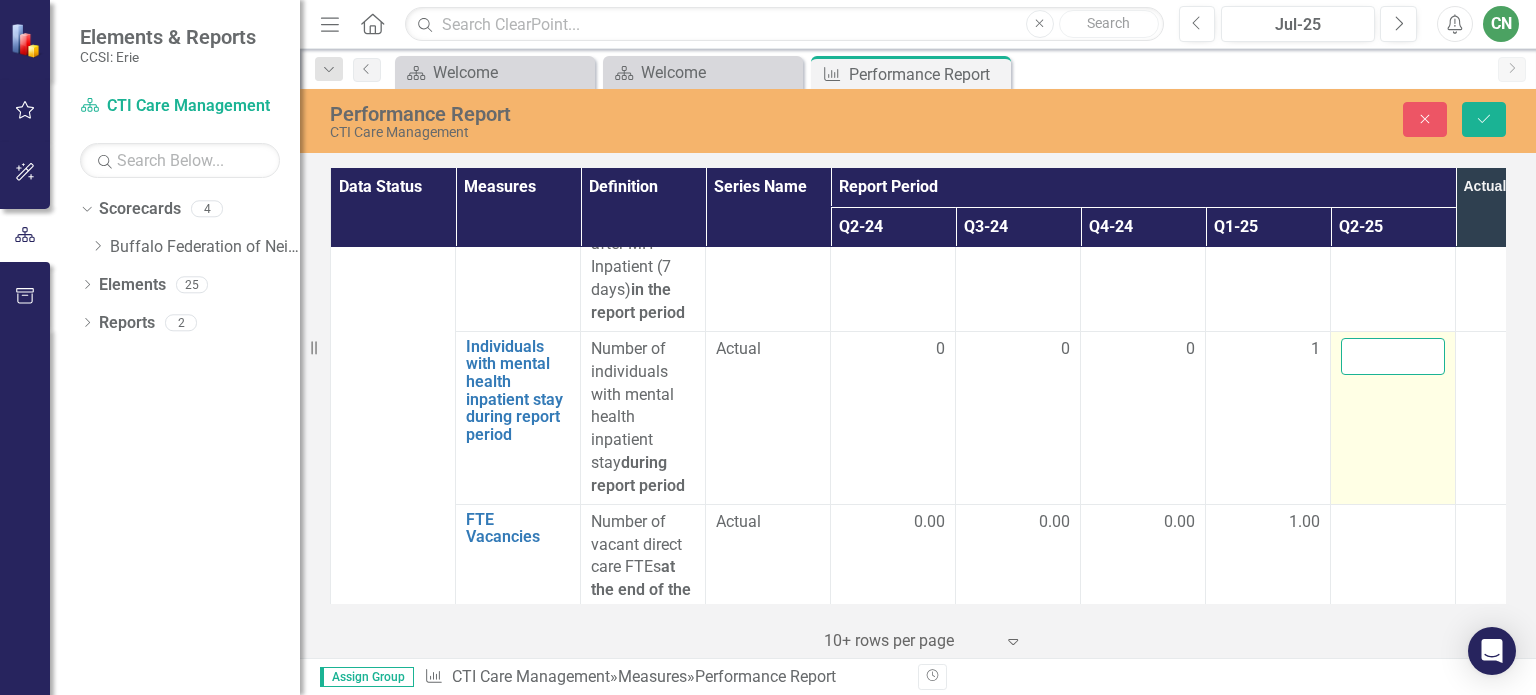 click at bounding box center (1393, 356) 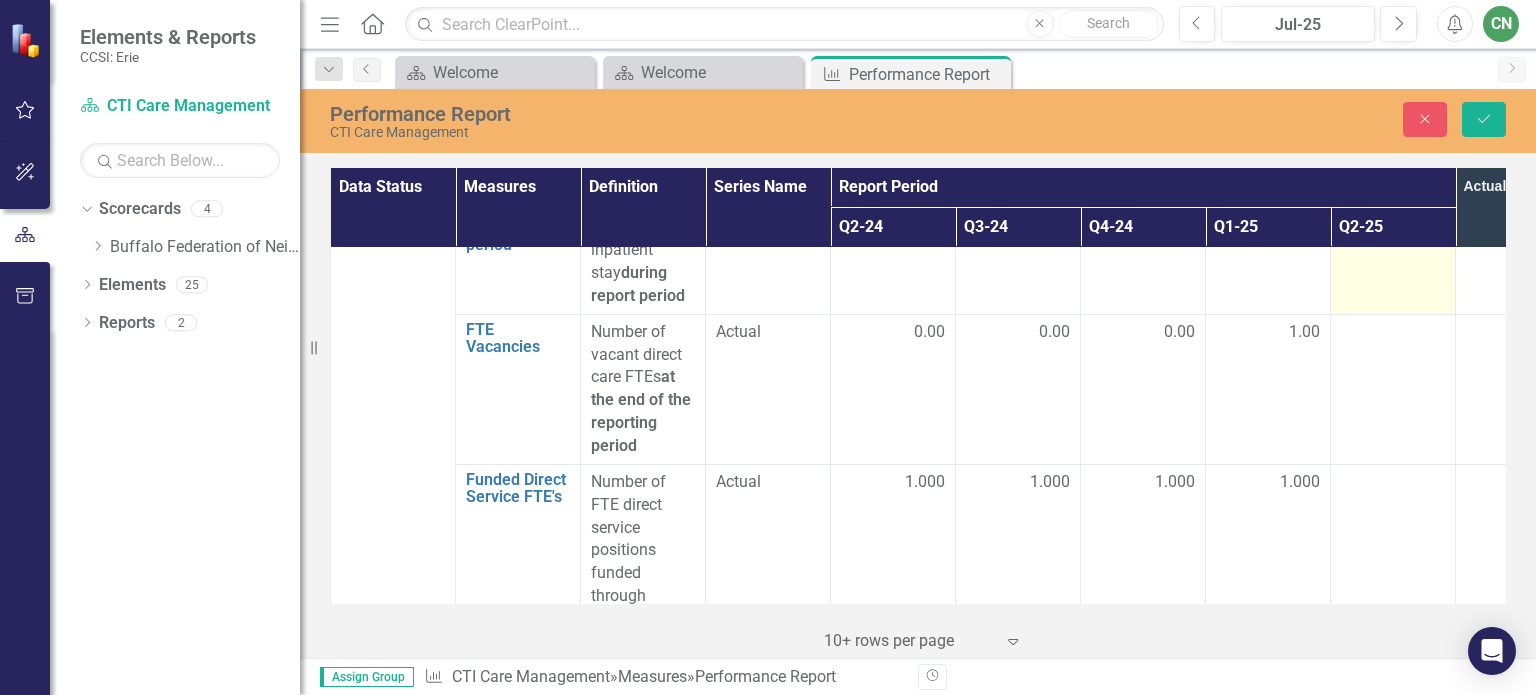 scroll, scrollTop: 4500, scrollLeft: 0, axis: vertical 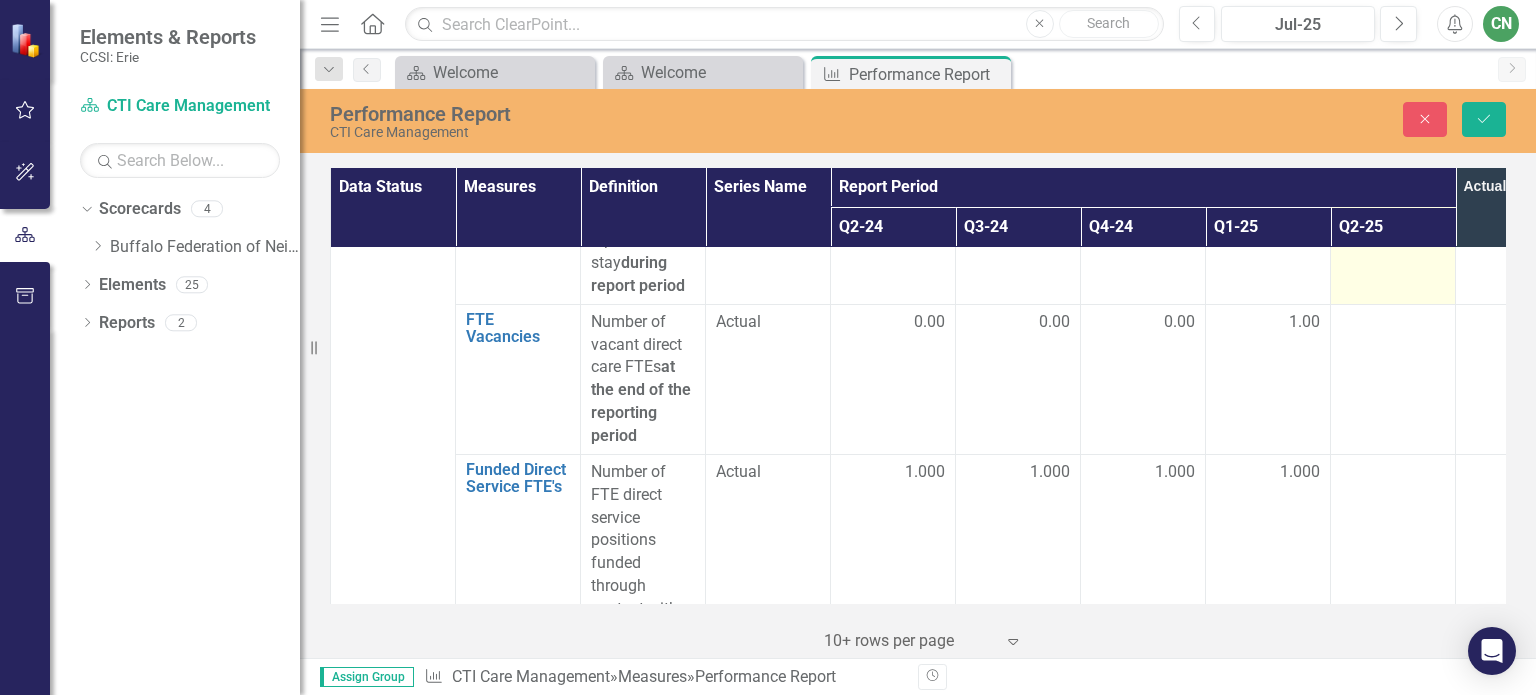 type on "1" 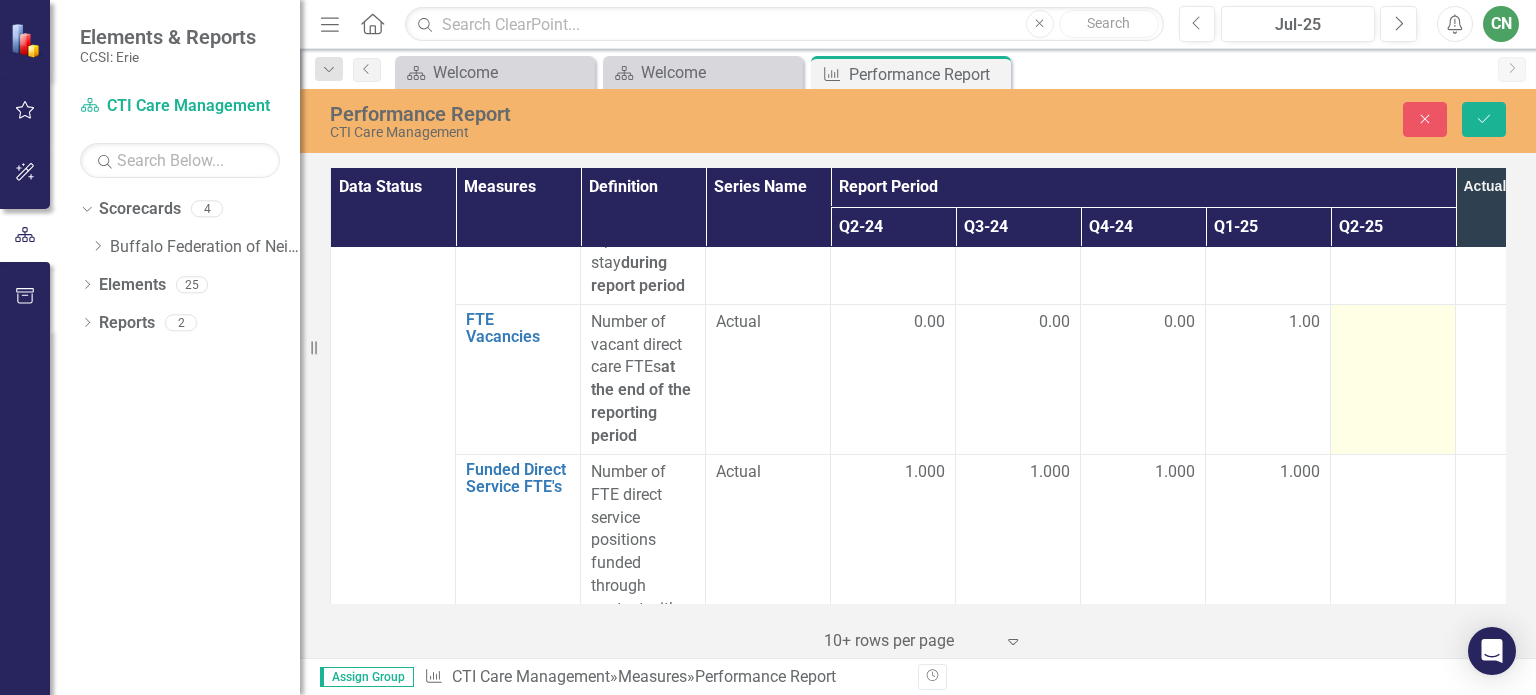 click at bounding box center [1393, 379] 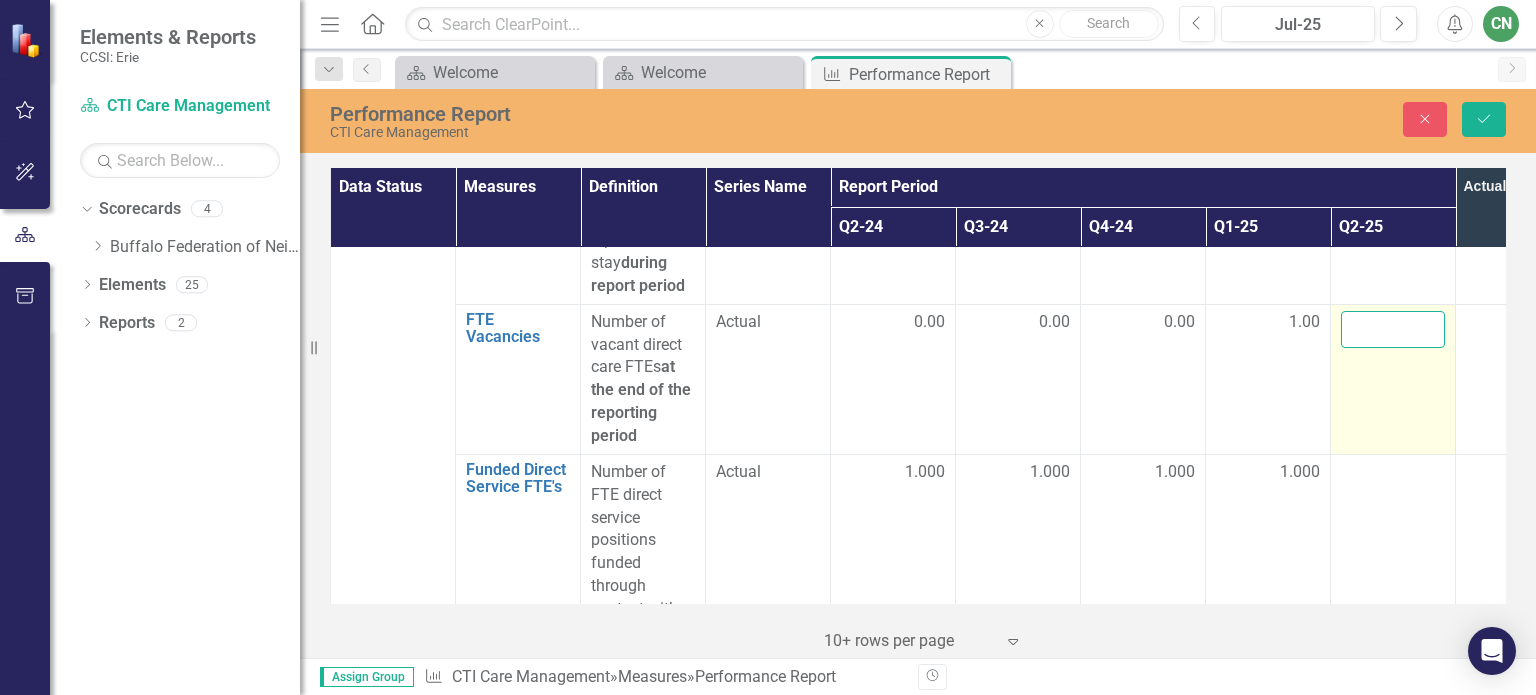 click at bounding box center [1393, 329] 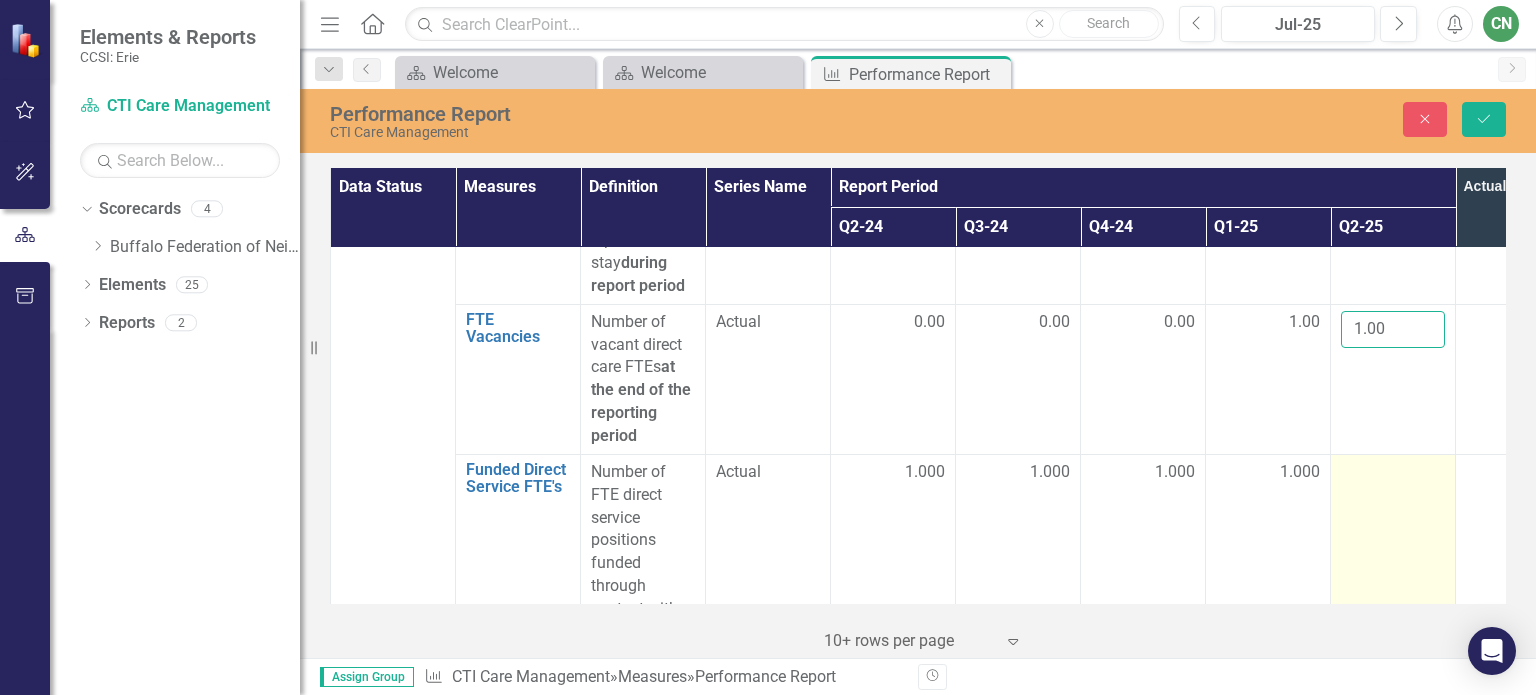 type on "1.00" 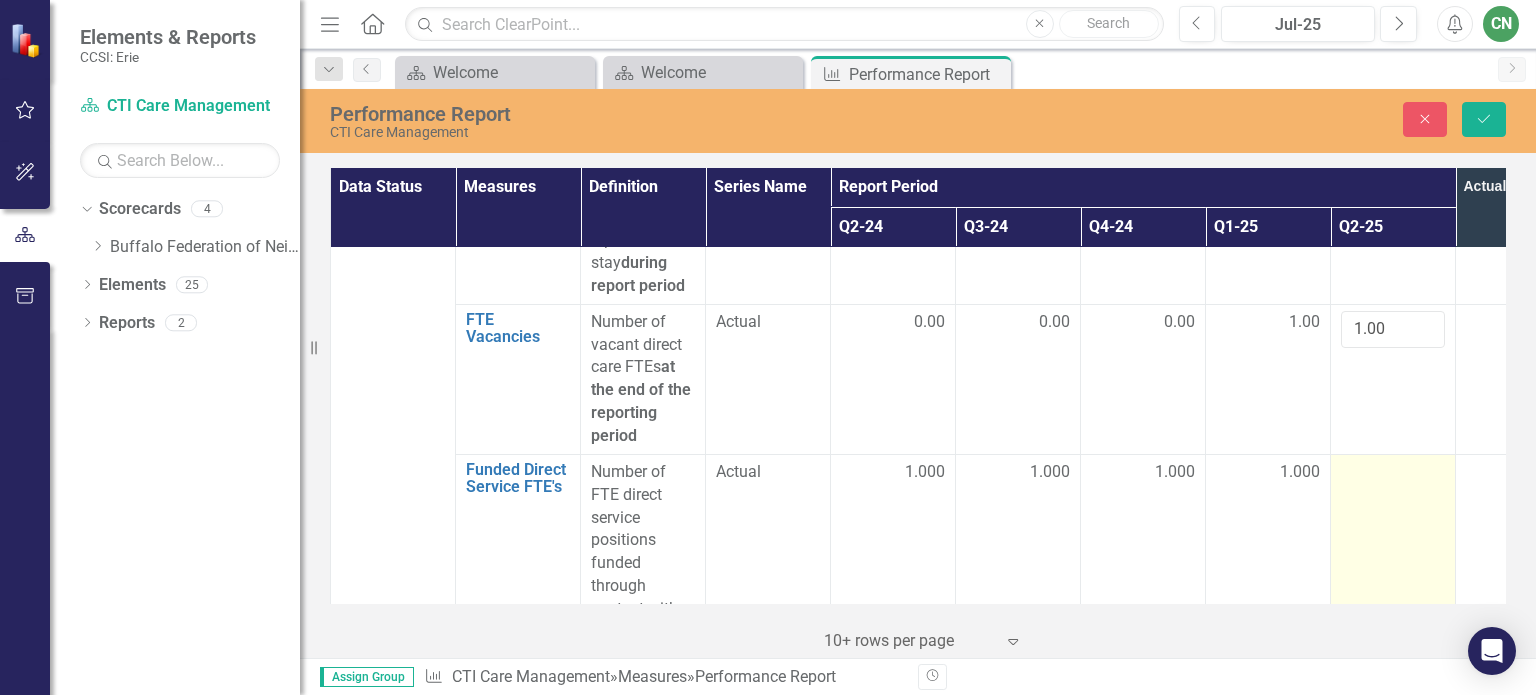 click at bounding box center (1393, 574) 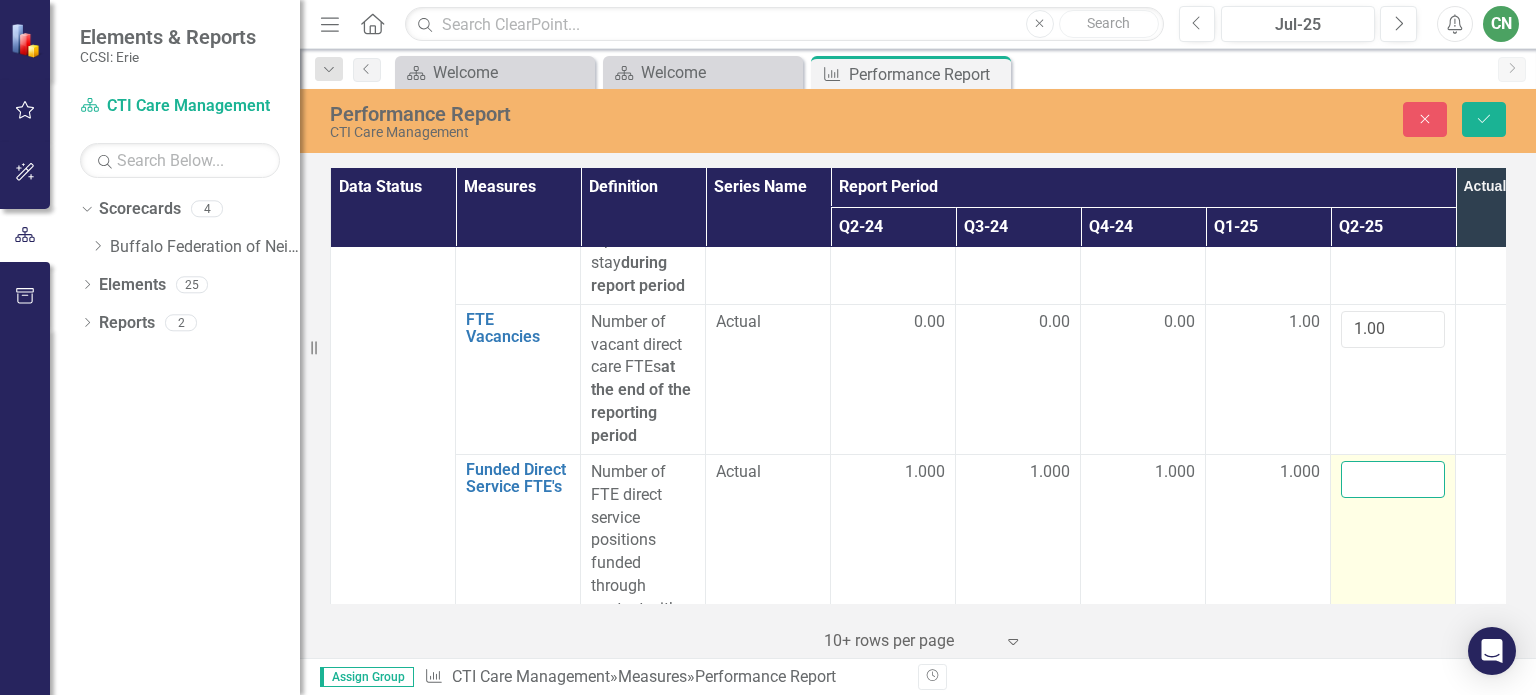 click at bounding box center [1393, 479] 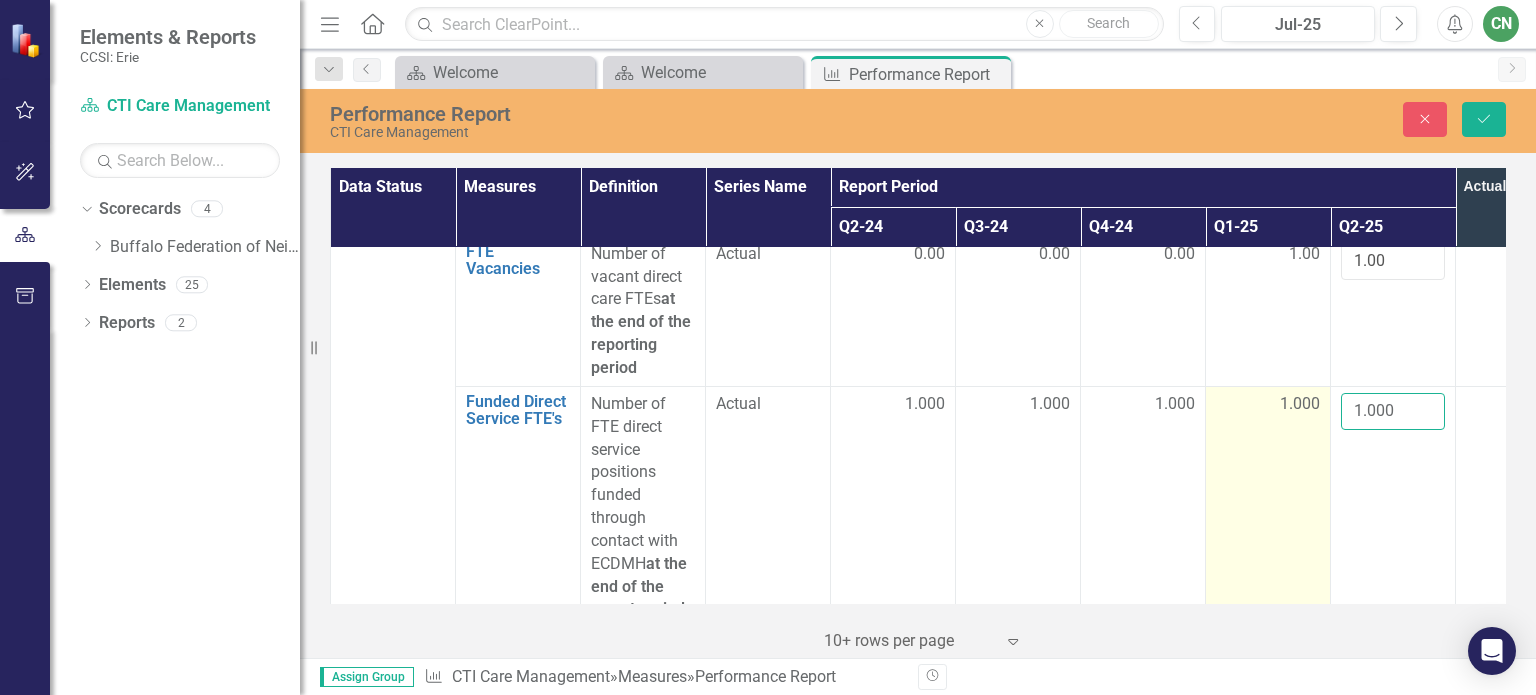 scroll, scrollTop: 4644, scrollLeft: 0, axis: vertical 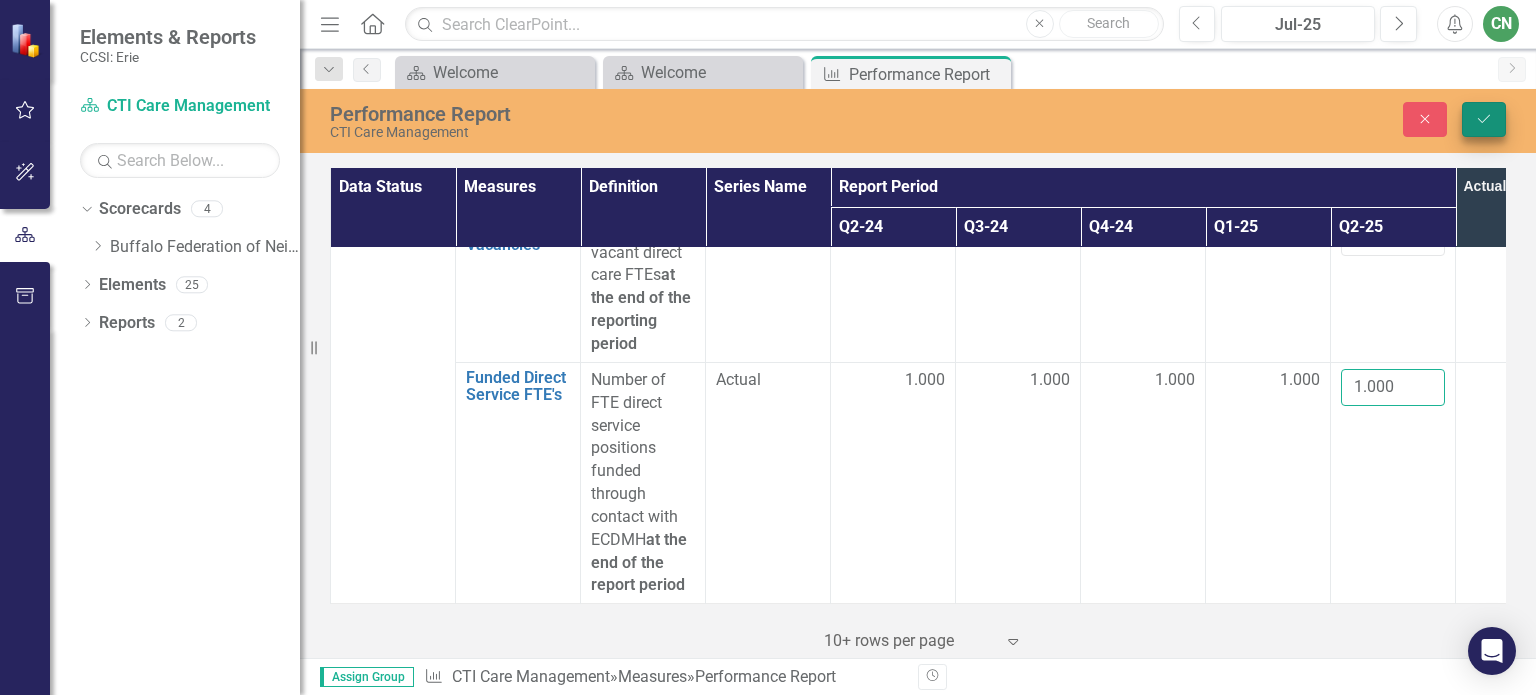 type on "1.000" 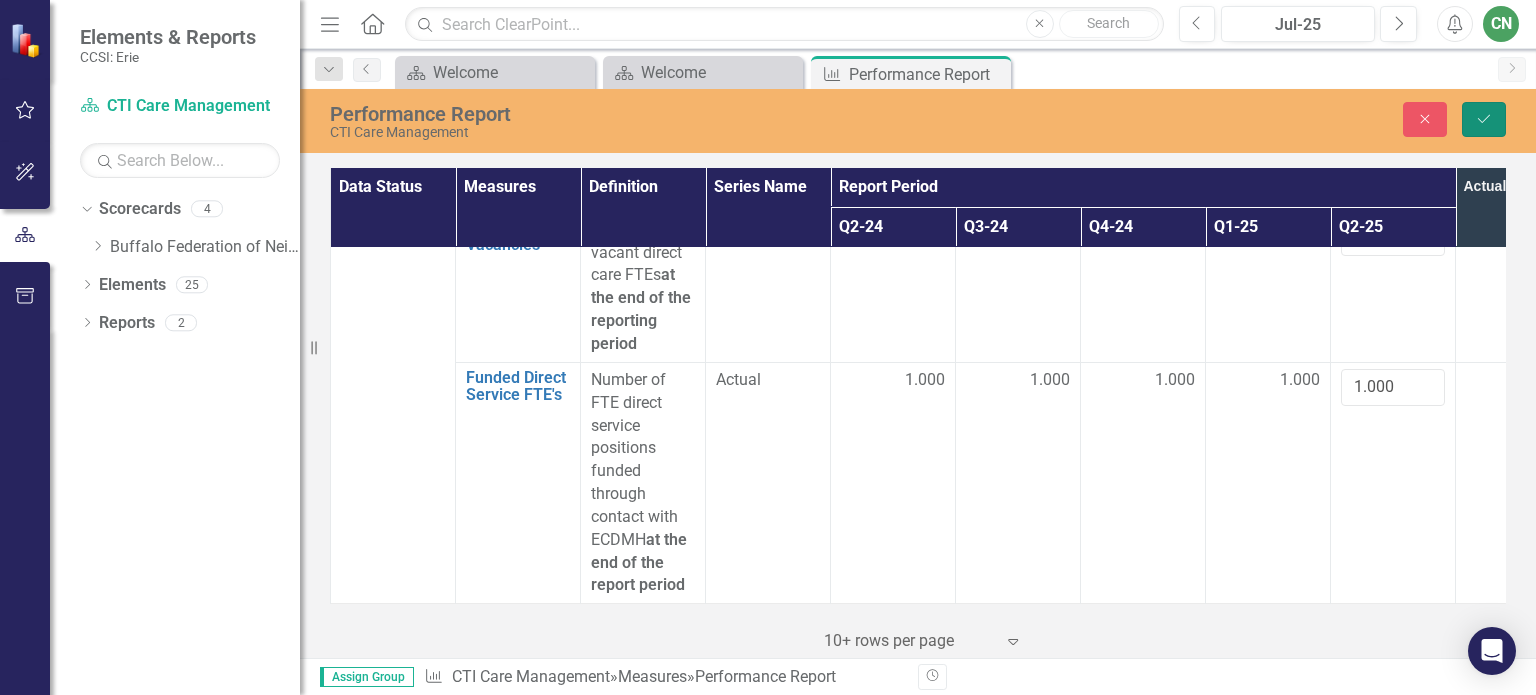 click on "Save" at bounding box center (1484, 119) 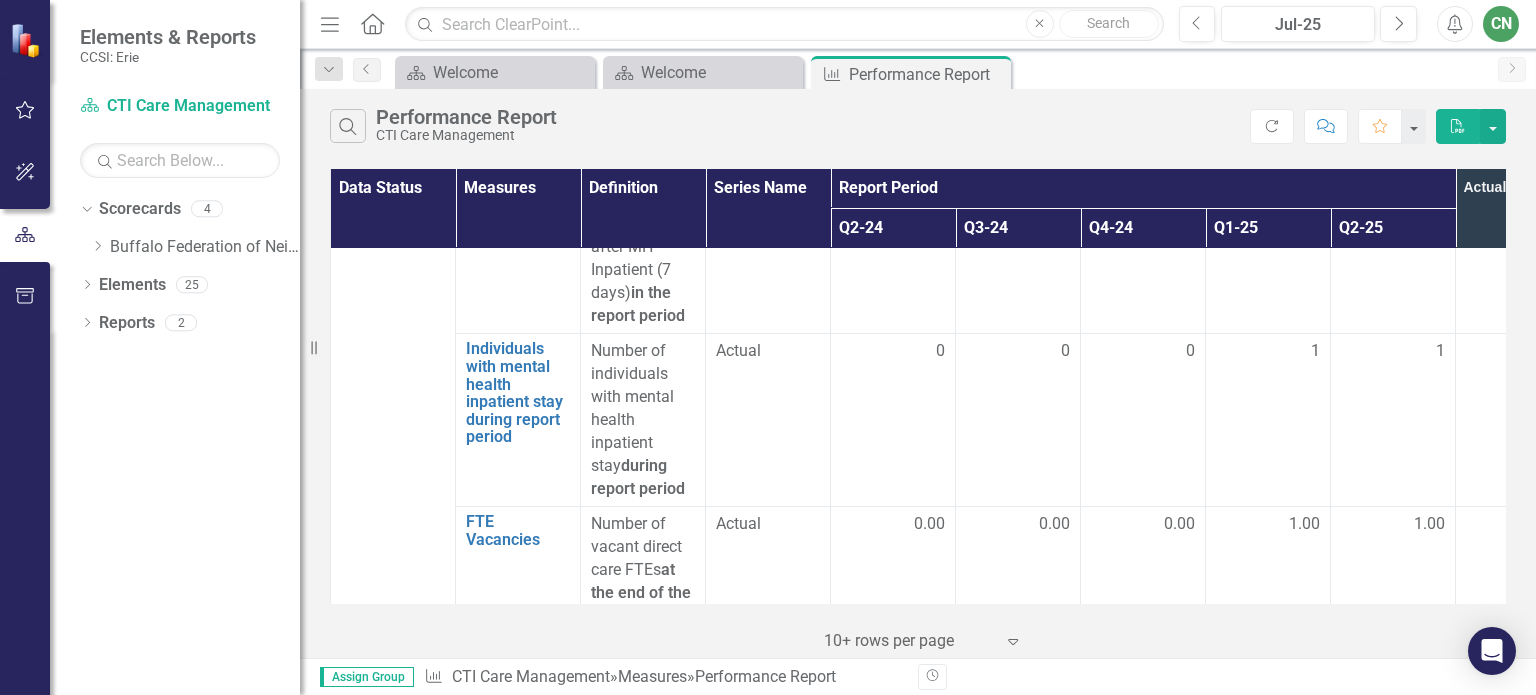 scroll, scrollTop: 4300, scrollLeft: 0, axis: vertical 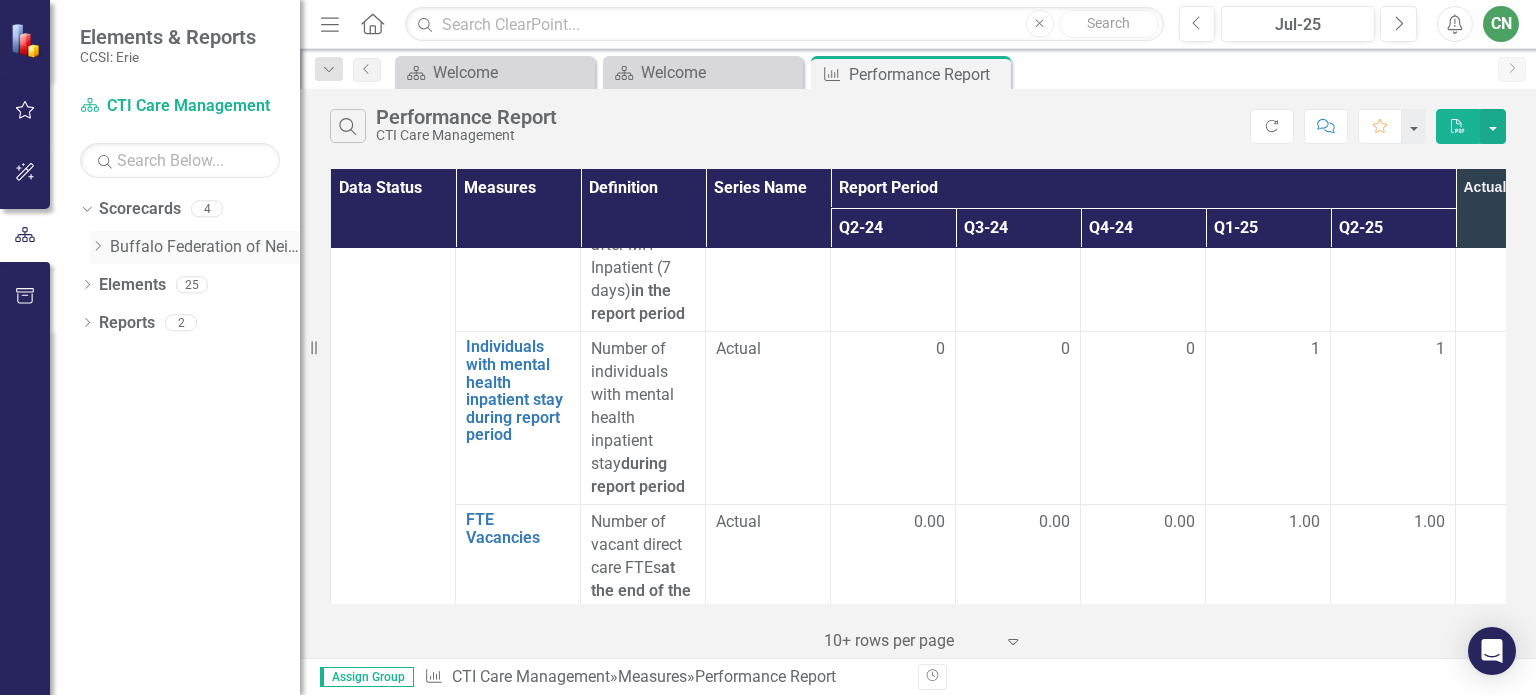 click 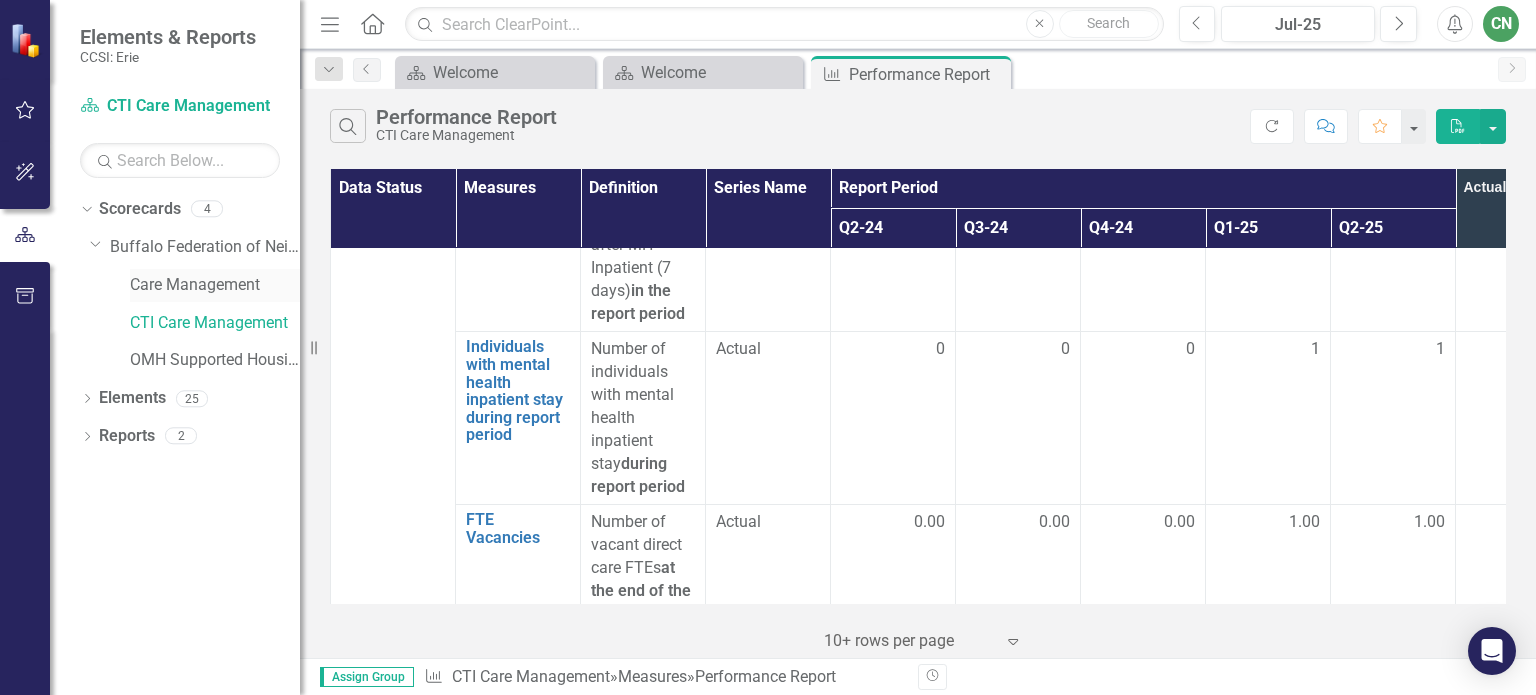 click on "Care Management" at bounding box center (215, 285) 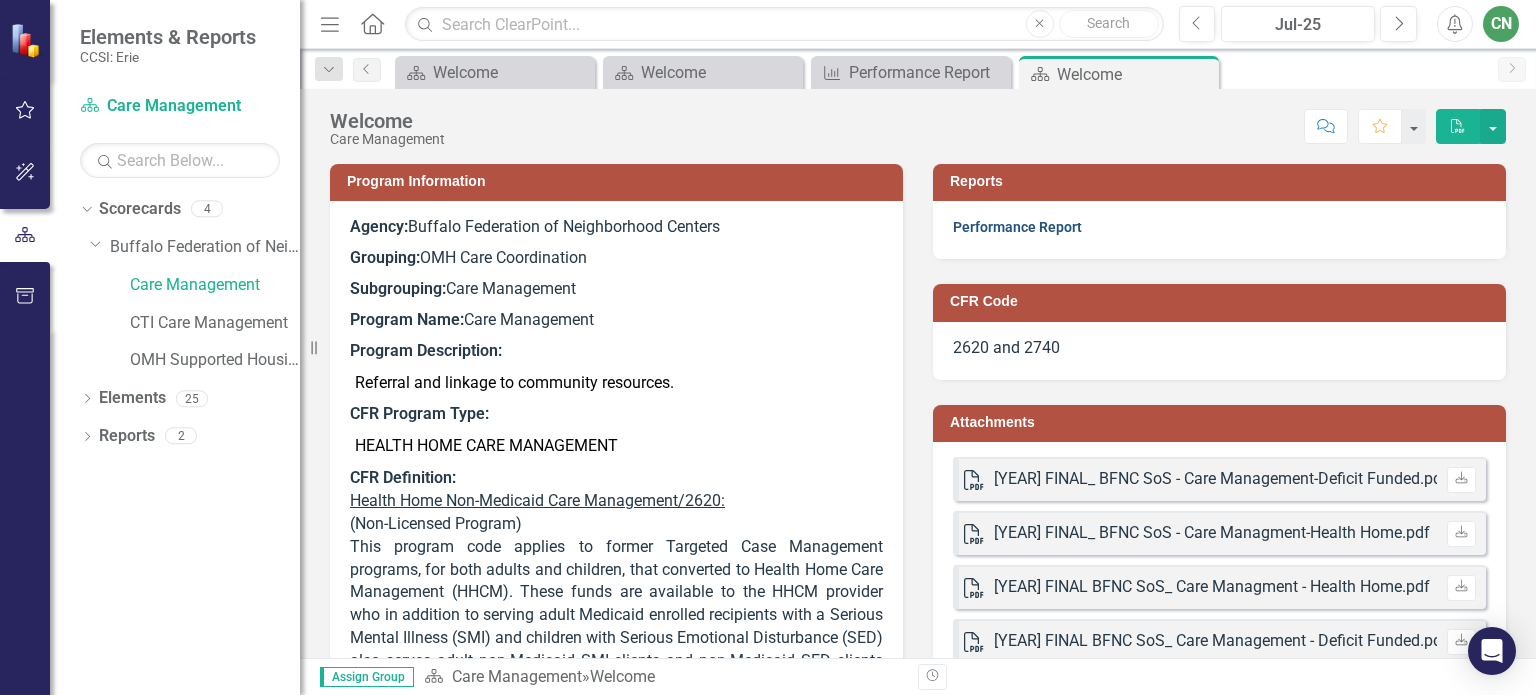 click on "Performance Report" at bounding box center [1017, 227] 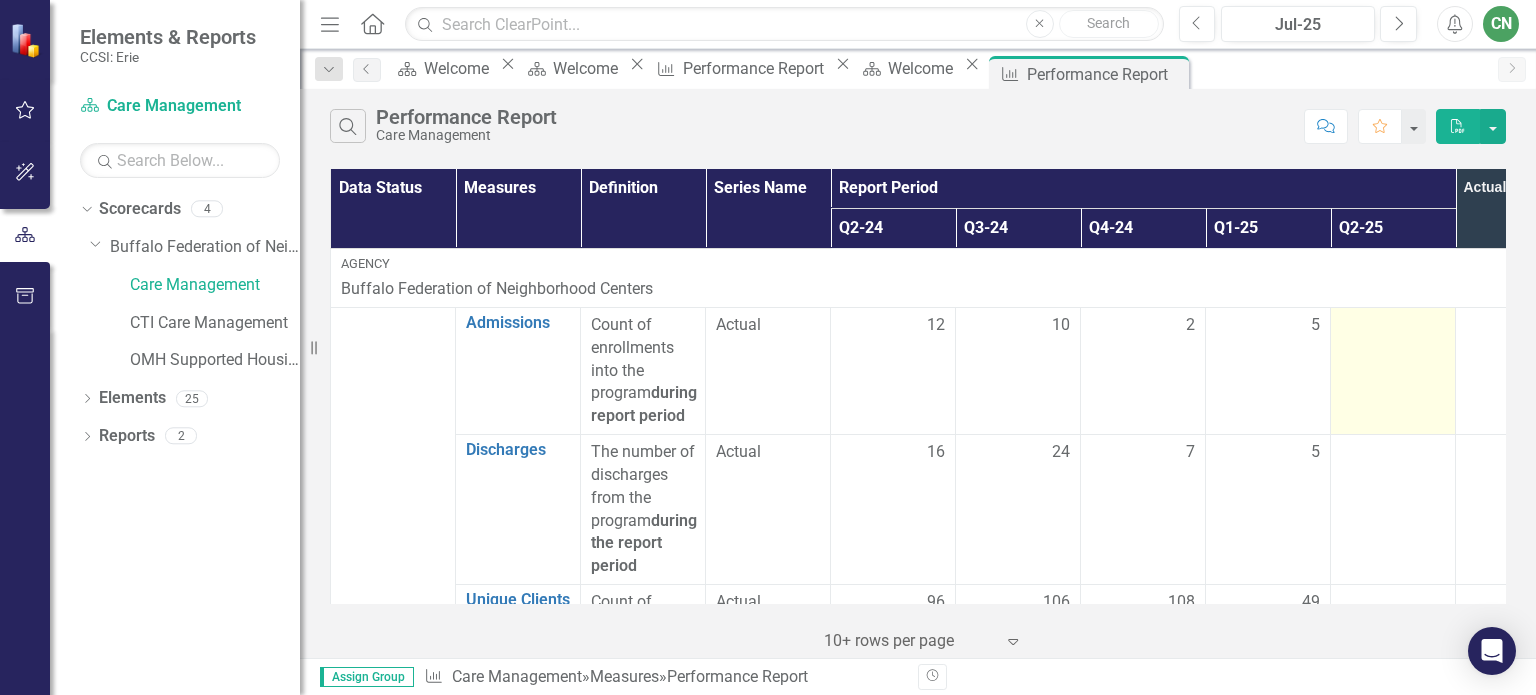 click at bounding box center (1393, 370) 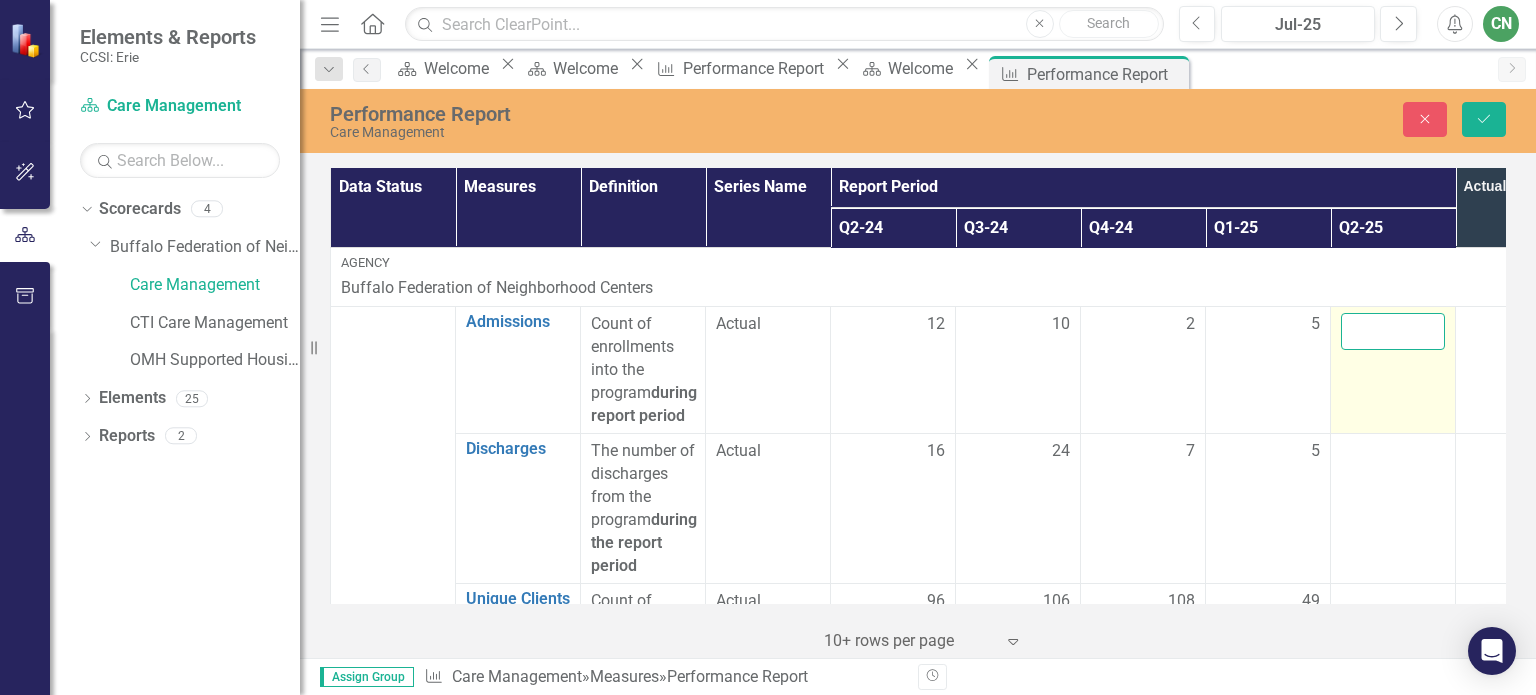 click at bounding box center (1393, 331) 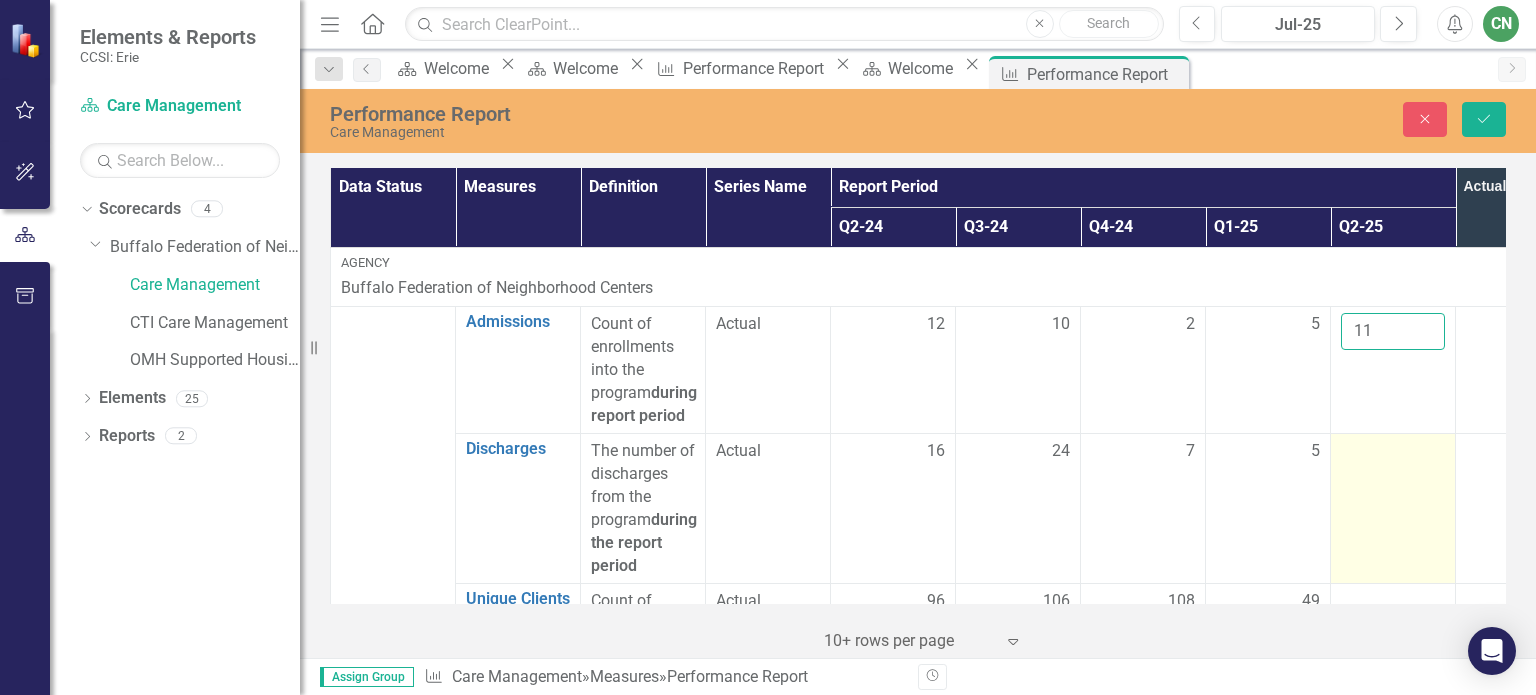 type on "11" 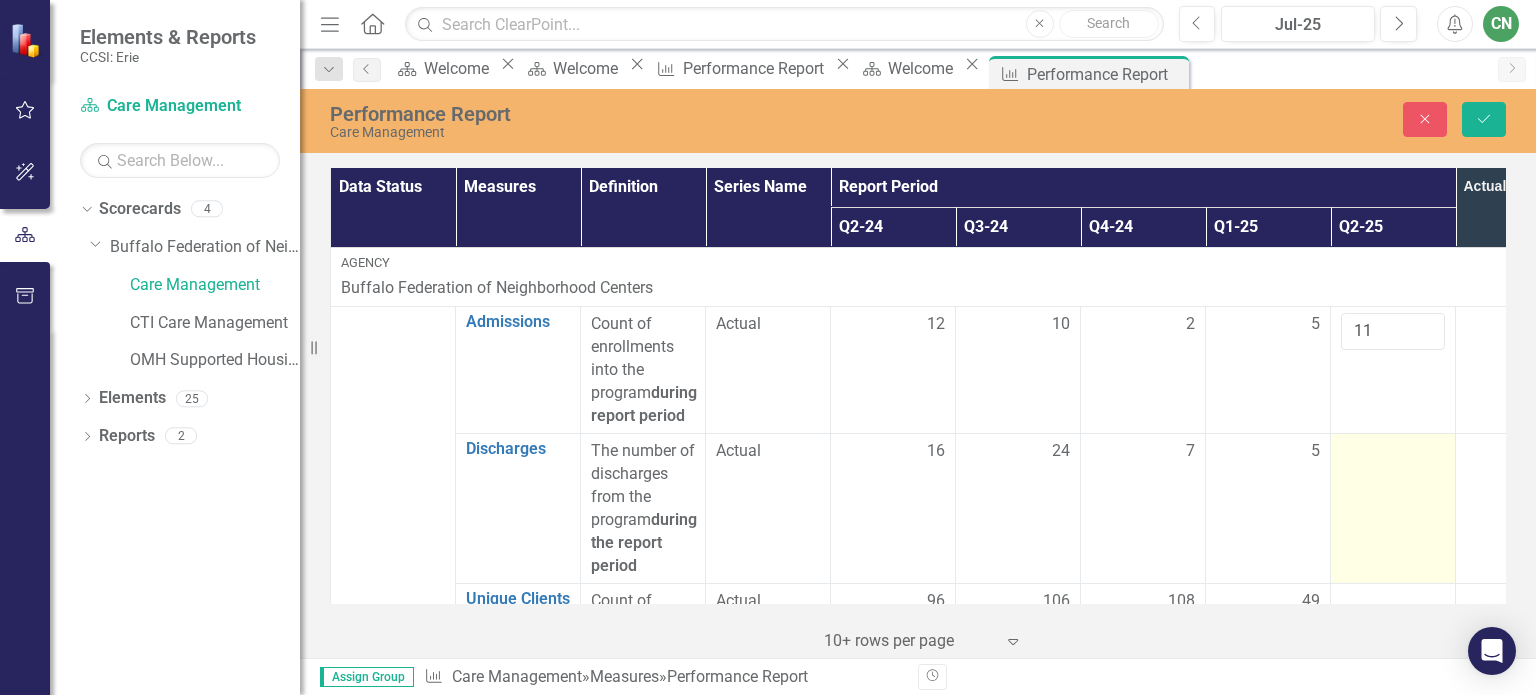 click at bounding box center [1393, 509] 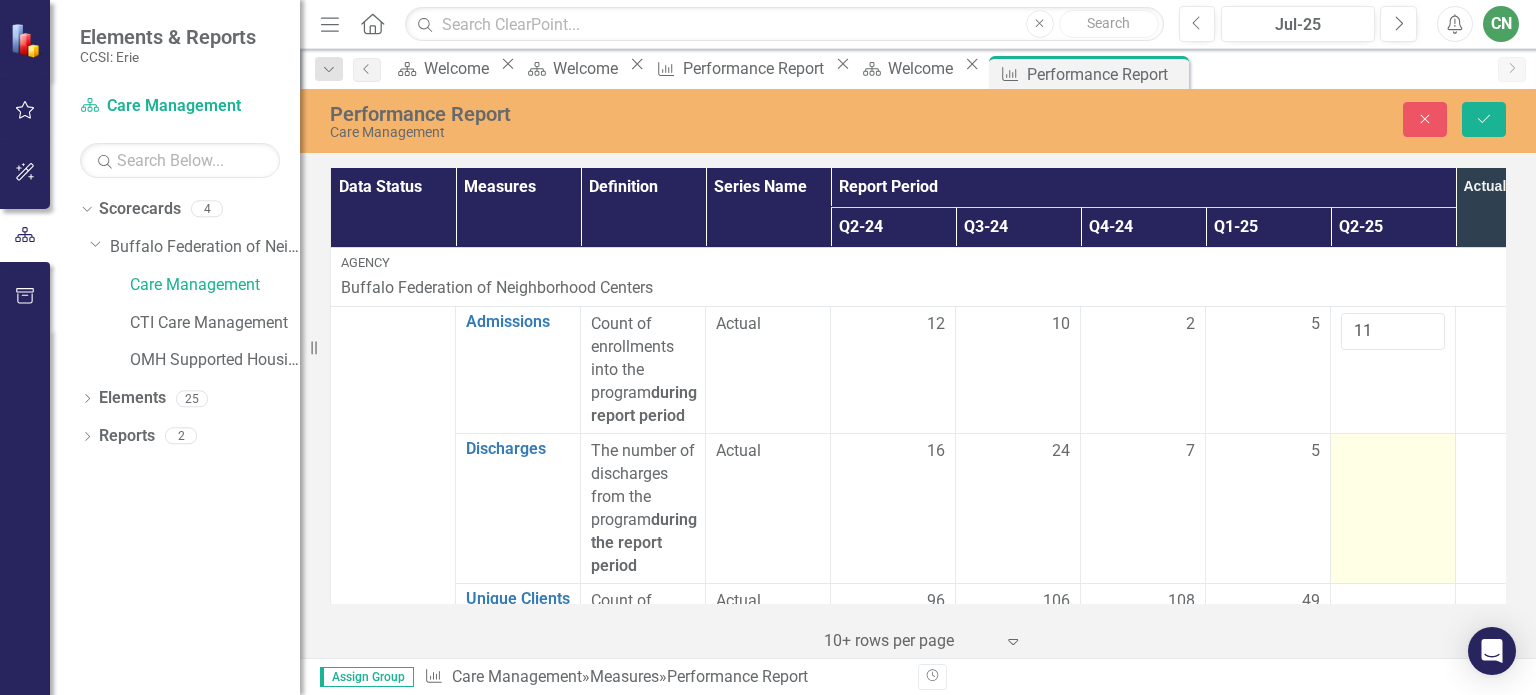 click at bounding box center [1393, 452] 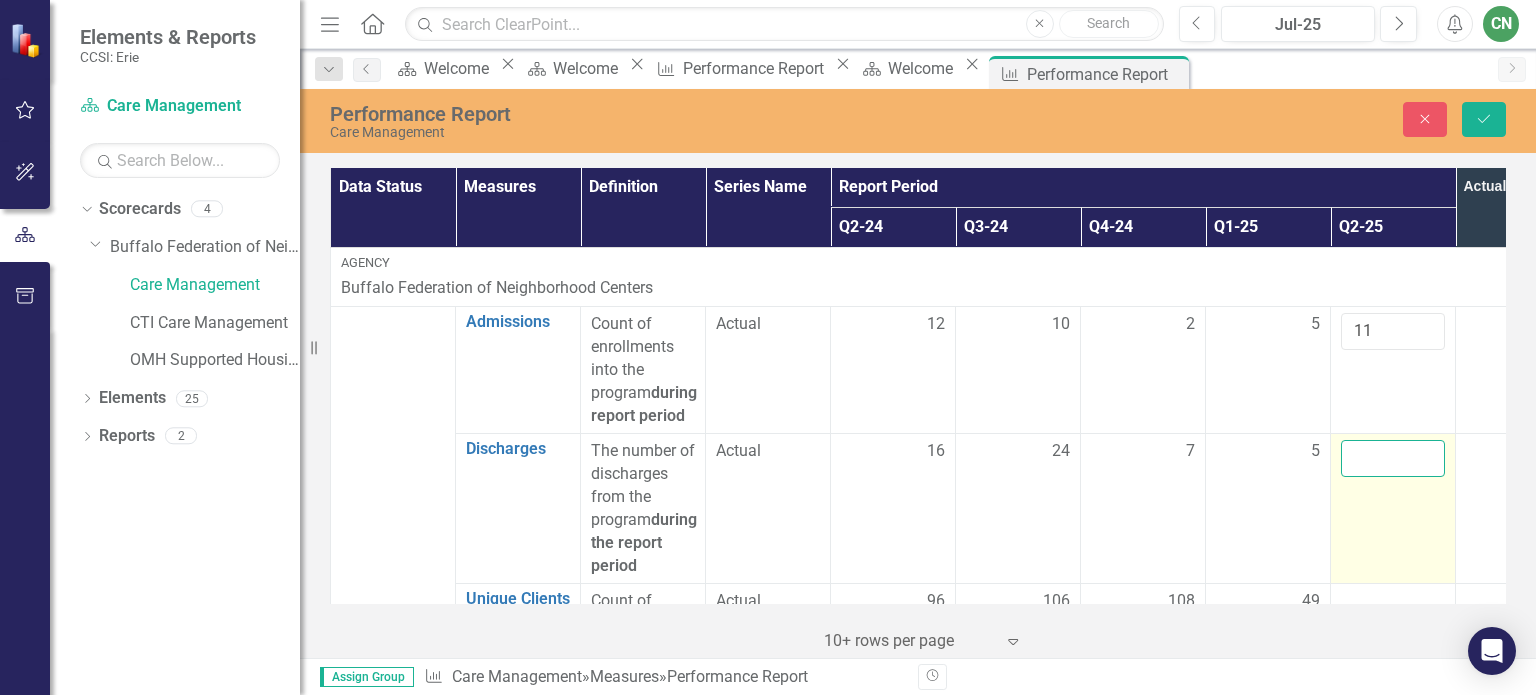 click at bounding box center [1393, 458] 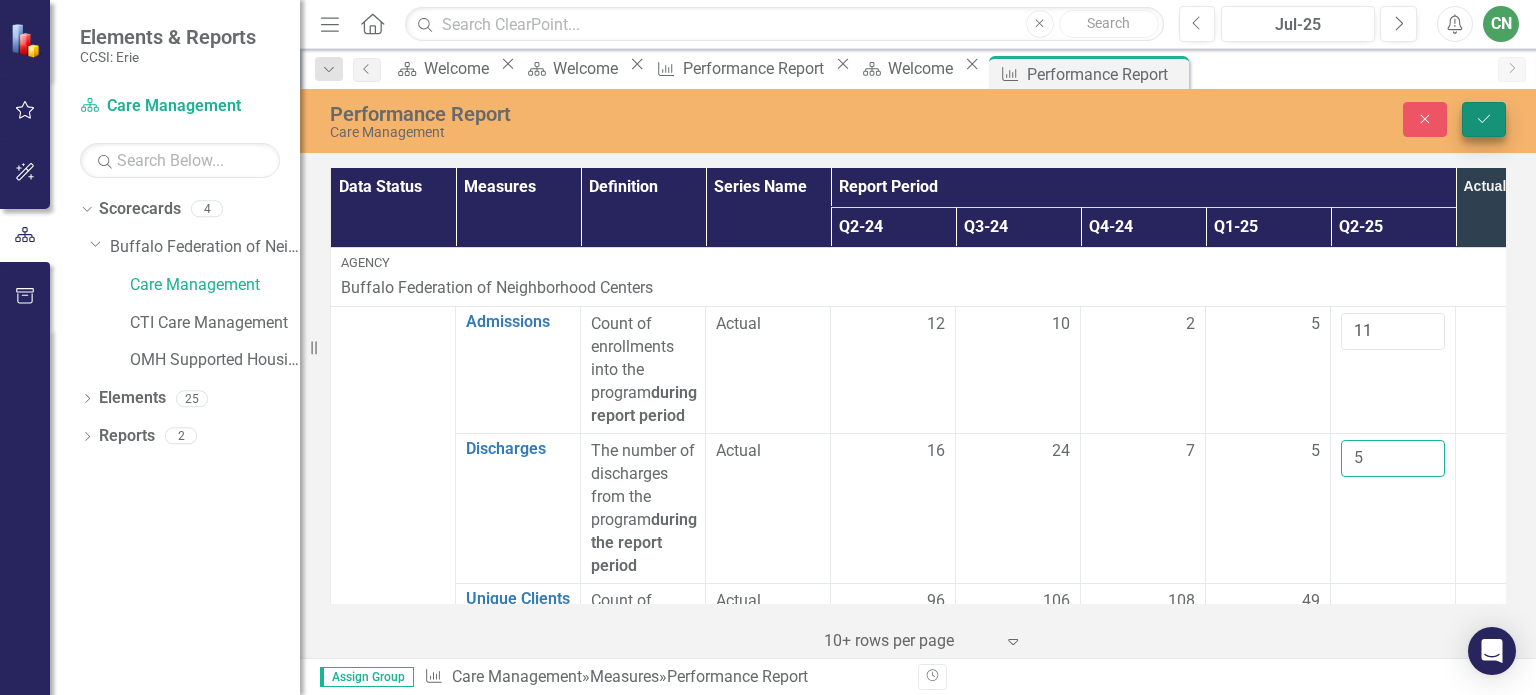 type on "5" 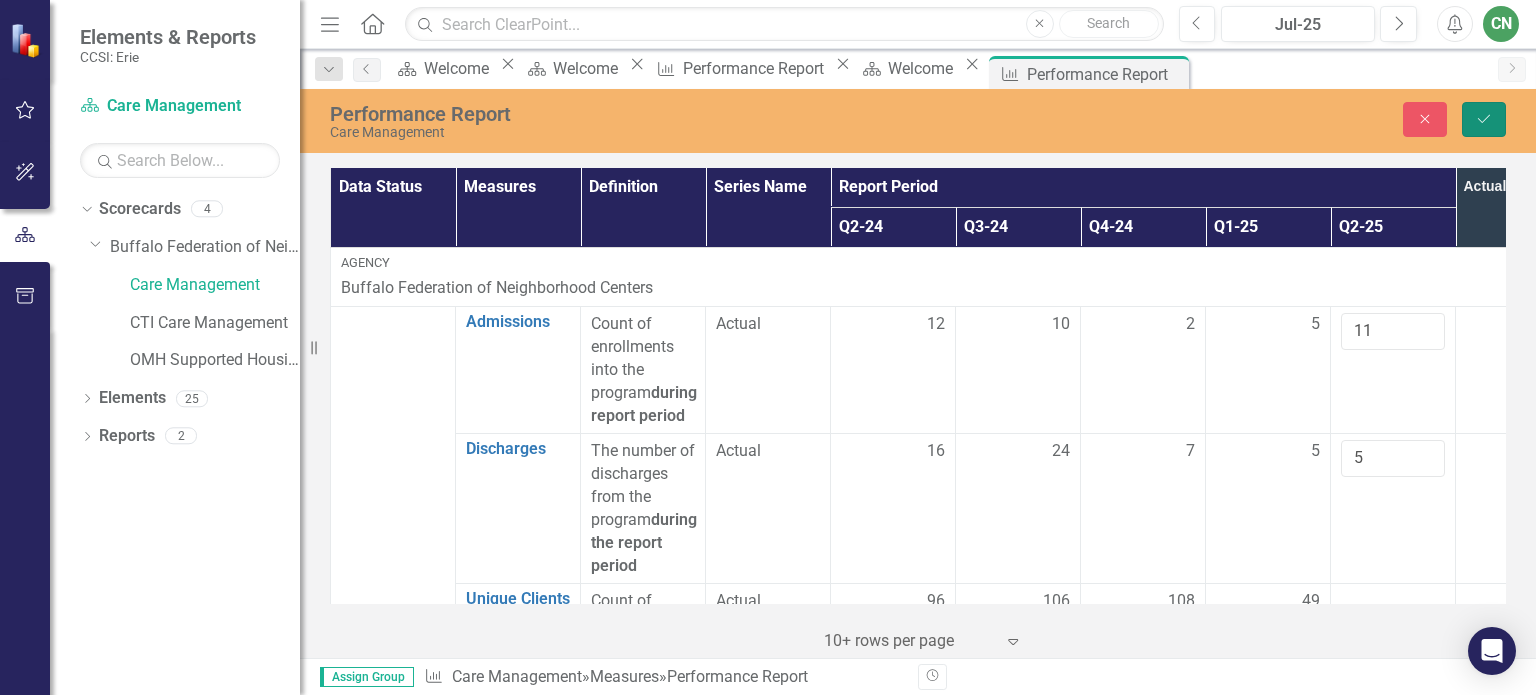 click on "Save" 